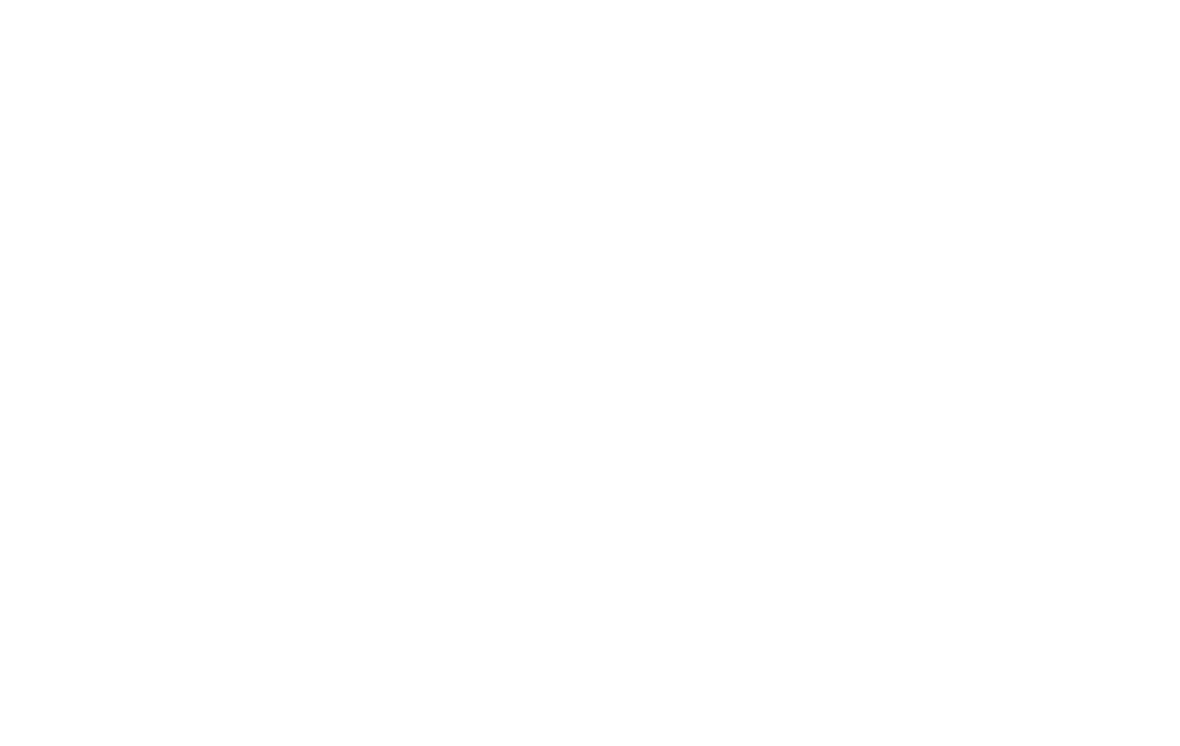 scroll, scrollTop: 0, scrollLeft: 0, axis: both 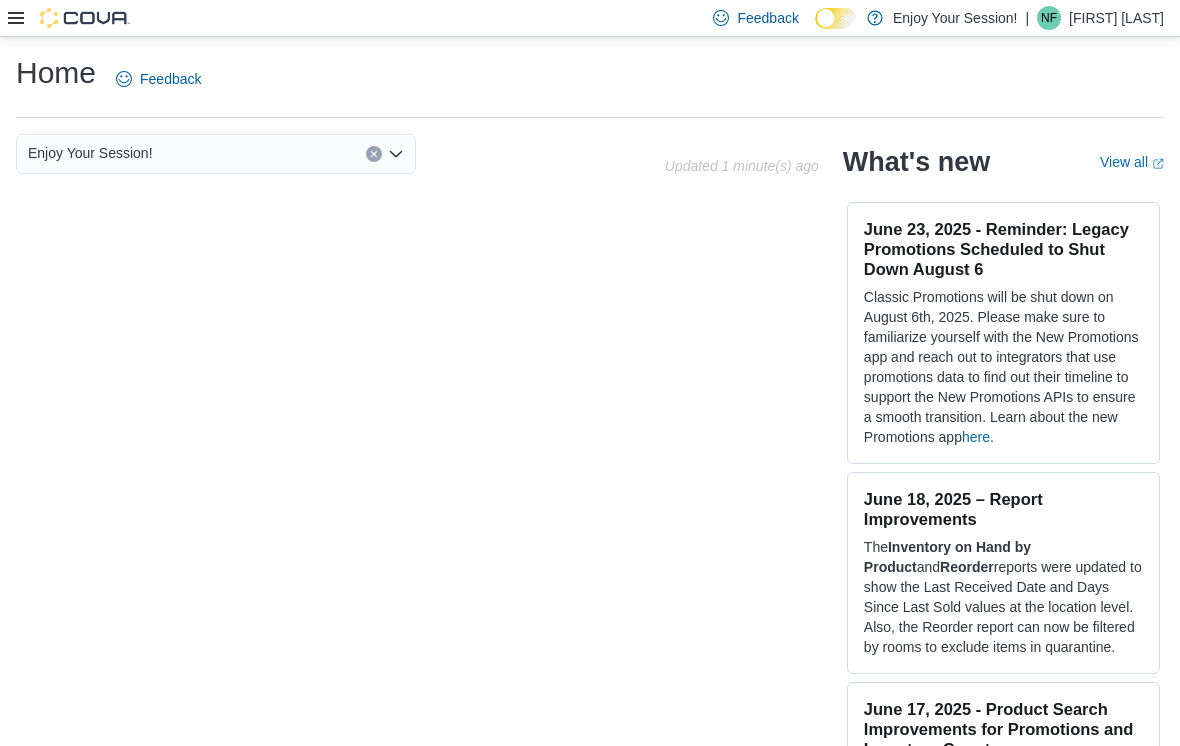 click 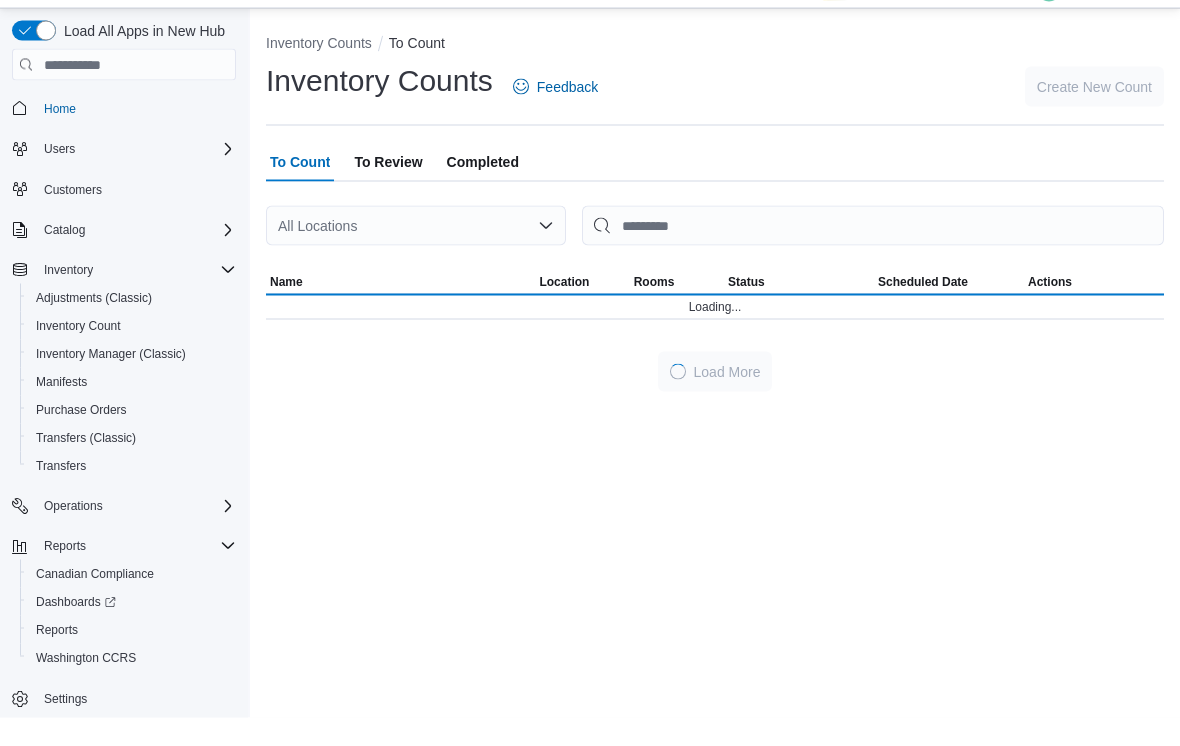 scroll, scrollTop: 0, scrollLeft: 0, axis: both 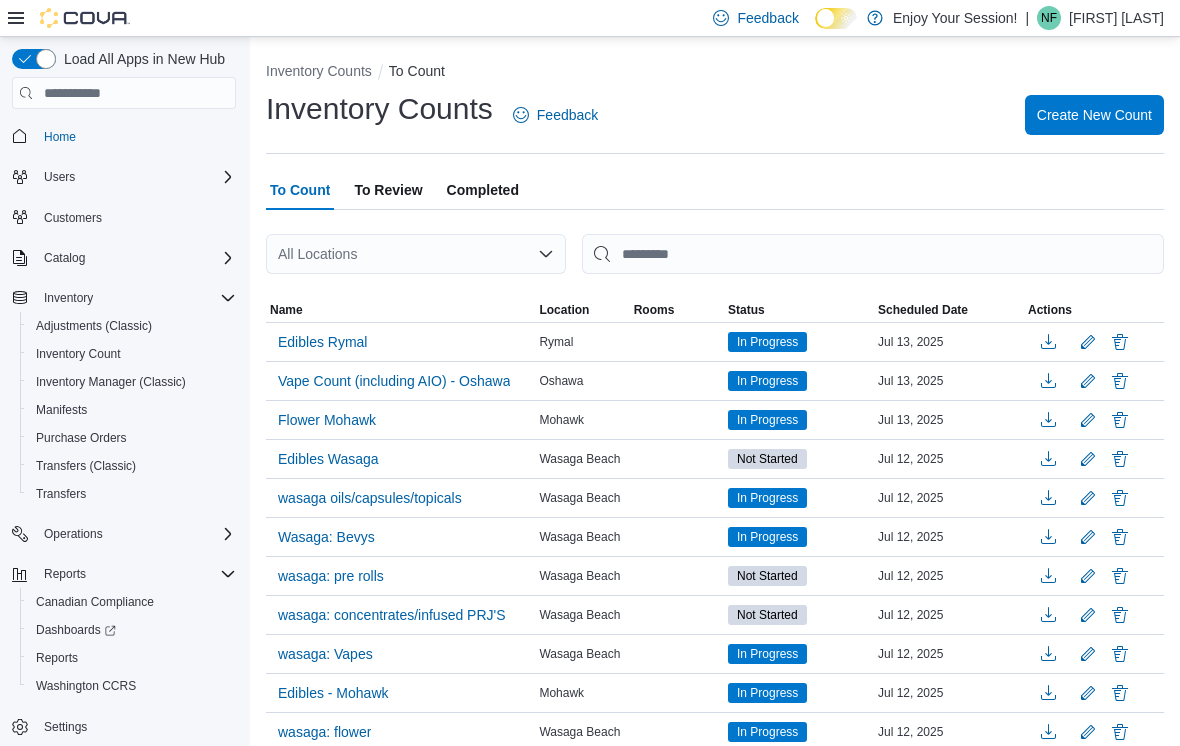 click on "All Locations" at bounding box center [416, 254] 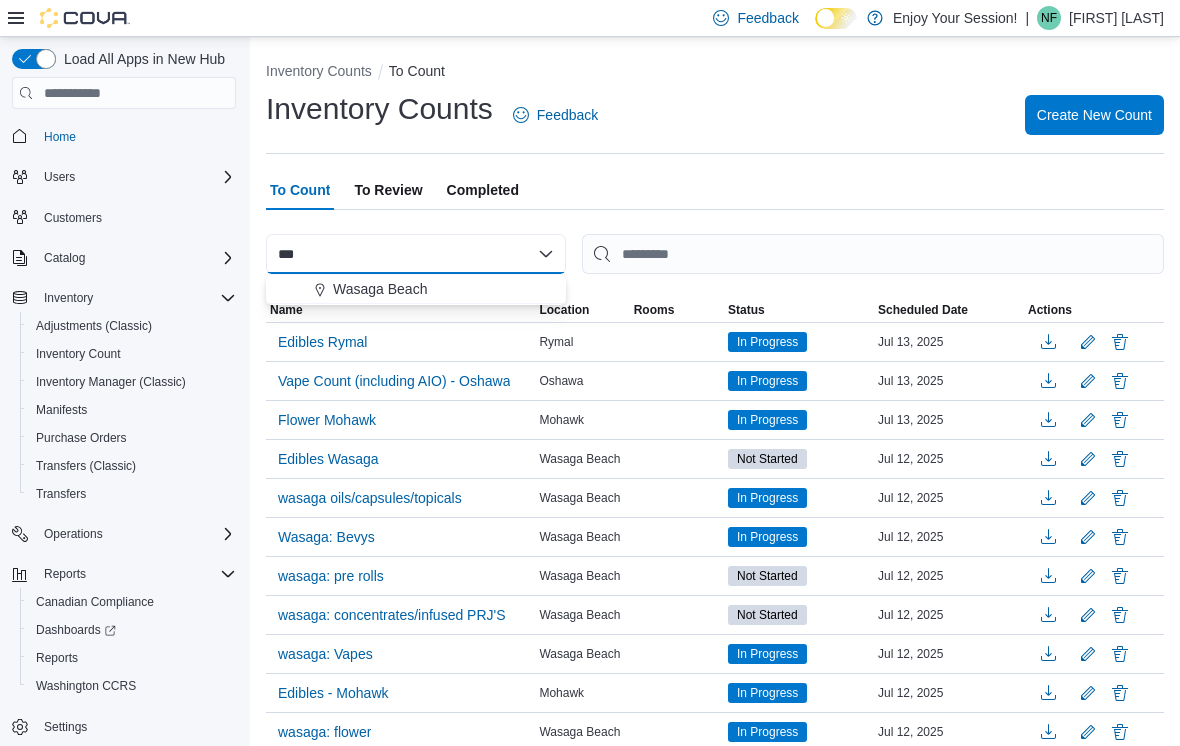 type on "***" 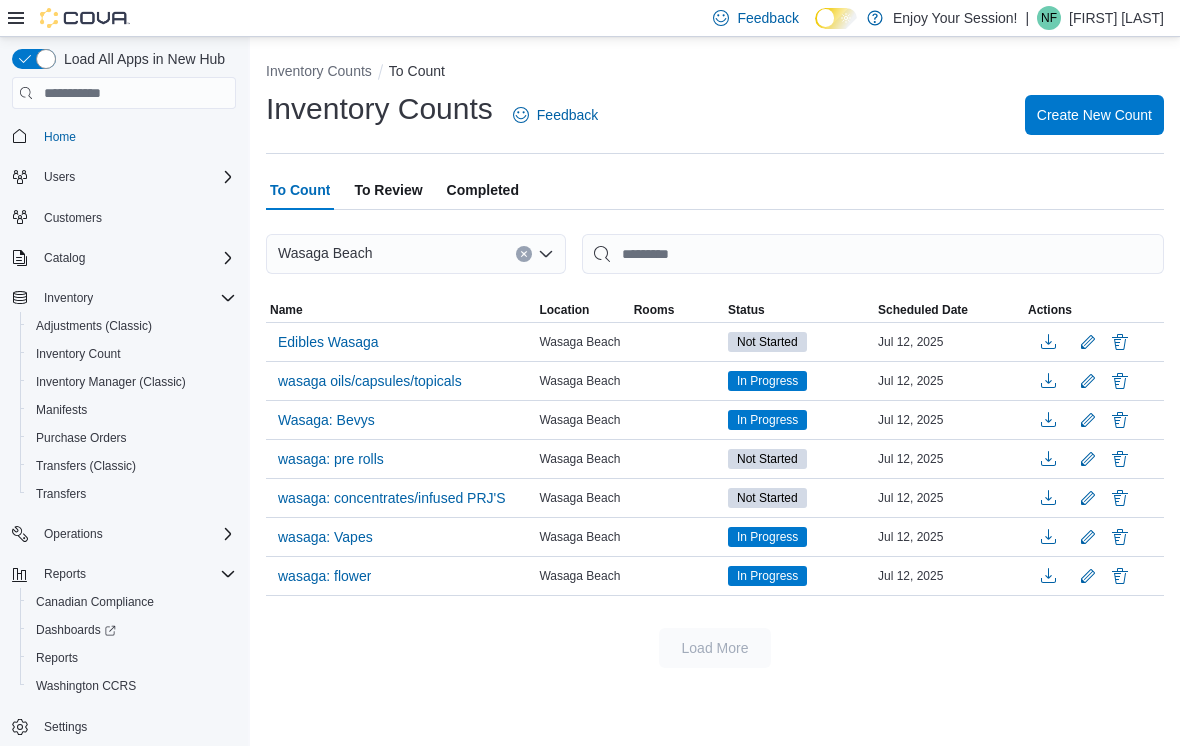 click on "Wasaga: Bevys" at bounding box center (326, 420) 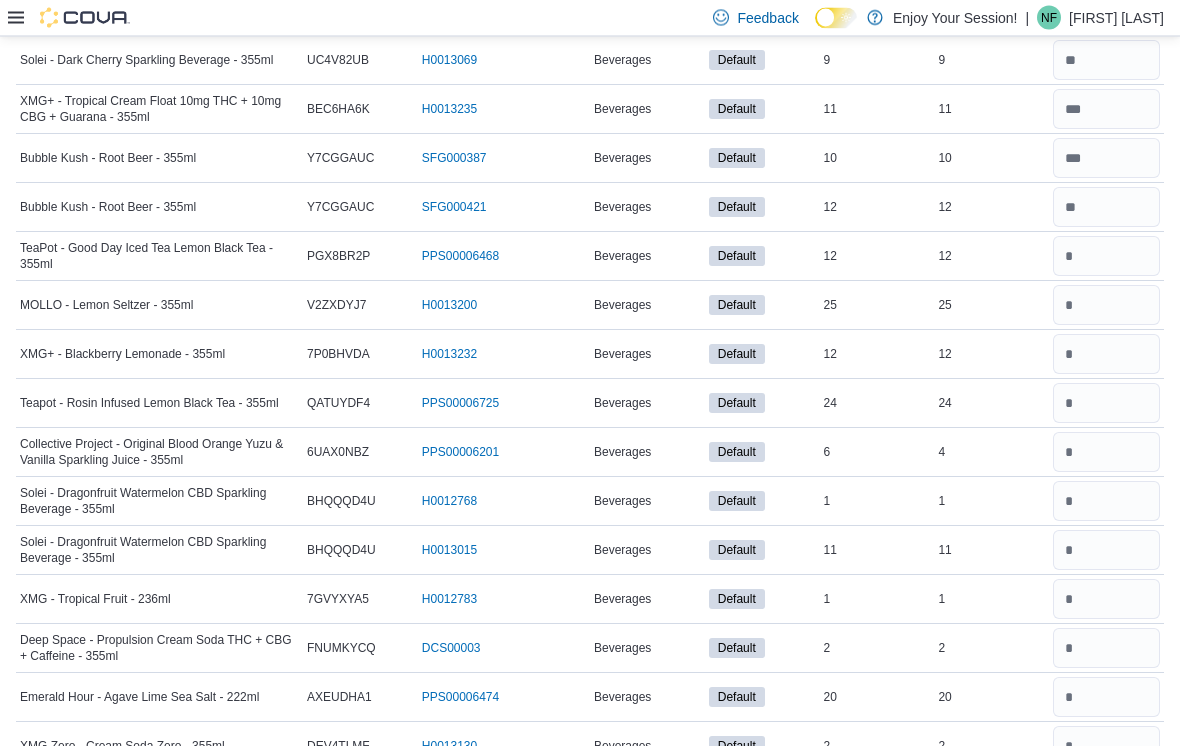 scroll, scrollTop: 901, scrollLeft: 0, axis: vertical 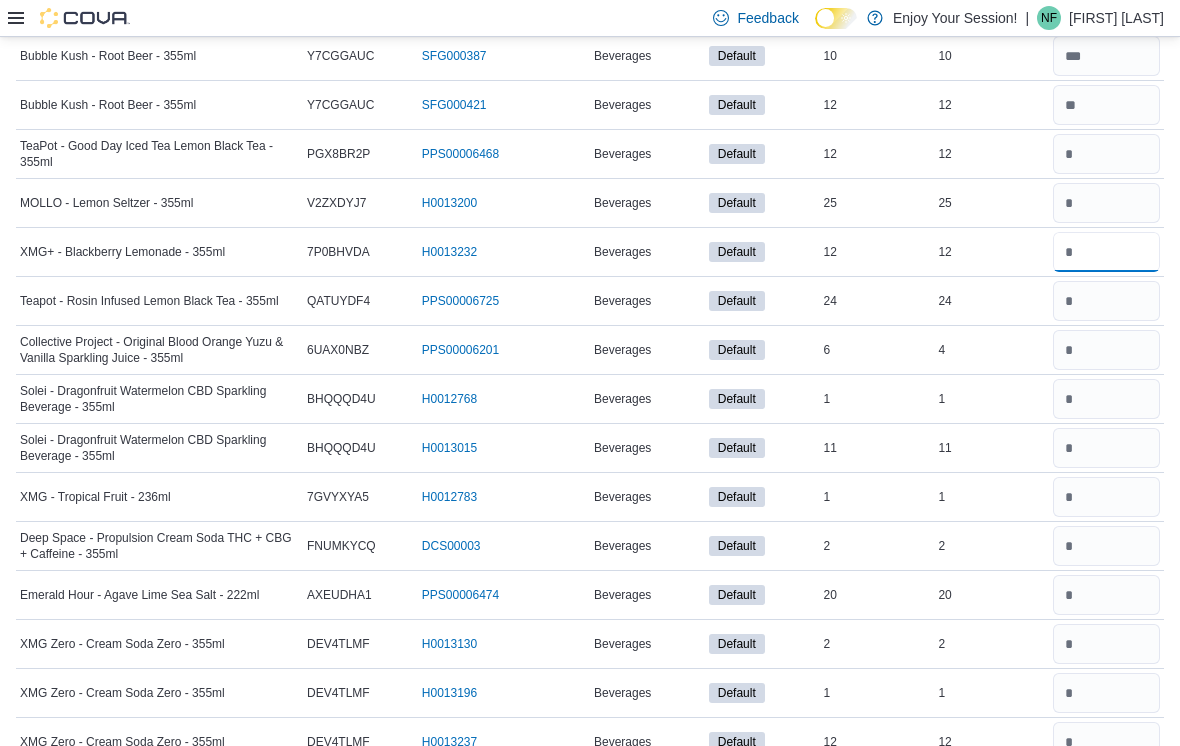 click at bounding box center (1106, 252) 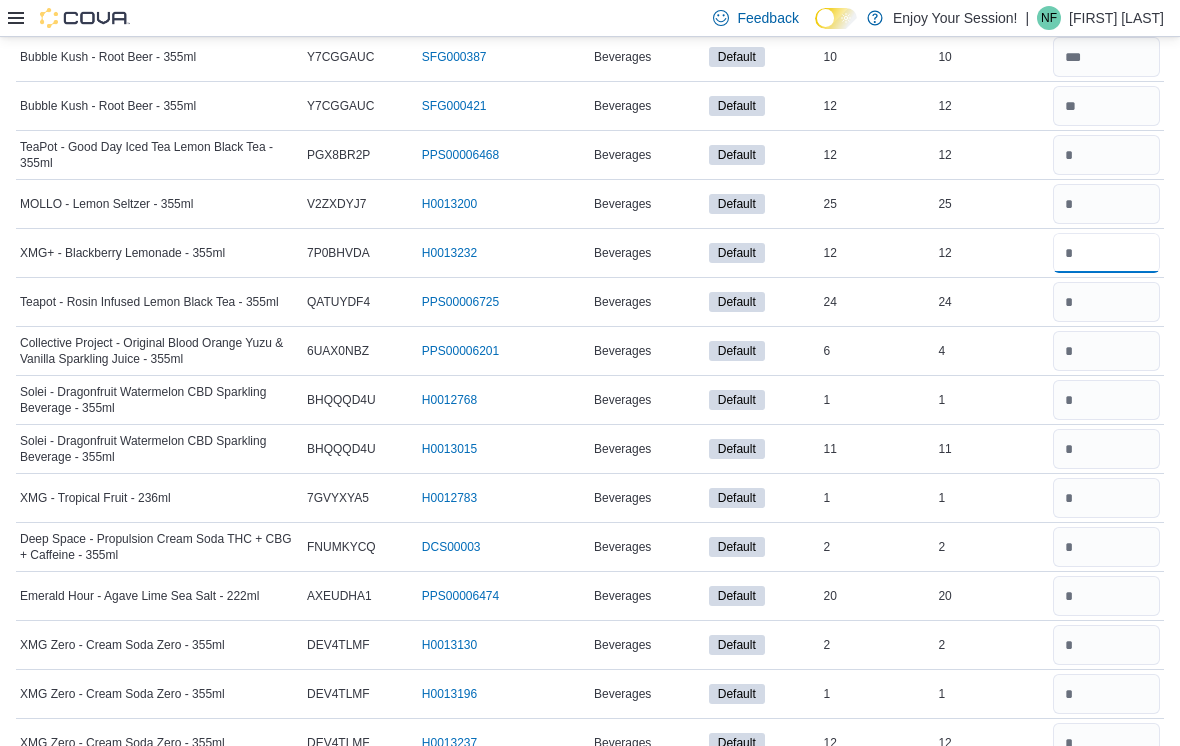 scroll, scrollTop: 999, scrollLeft: 0, axis: vertical 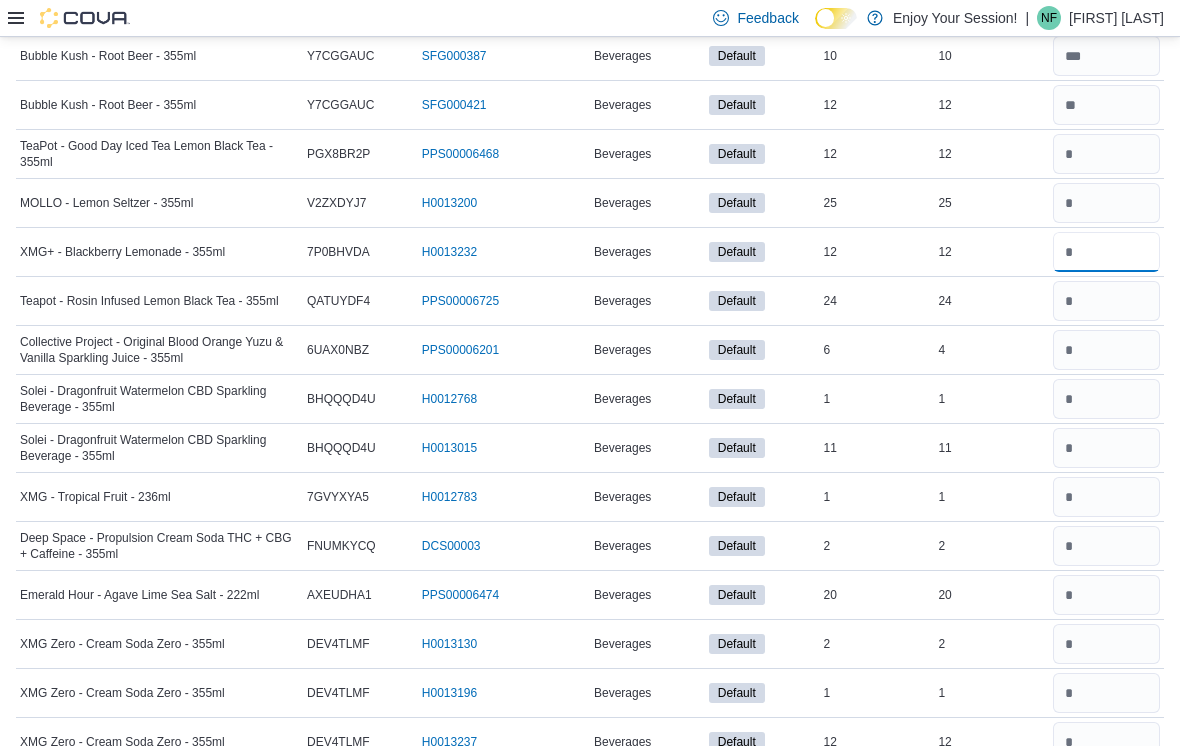 type on "**" 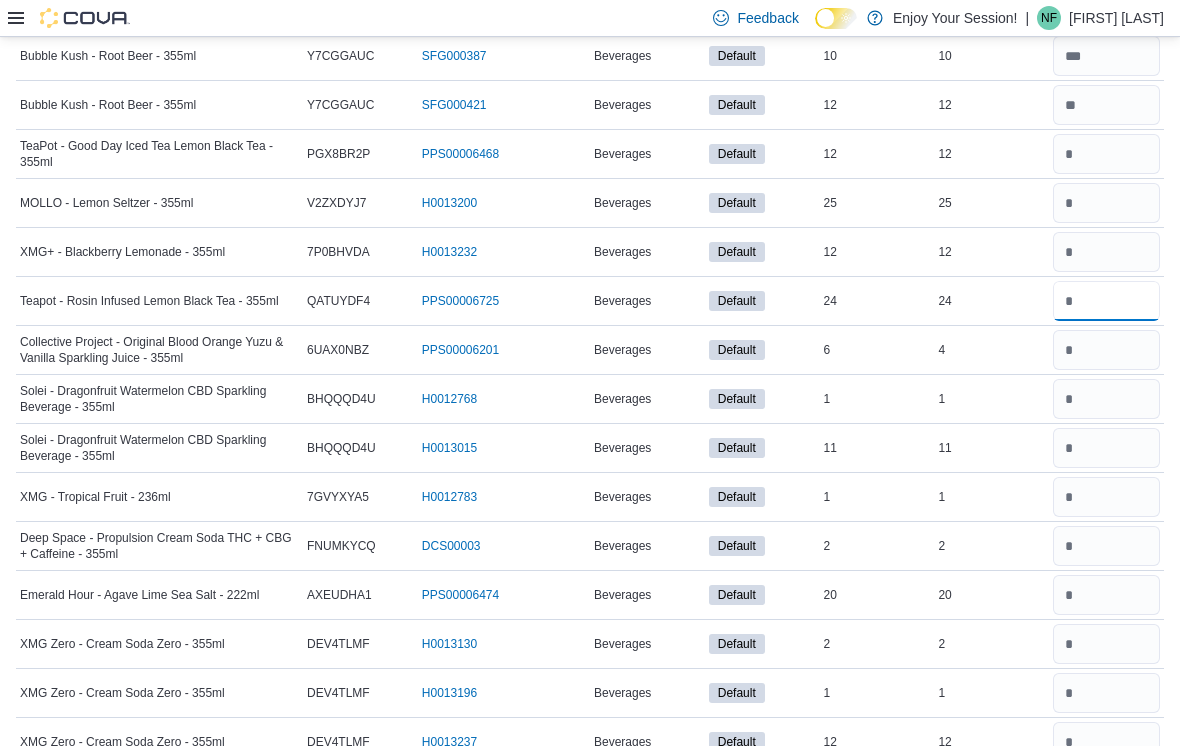 click at bounding box center (1106, 301) 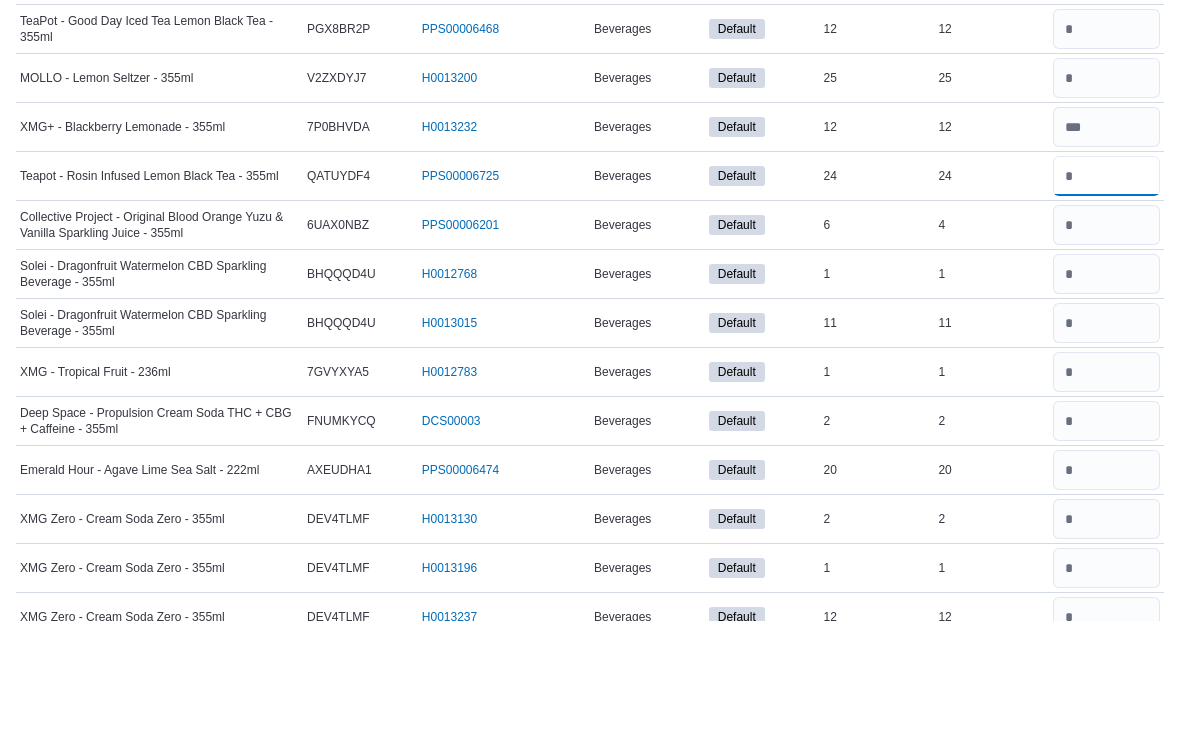 type on "**" 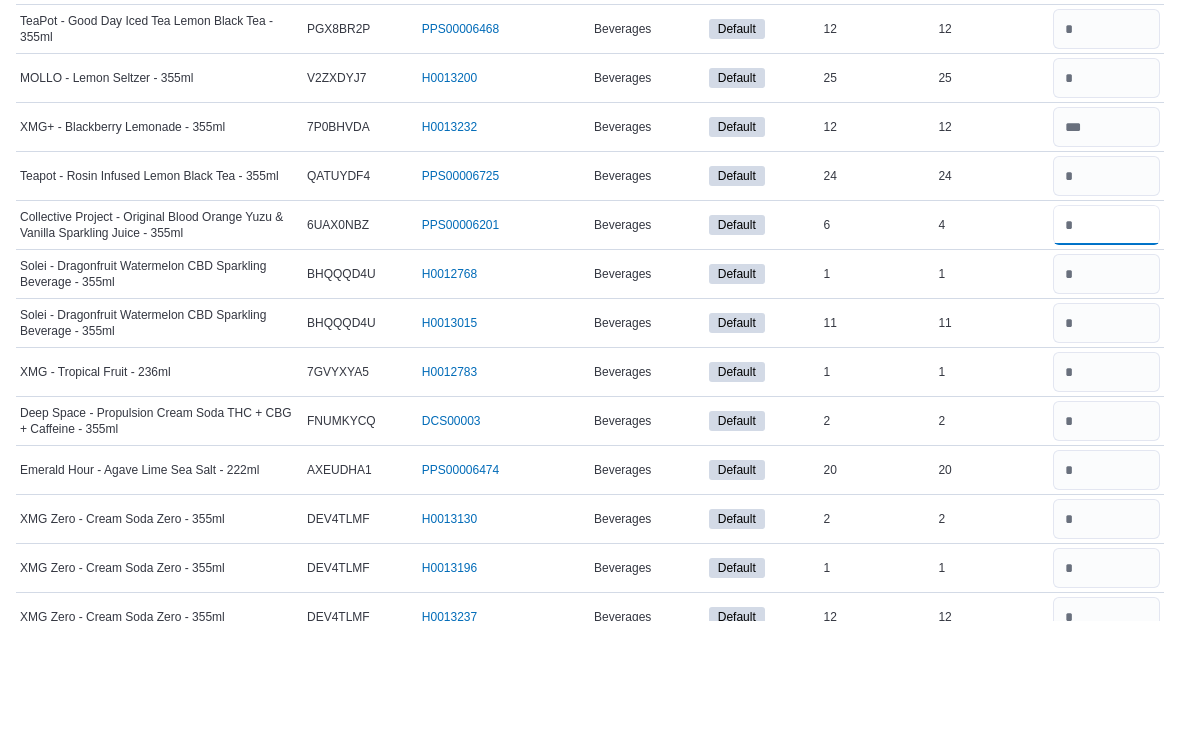 click at bounding box center [1106, 350] 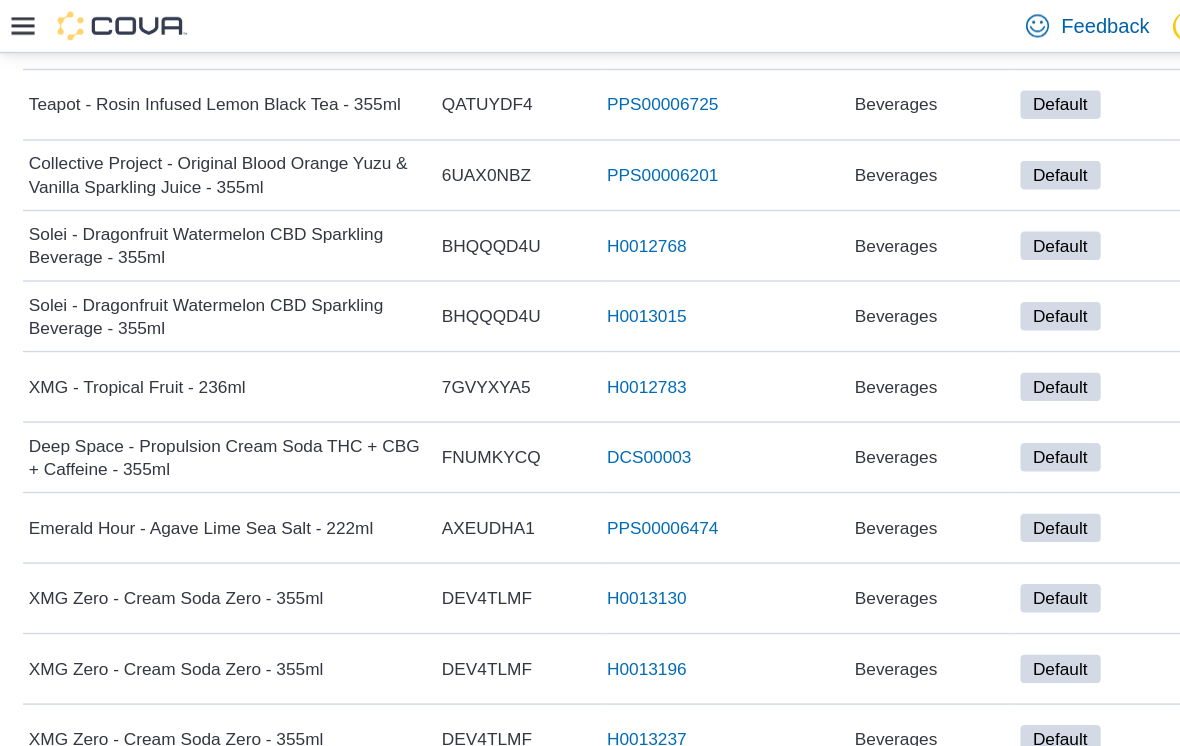 scroll, scrollTop: 959, scrollLeft: 0, axis: vertical 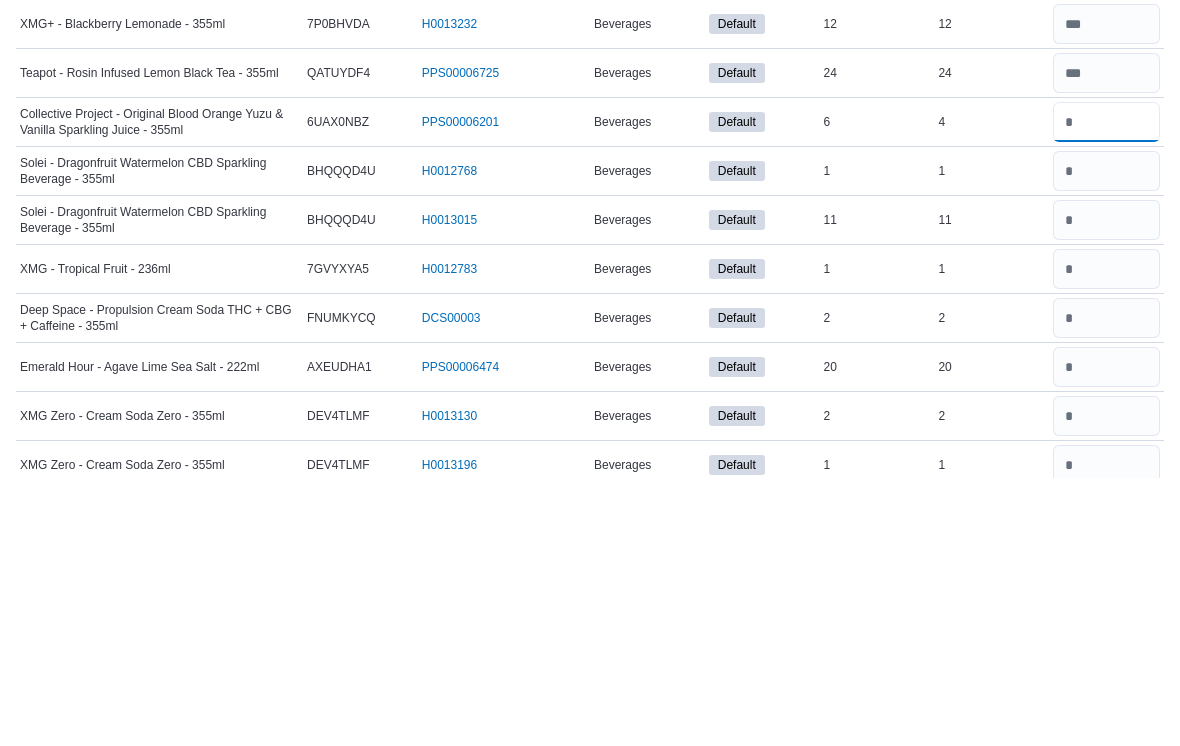 type on "*" 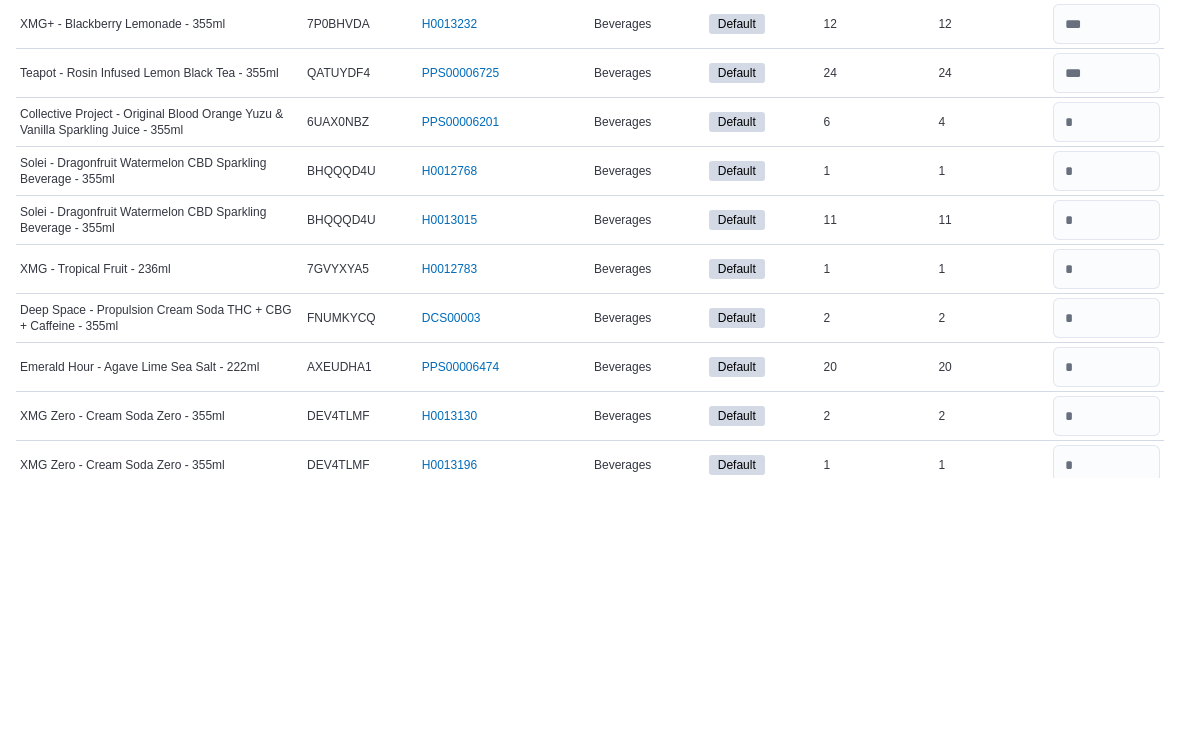 click at bounding box center (1106, 488) 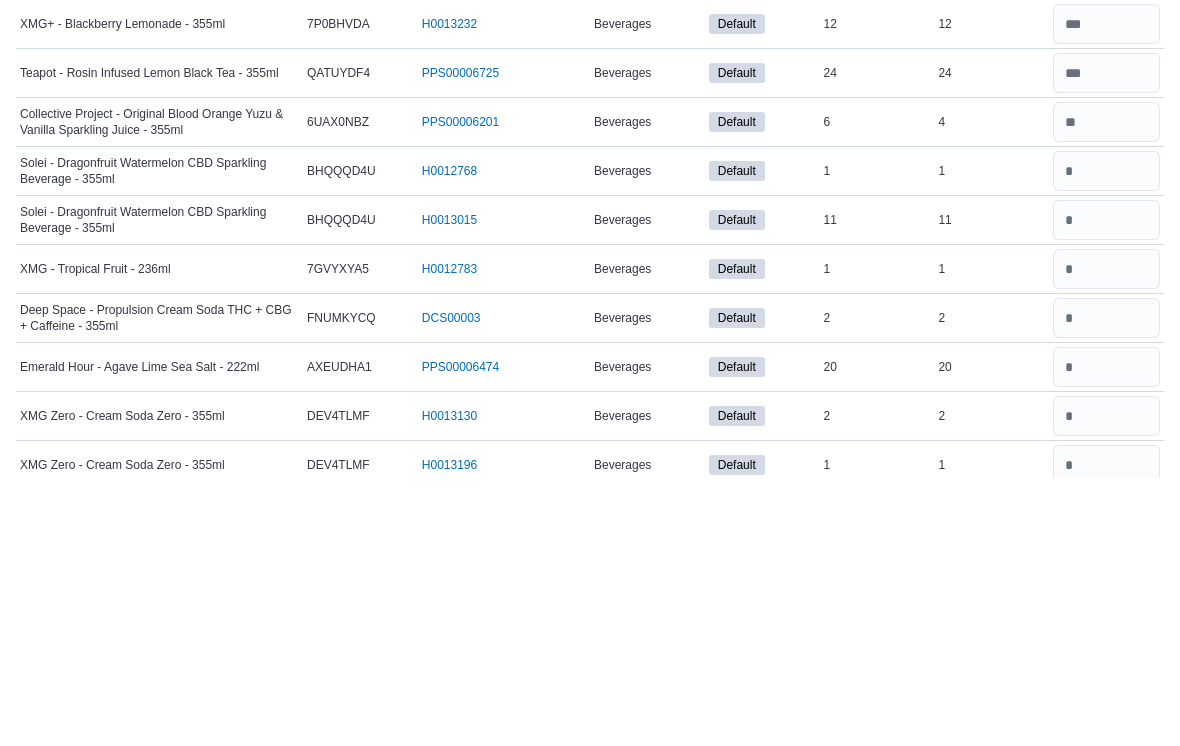 scroll, scrollTop: 1227, scrollLeft: 0, axis: vertical 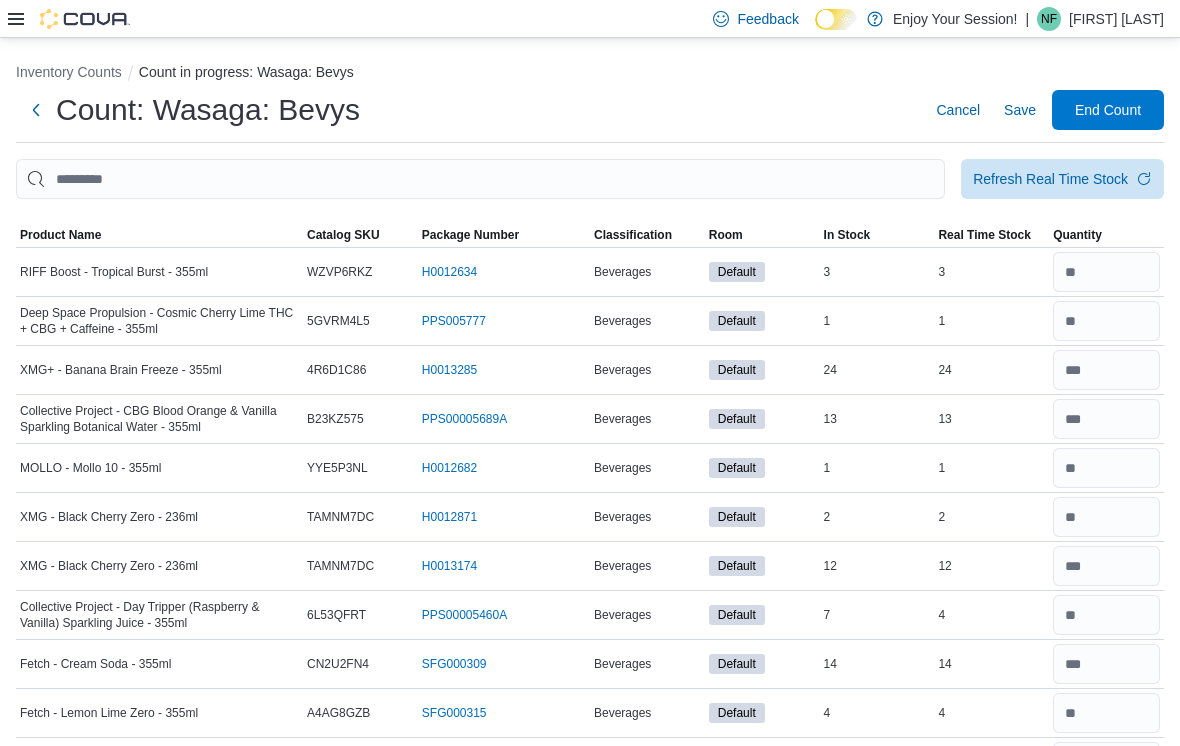click on "Save" at bounding box center (1020, 109) 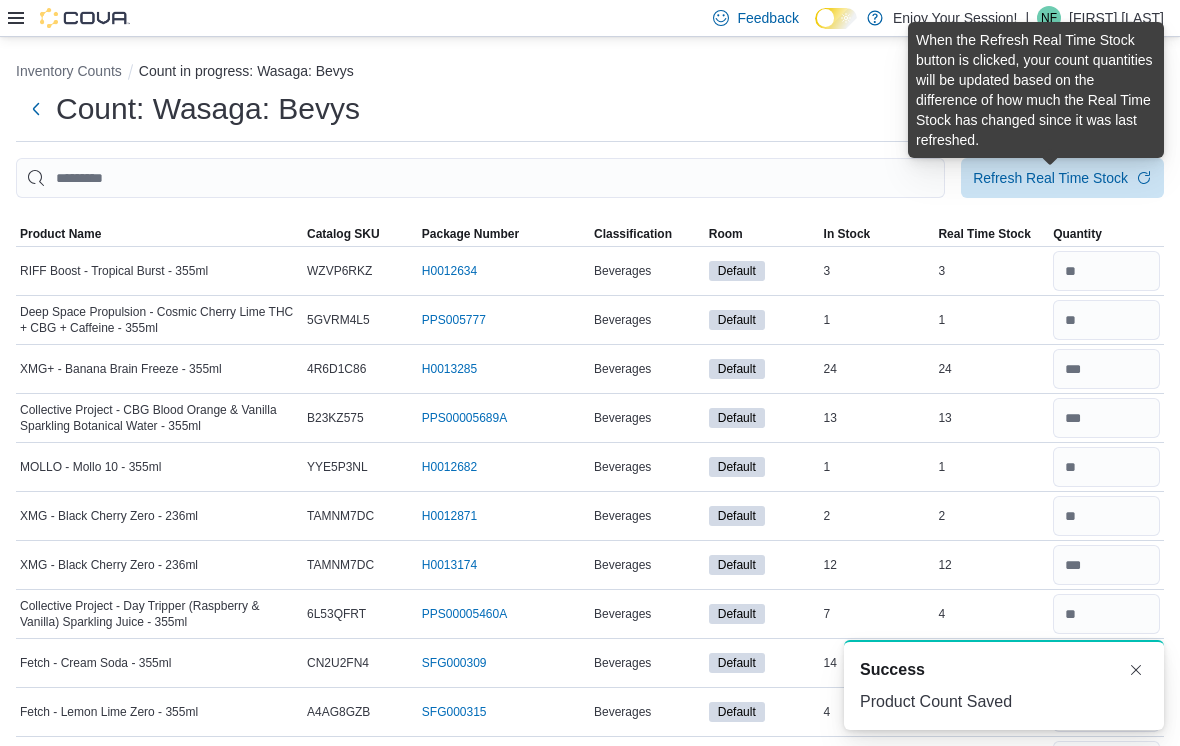click on "Refresh Real Time Stock" at bounding box center (1050, 178) 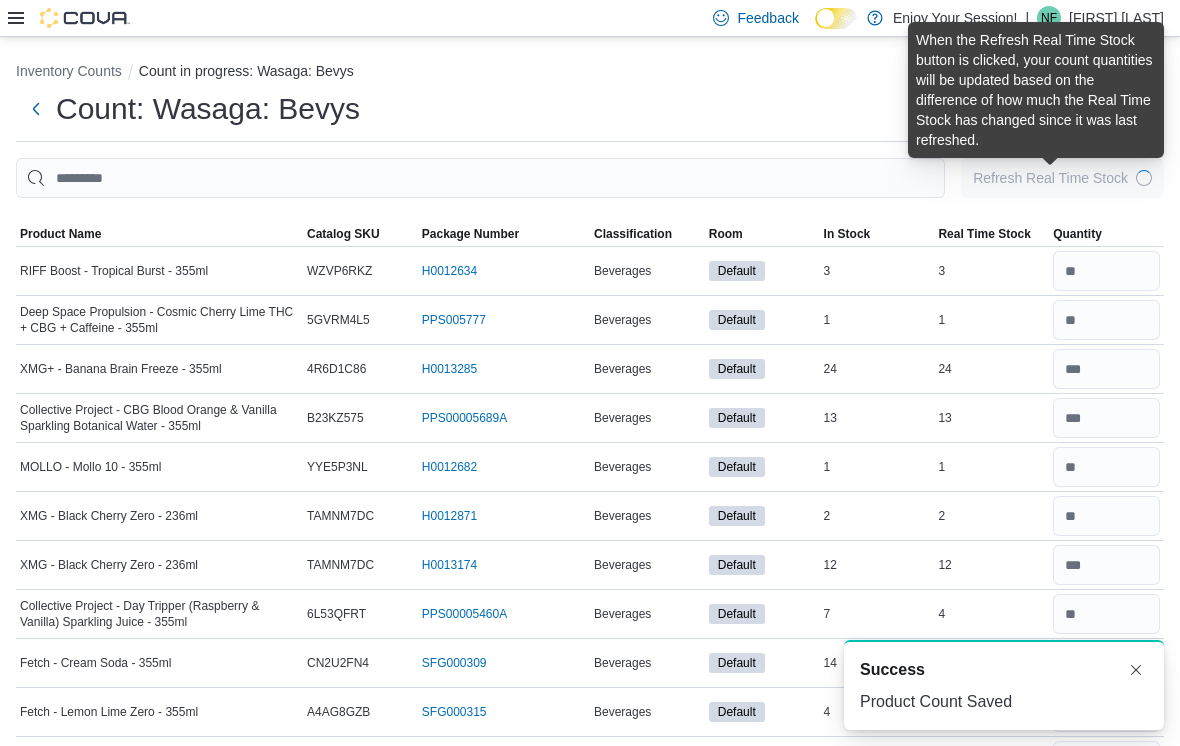 scroll, scrollTop: 0, scrollLeft: 0, axis: both 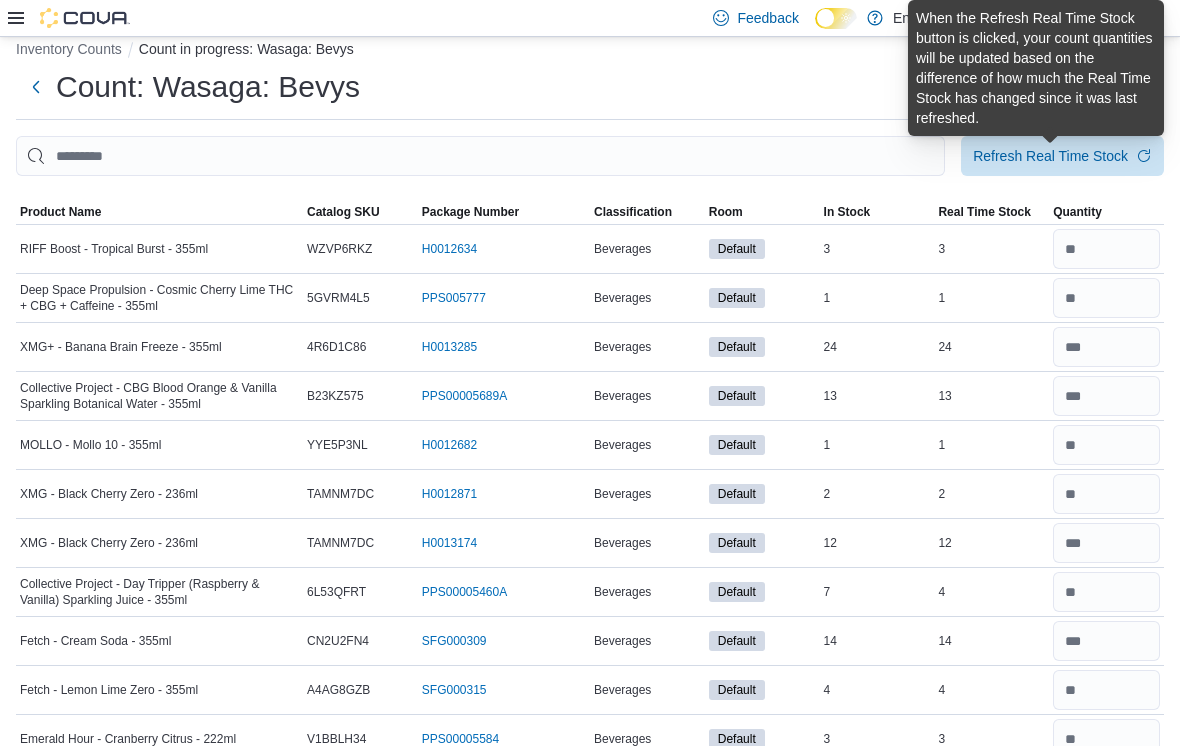 click on "Refresh Real Time Stock" at bounding box center [1050, 156] 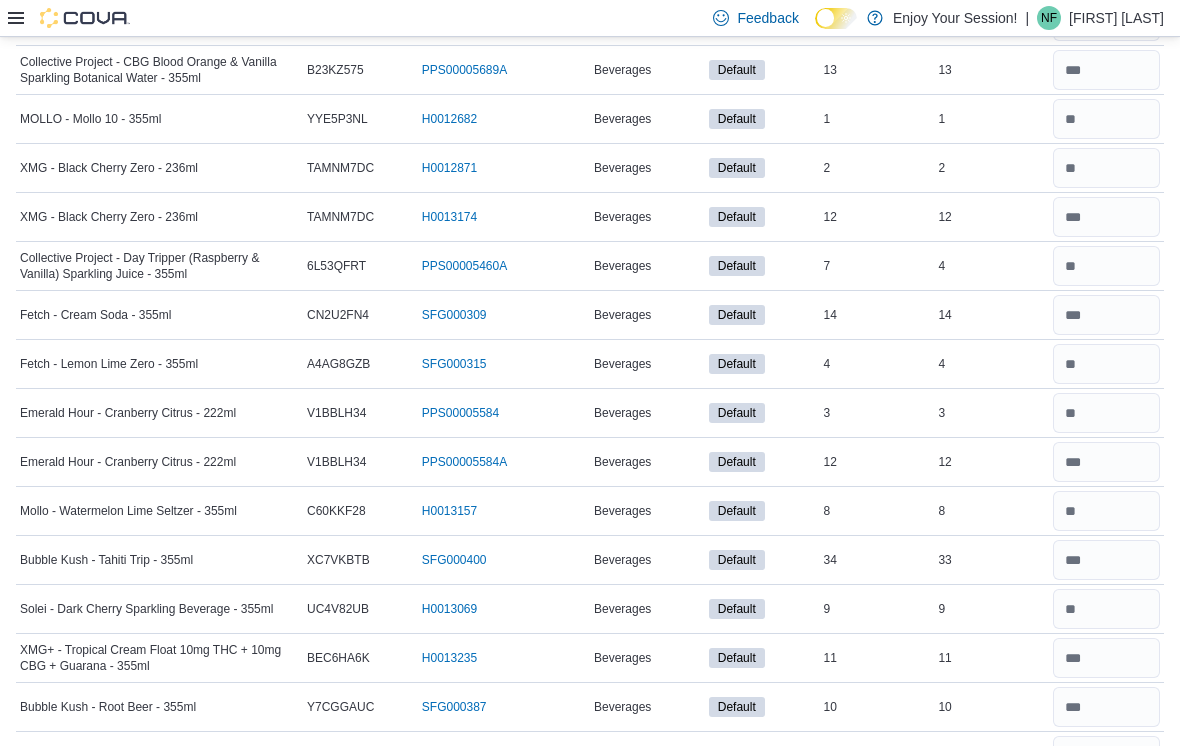 scroll, scrollTop: 0, scrollLeft: 0, axis: both 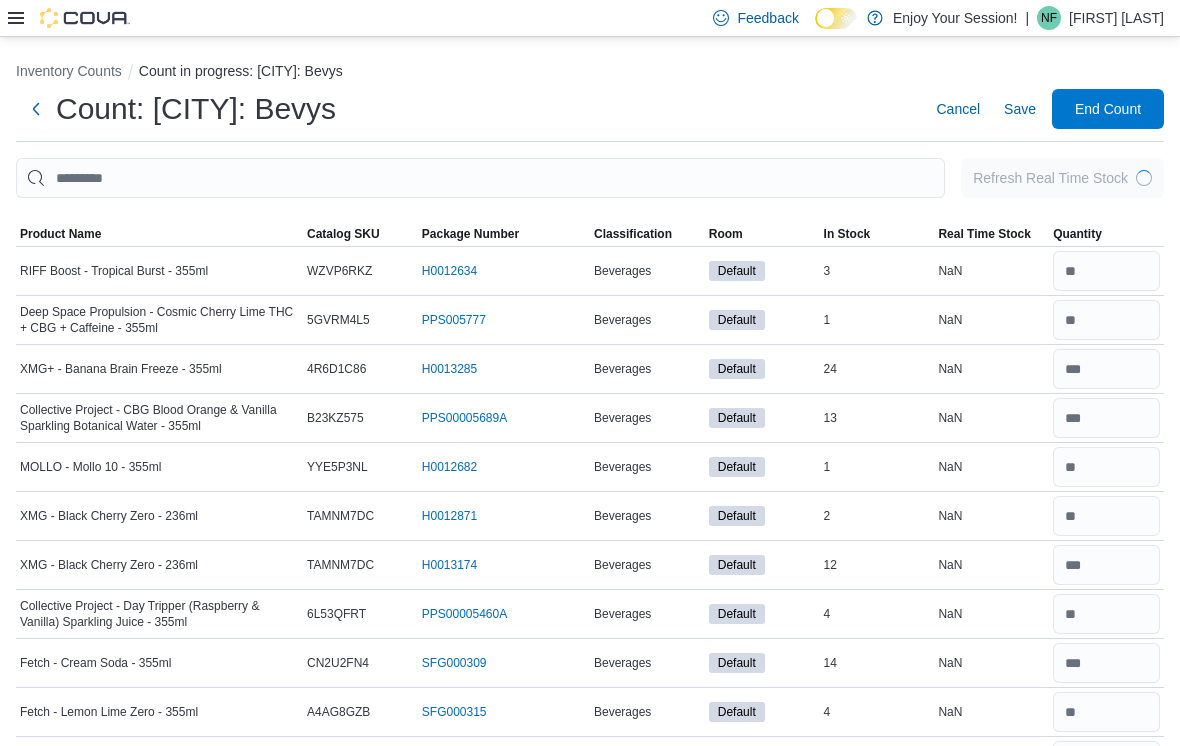 click on "Save" at bounding box center [1020, 109] 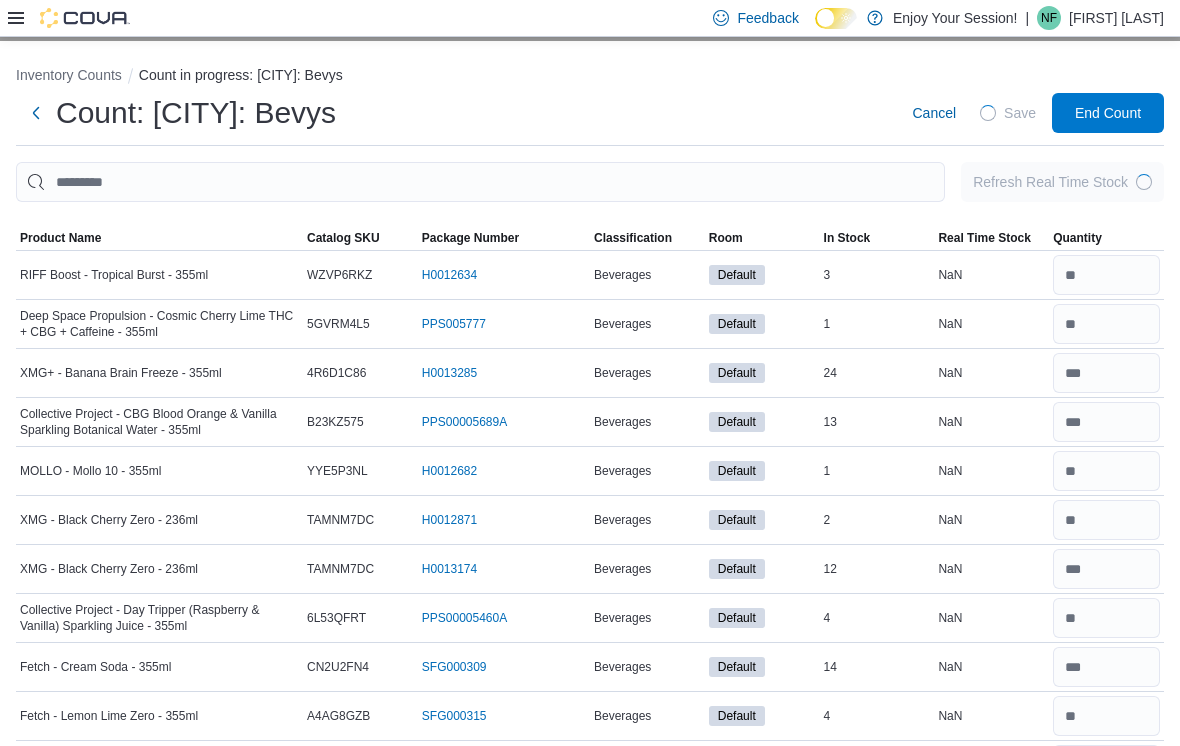 click on "Refresh Real Time Stock" at bounding box center [1062, 182] 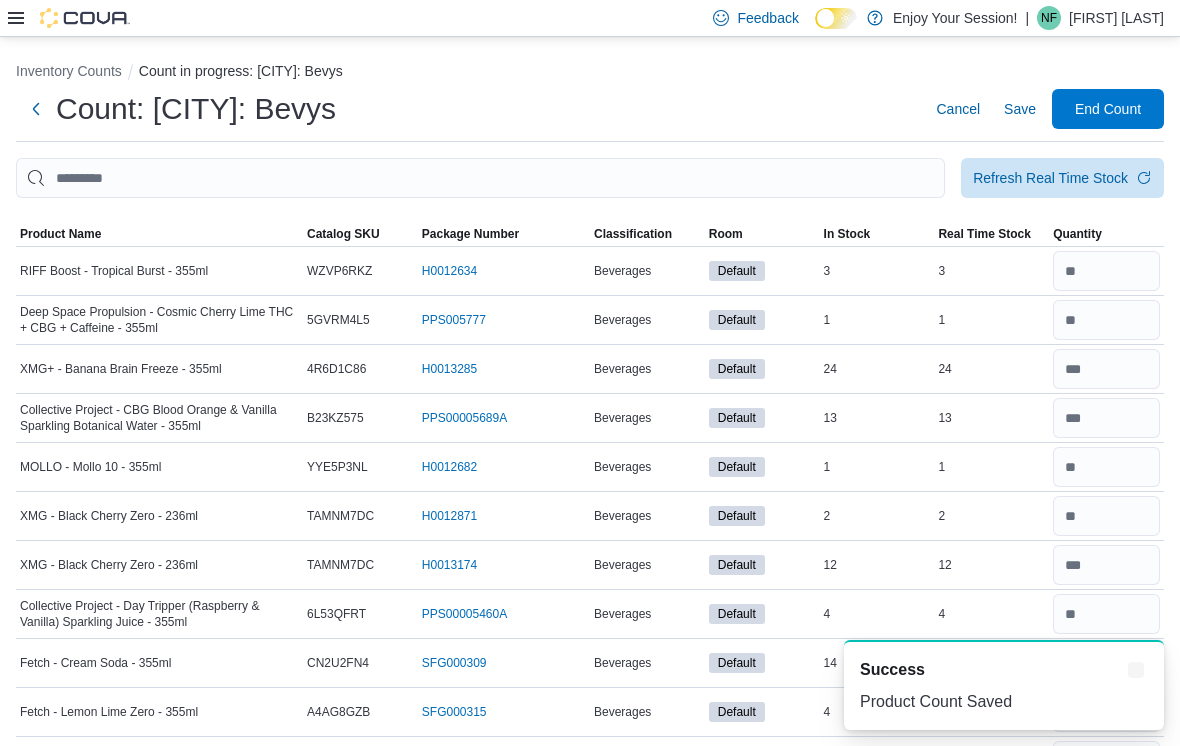 scroll, scrollTop: 339, scrollLeft: 0, axis: vertical 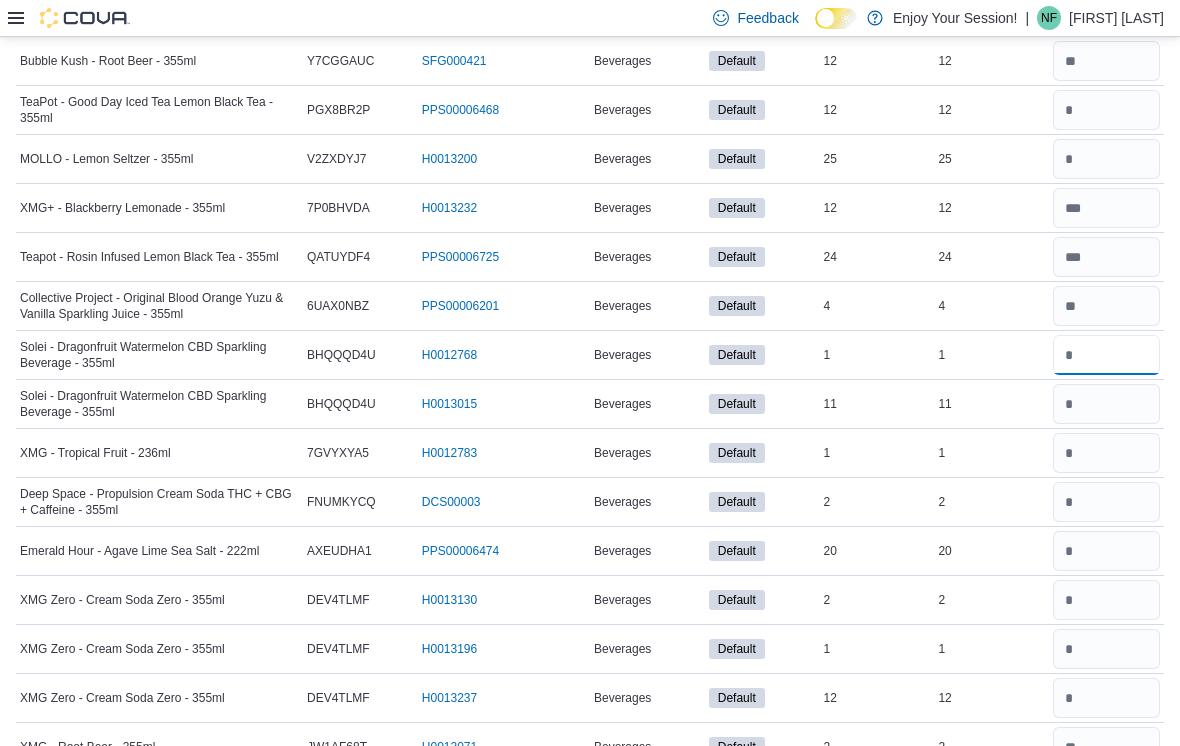 click at bounding box center [1106, 355] 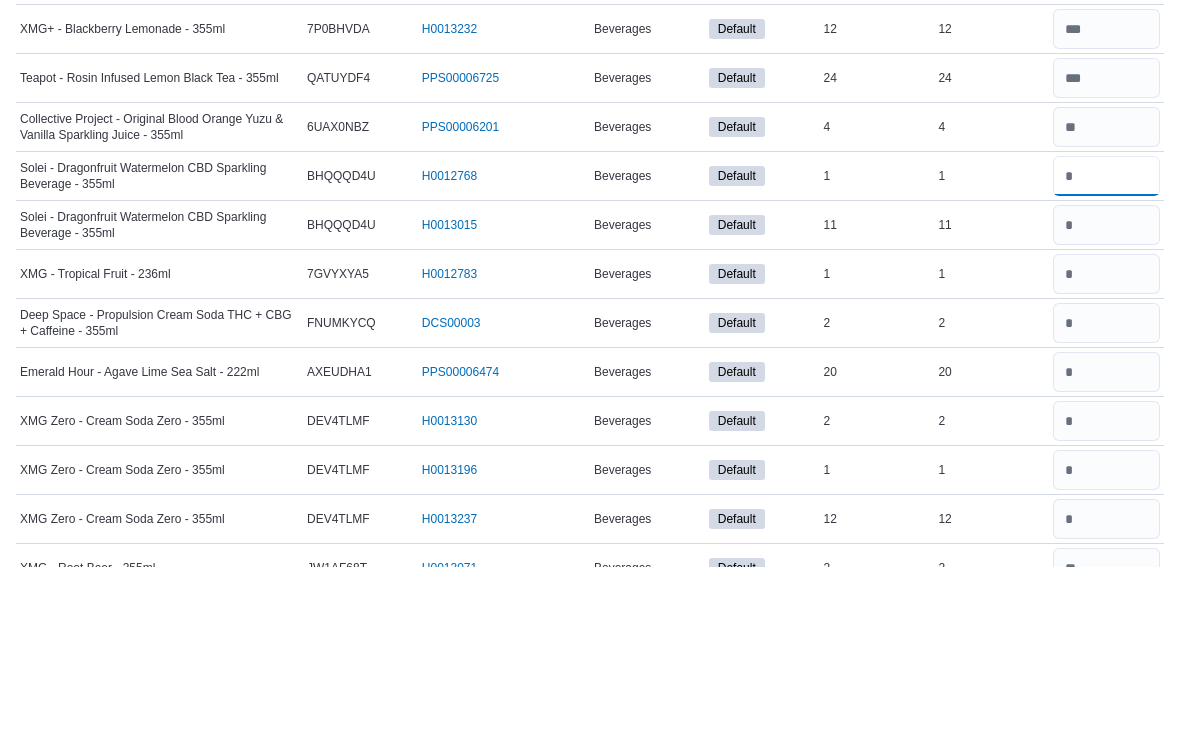 type on "*" 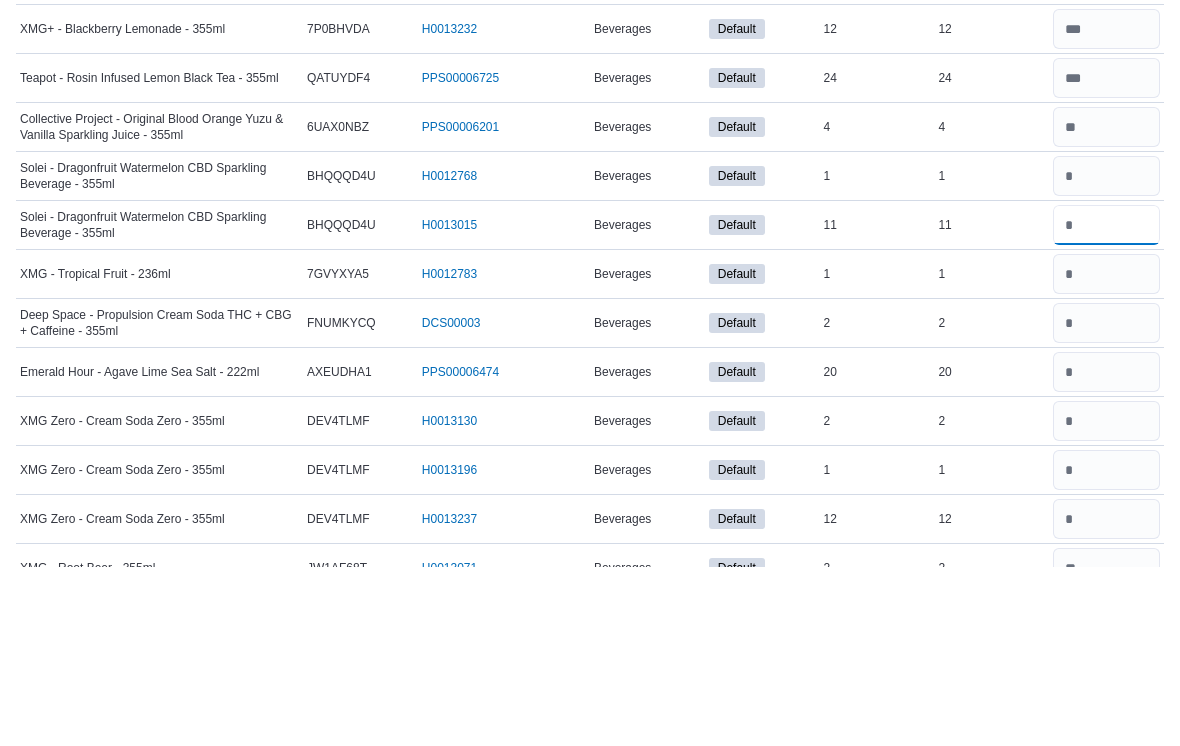 click at bounding box center [1106, 404] 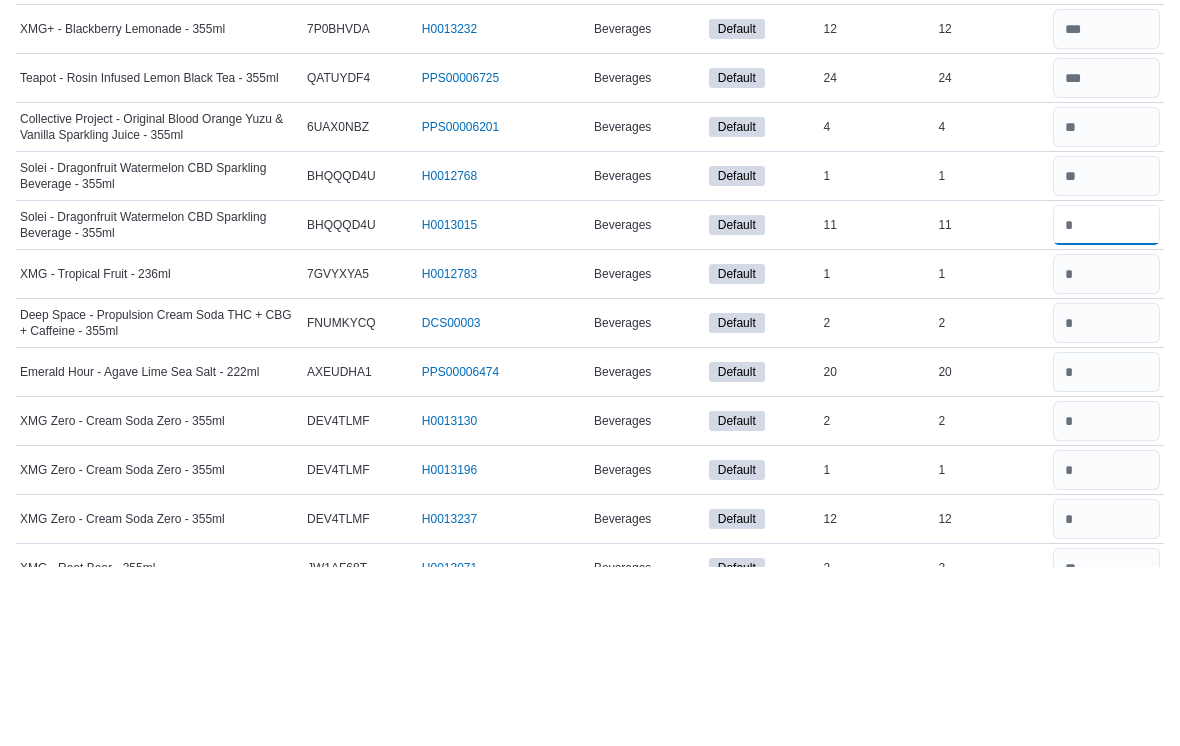 click on "**" at bounding box center [1106, 404] 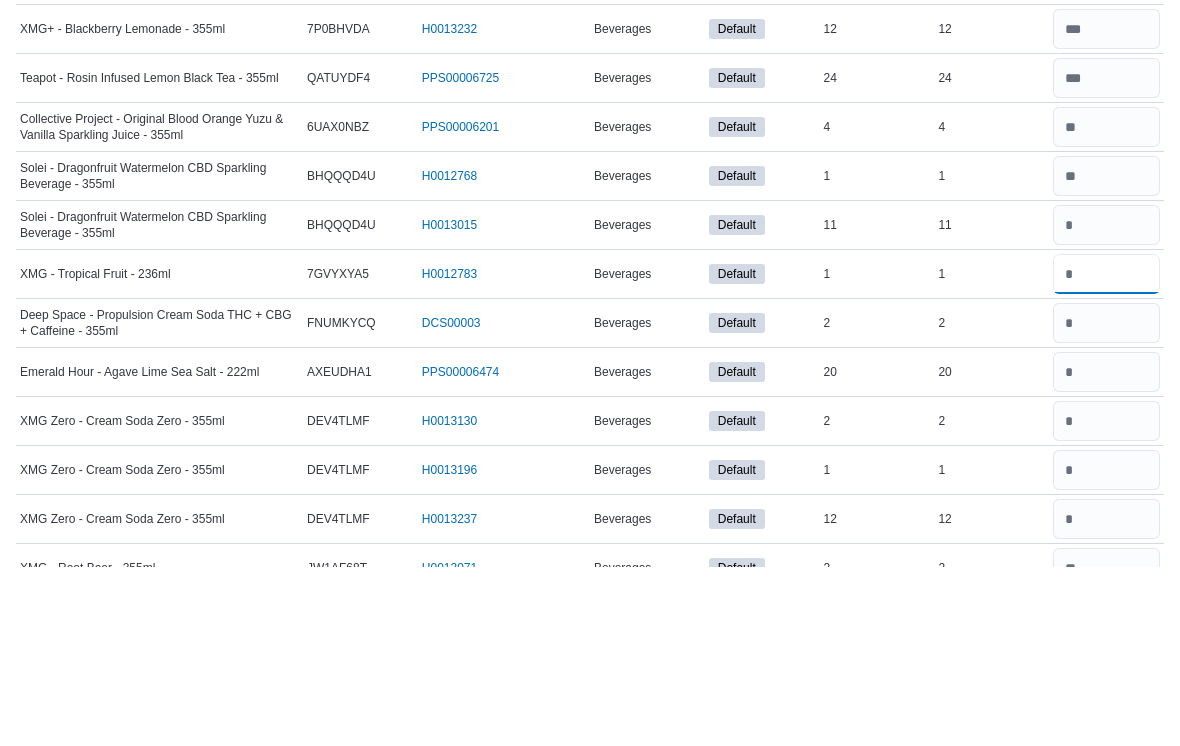 click at bounding box center (1106, 453) 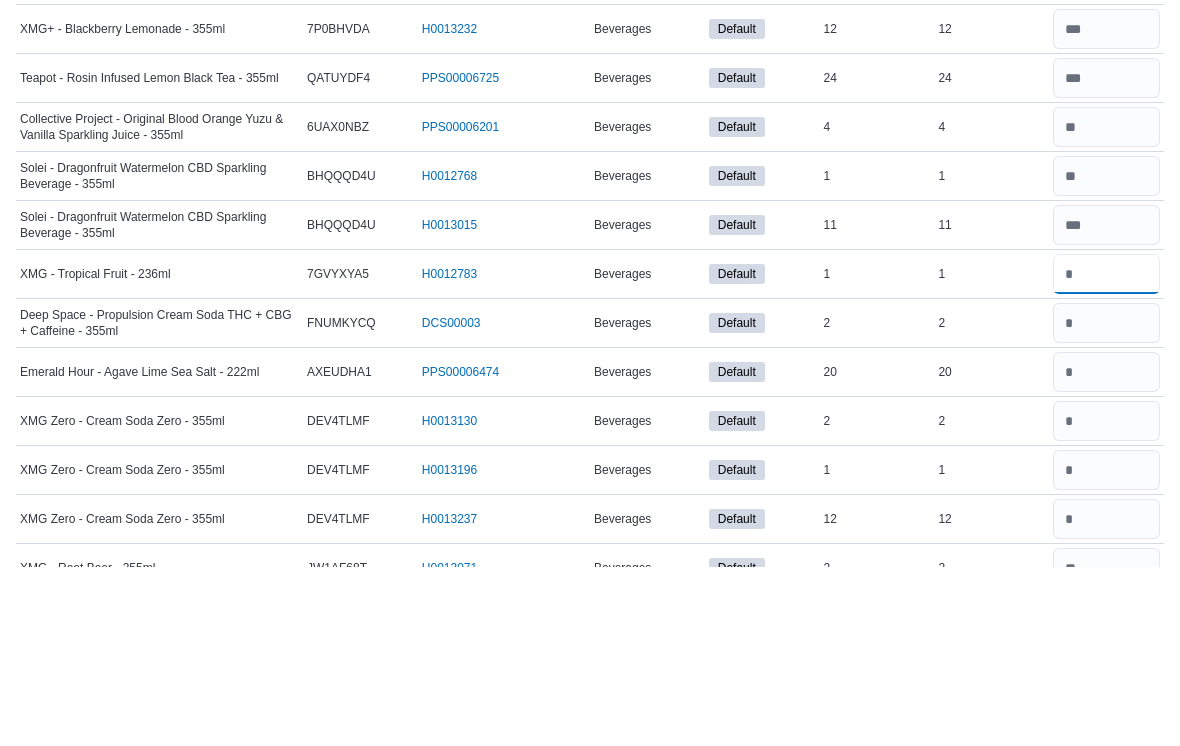 type on "*" 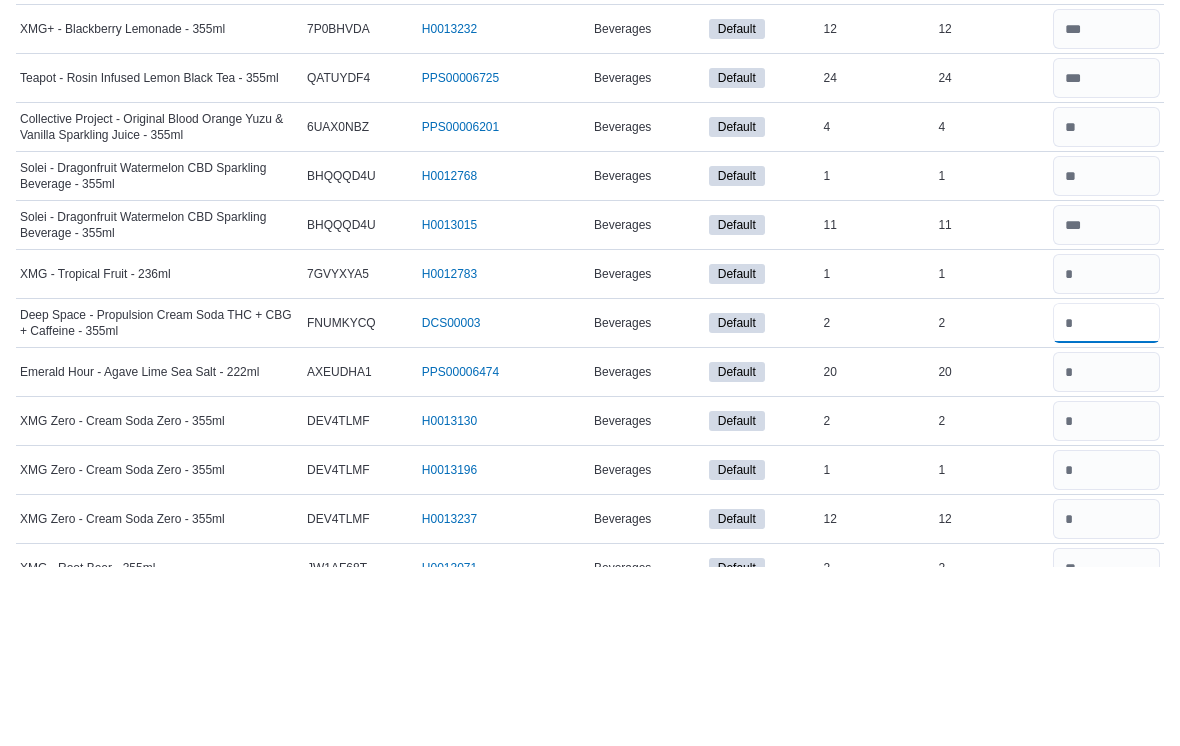 click at bounding box center [1106, 502] 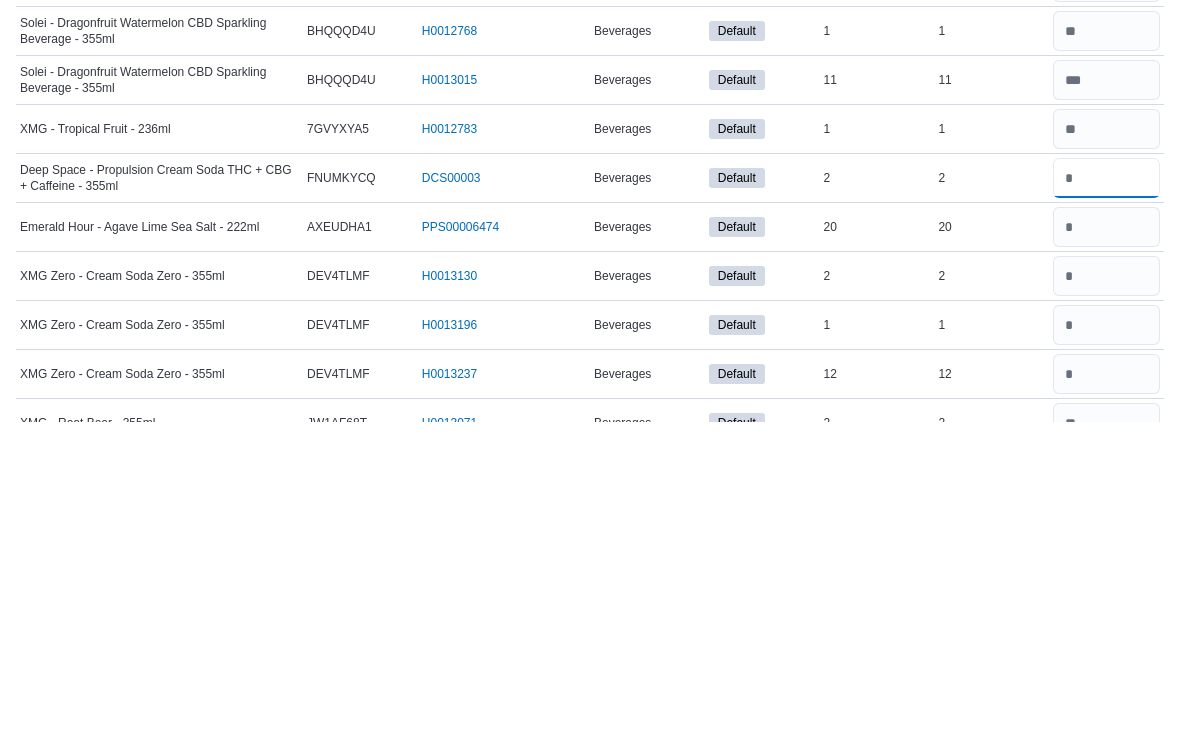 type on "*" 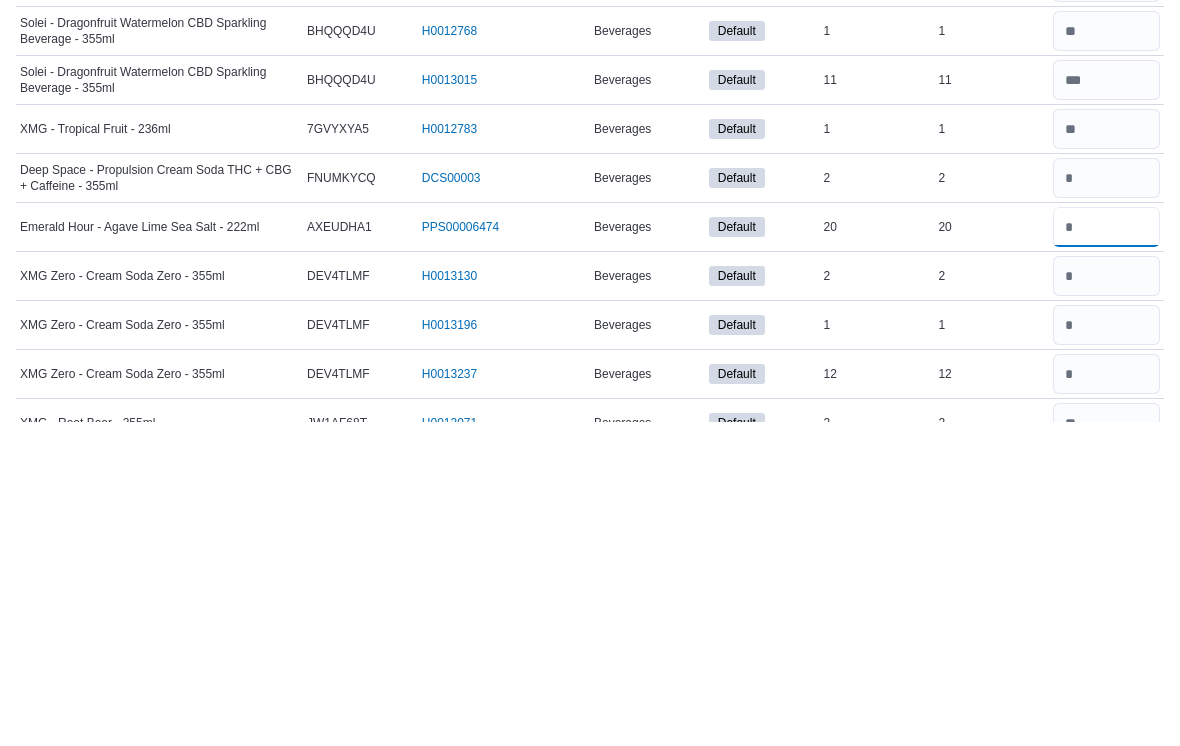 click at bounding box center (1106, 551) 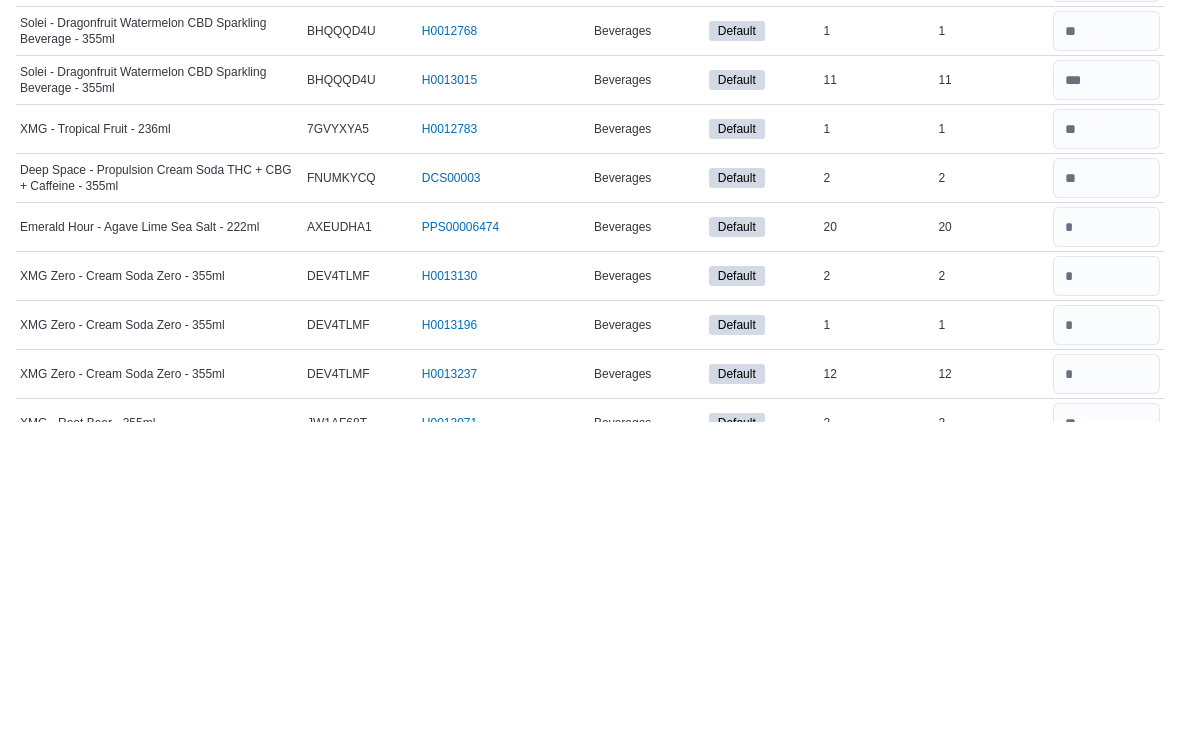 click on "Inventory Counts Count in progress: Wasaga: Bevys Count: Wasaga: Bevys  Cancel Save End Count Refresh Real Time Stock Sorting This table contains 72 rows. Product Name Catalog SKU Package Number Classification Room In Stock Real Time Stock Quantity RIFF Boost - Tropical Burst - 355ml Catalog SKU WZVP6RKZ Package Number H0012634 (opens in a new tab or window) Beverages Default In Stock 3  Real Time Stock 3  Deep Space Propulsion - Cosmic Cherry Lime THC + CBG + Caffeine - 355ml Catalog SKU 5GVRM4L5 Package Number PPS005777 (opens in a new tab or window) Beverages Default In Stock 1  Real Time Stock 1  XMG+ - Banana Brain Freeze - 355ml Catalog SKU 4R6D1C86 Package Number H0013285 (opens in a new tab or window) Beverages Default In Stock 24  Real Time Stock 24  Collective Project - CBG Blood Orange & Vanilla Sparkling Botanical Water - 355ml Catalog SKU B23KZ575 Package Number PPS00005689A (opens in a new tab or window) Beverages Default In Stock 13  Real Time Stock 13  MOLLO - Mollo 10 - 355ml Catalog SKU YYE5P3NL Package Number H0012682 (opens in a new tab or window) Beverages Default In Stock 1  Real Time Stock 1  Catalog SKU 2  2" at bounding box center [590, 871] 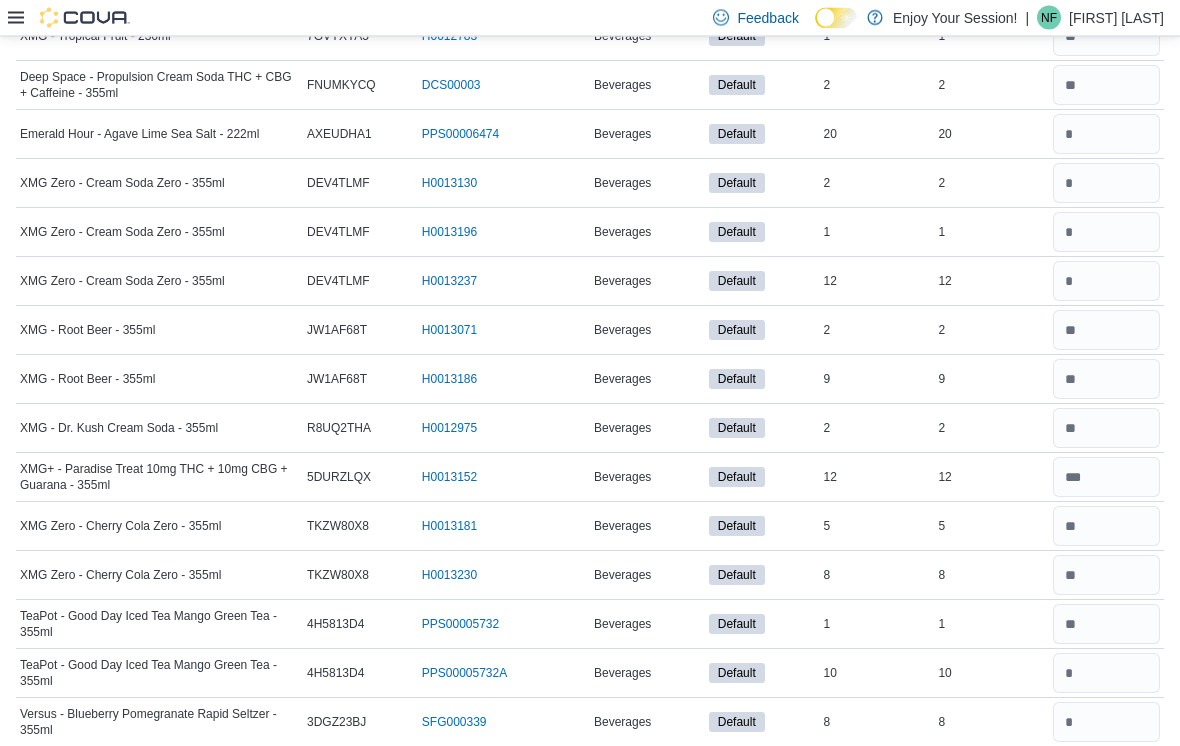 scroll, scrollTop: 1455, scrollLeft: 0, axis: vertical 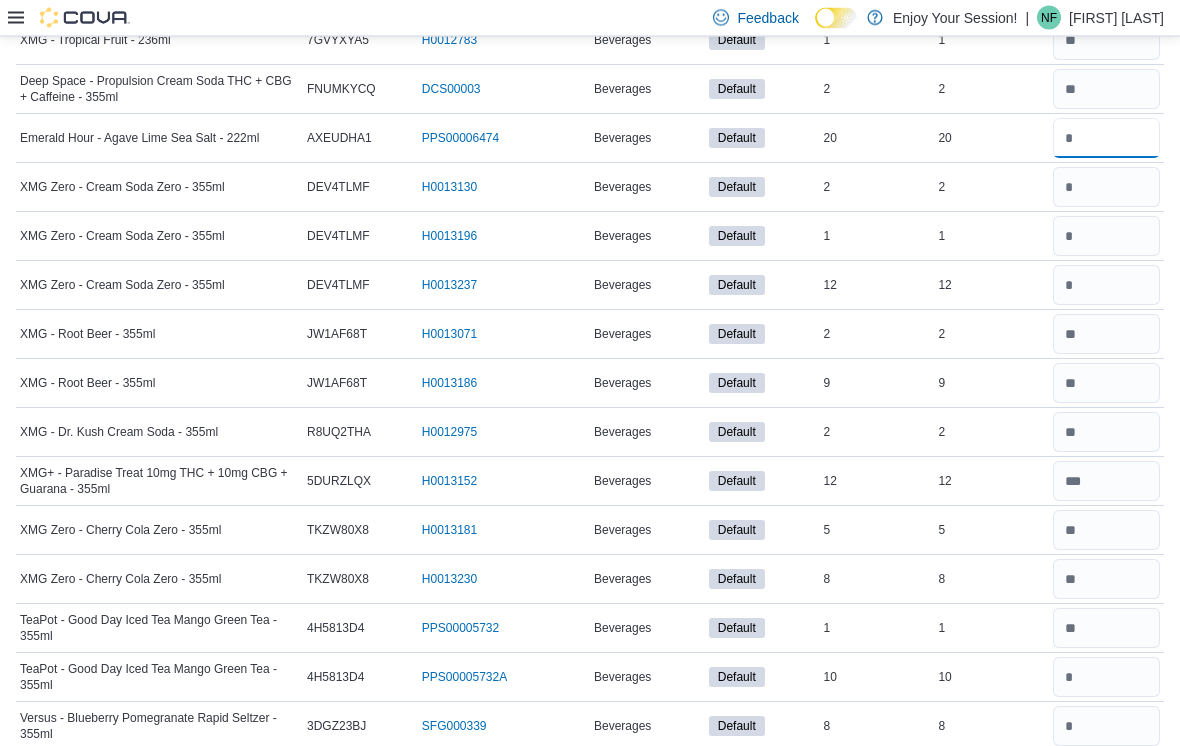 click at bounding box center (1106, 139) 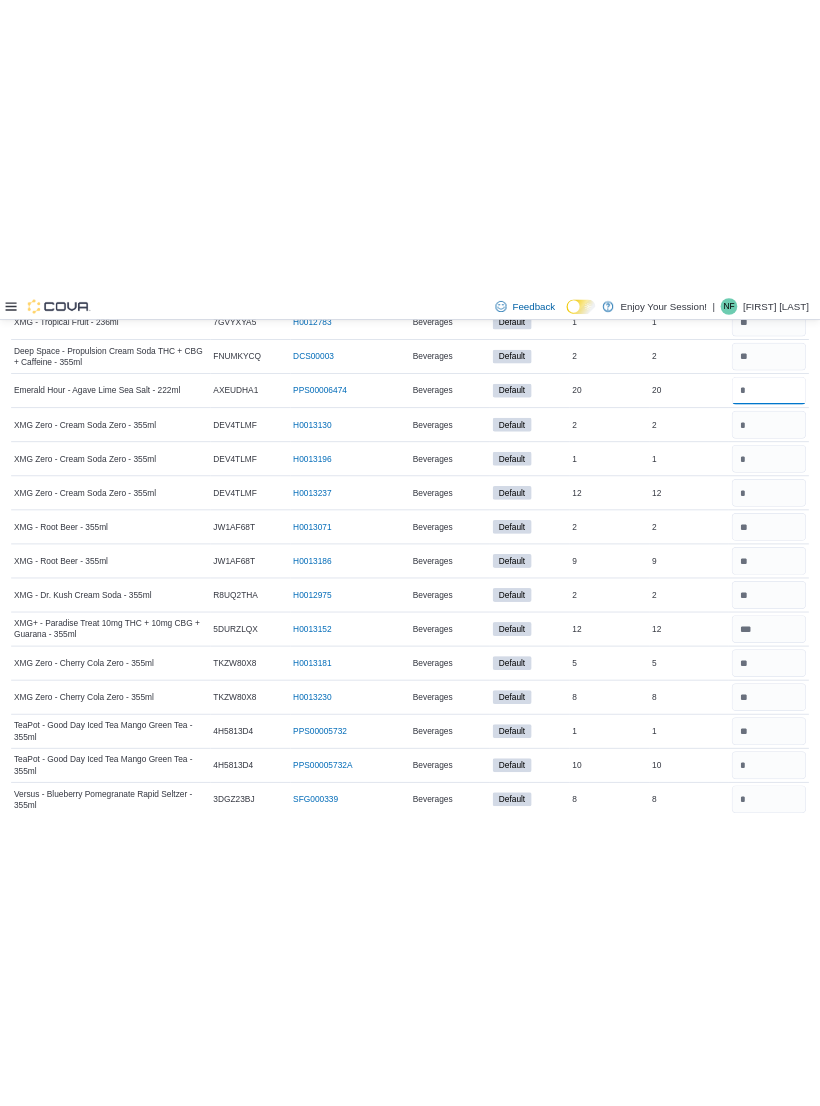 scroll, scrollTop: 1342, scrollLeft: 0, axis: vertical 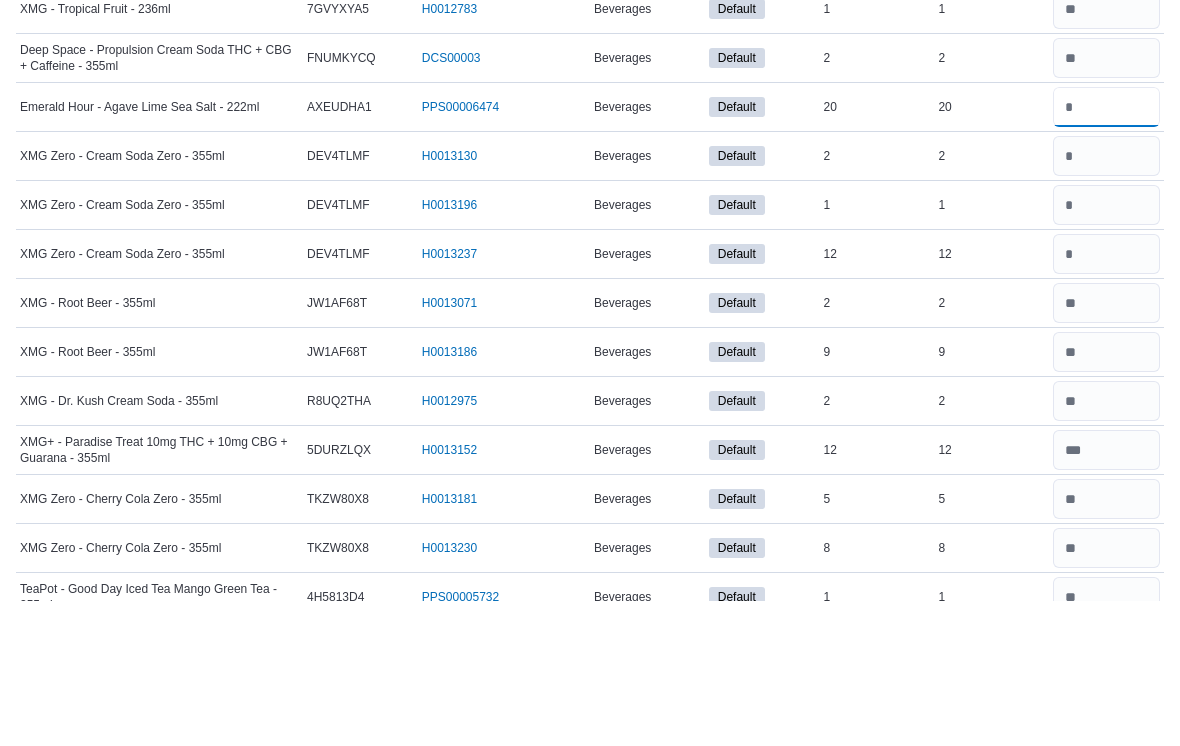 type on "**" 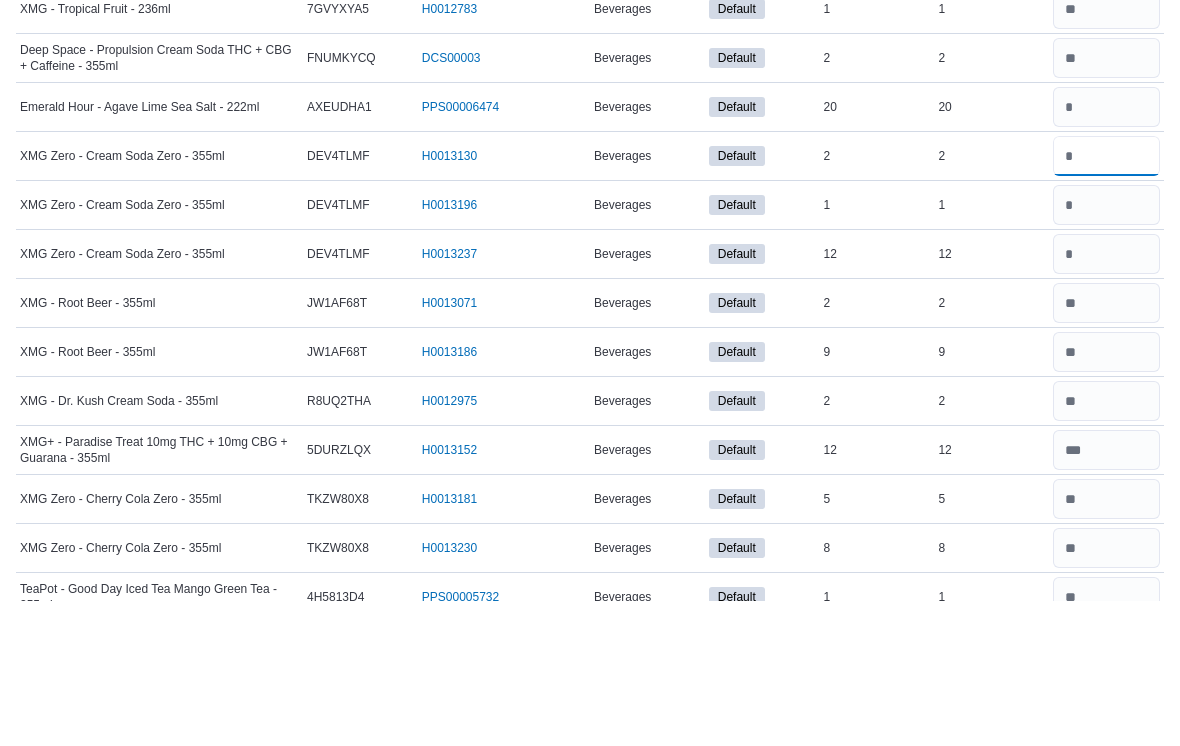 click at bounding box center [1106, 301] 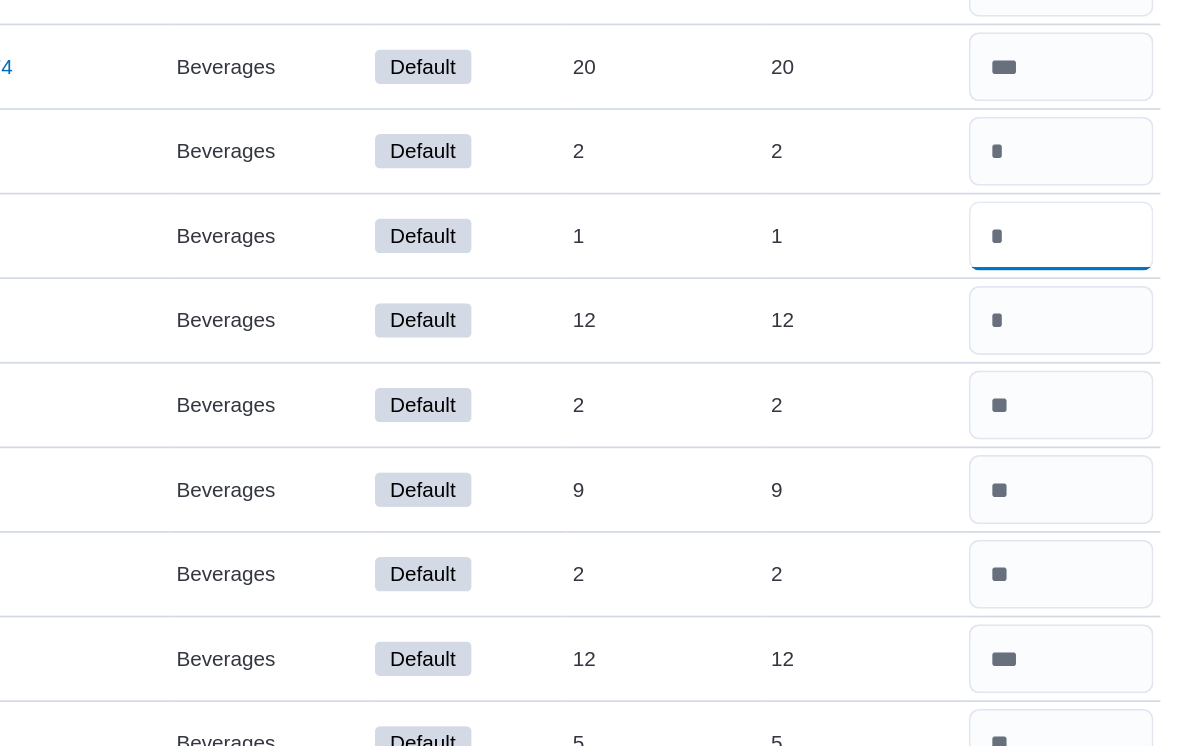 click at bounding box center [1106, 350] 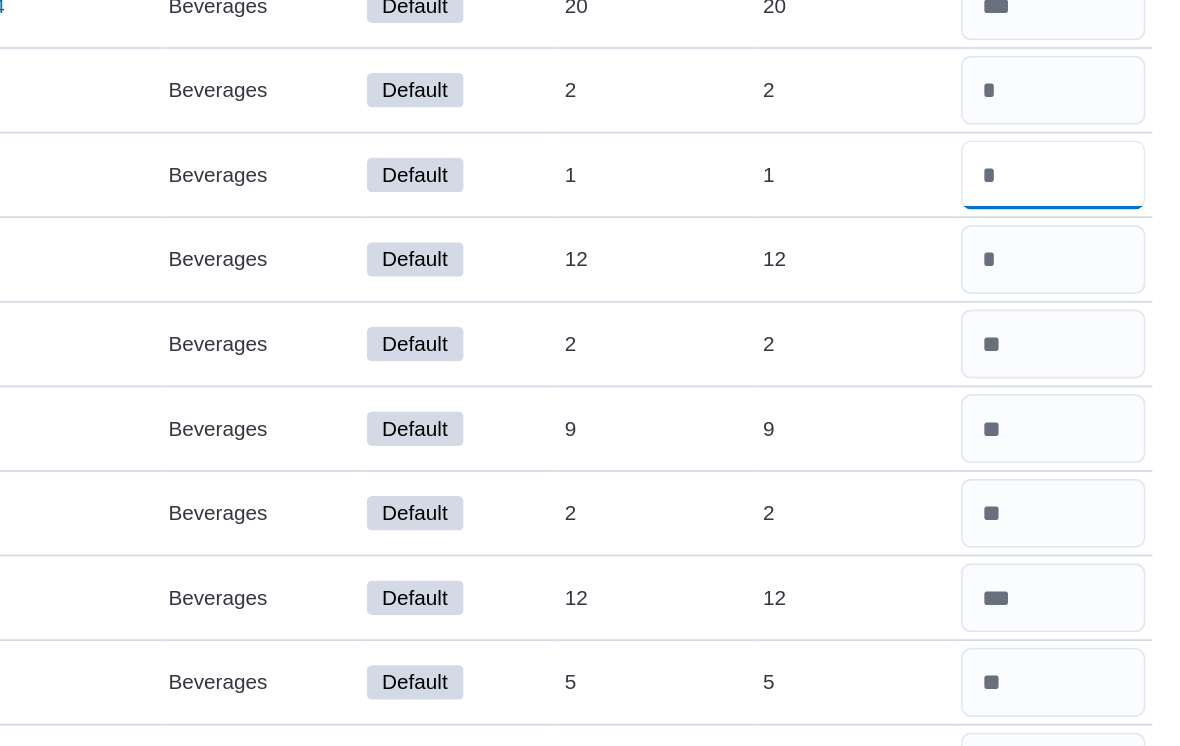 type on "*" 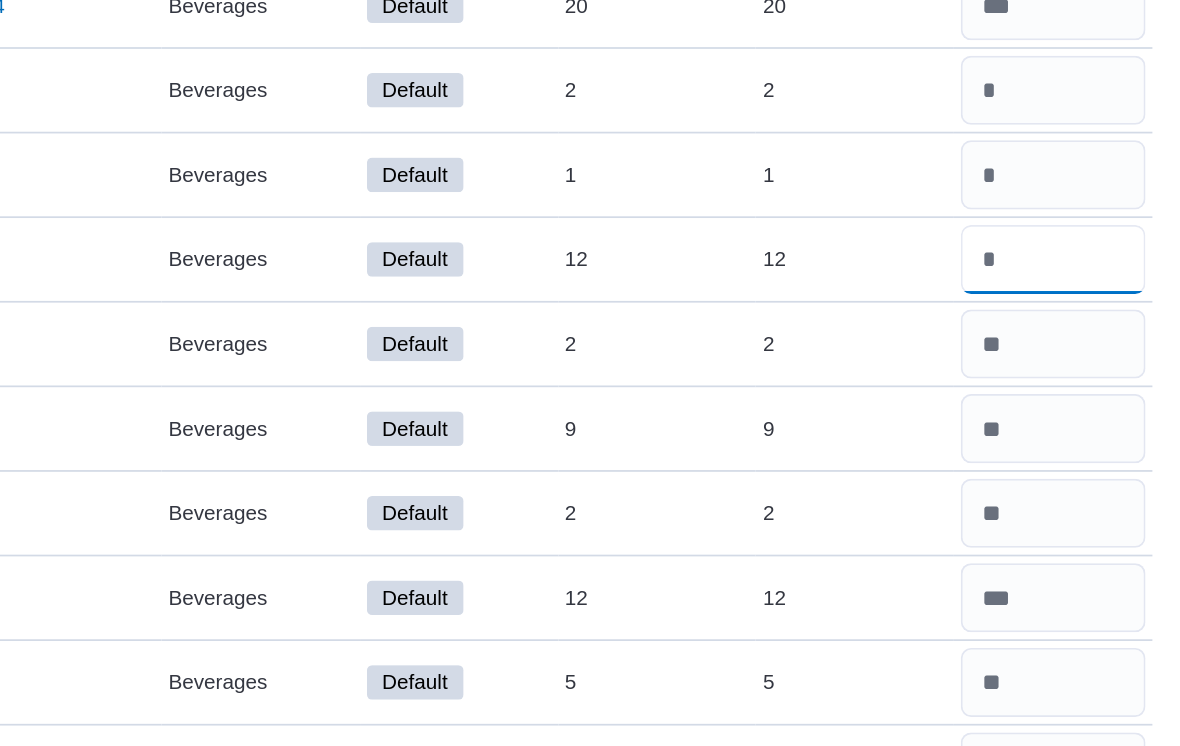 click at bounding box center (1106, 399) 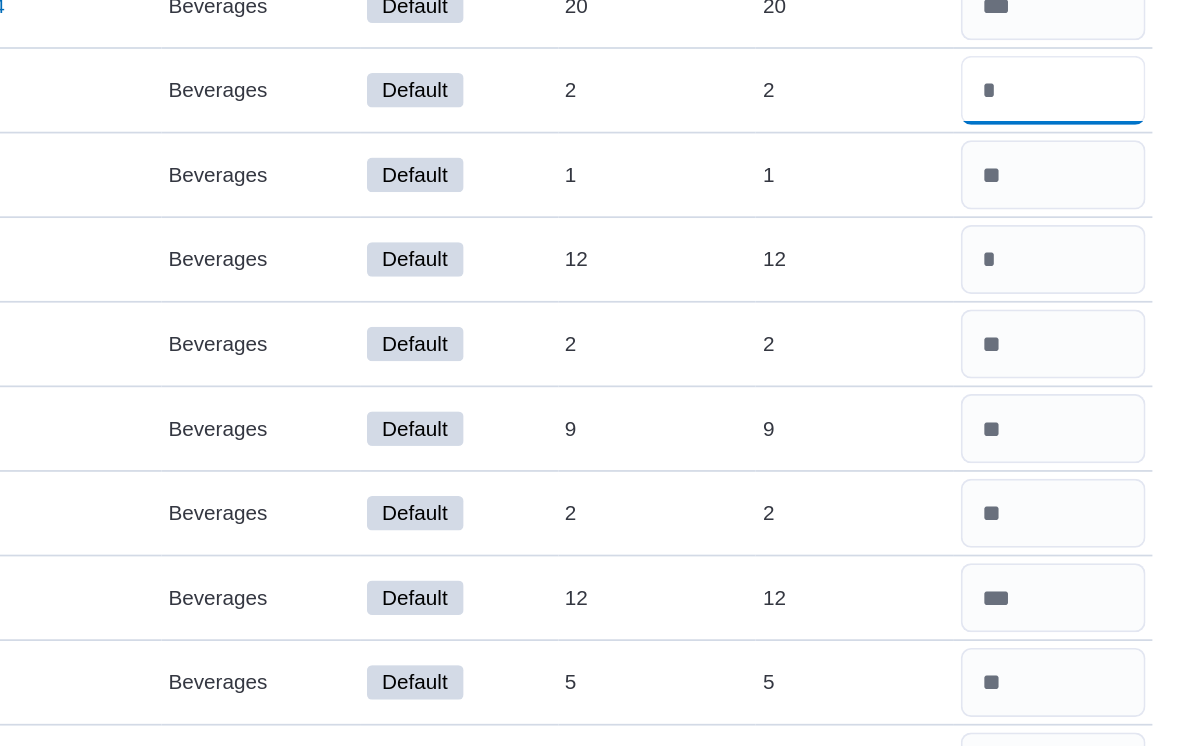 click at bounding box center (1106, 301) 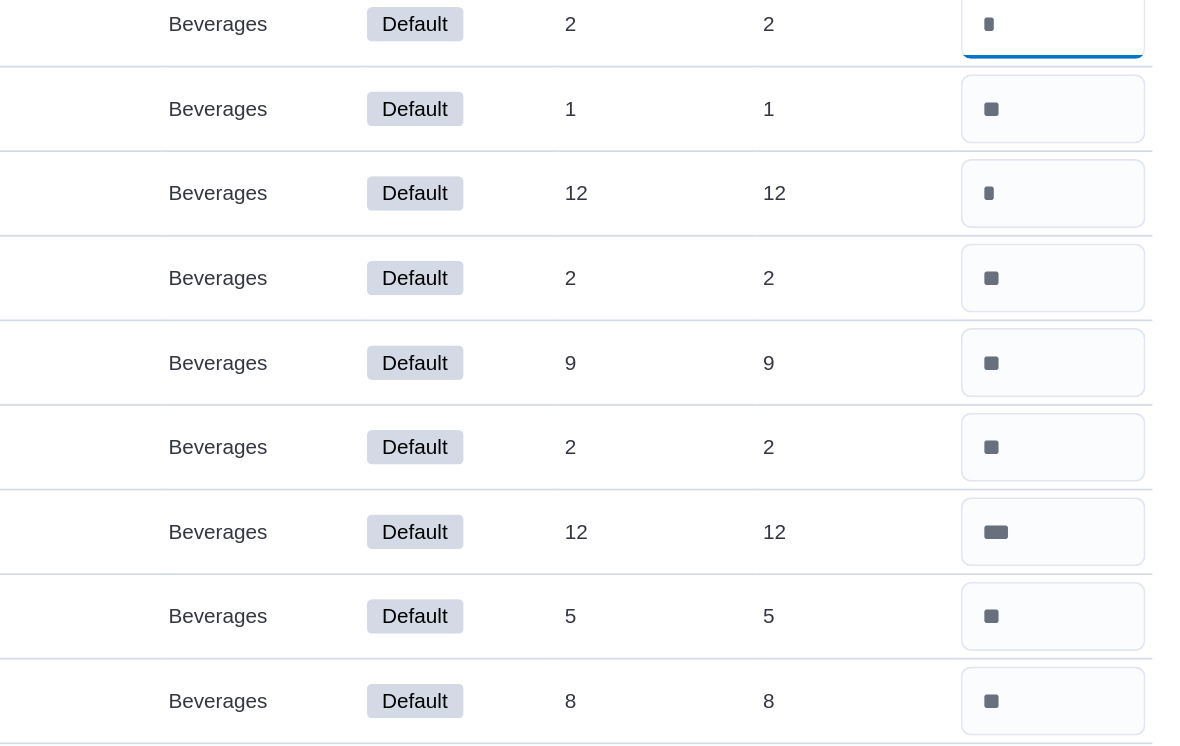type on "*" 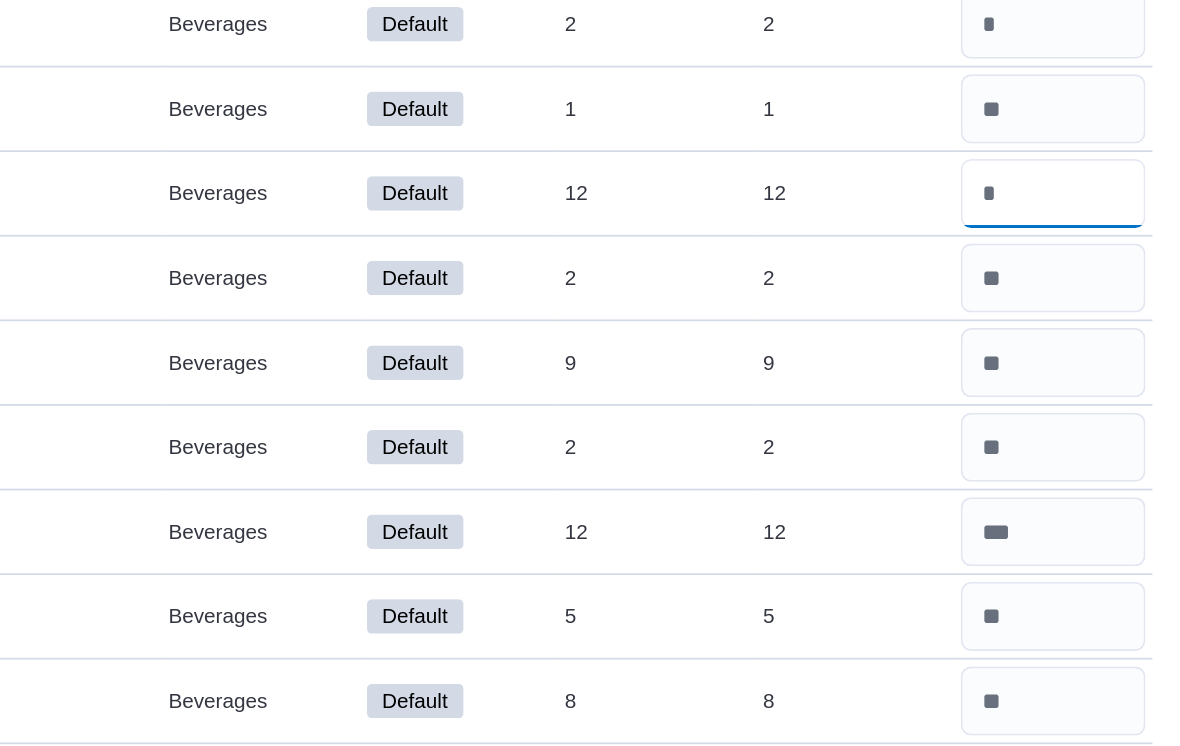 click at bounding box center [1106, 399] 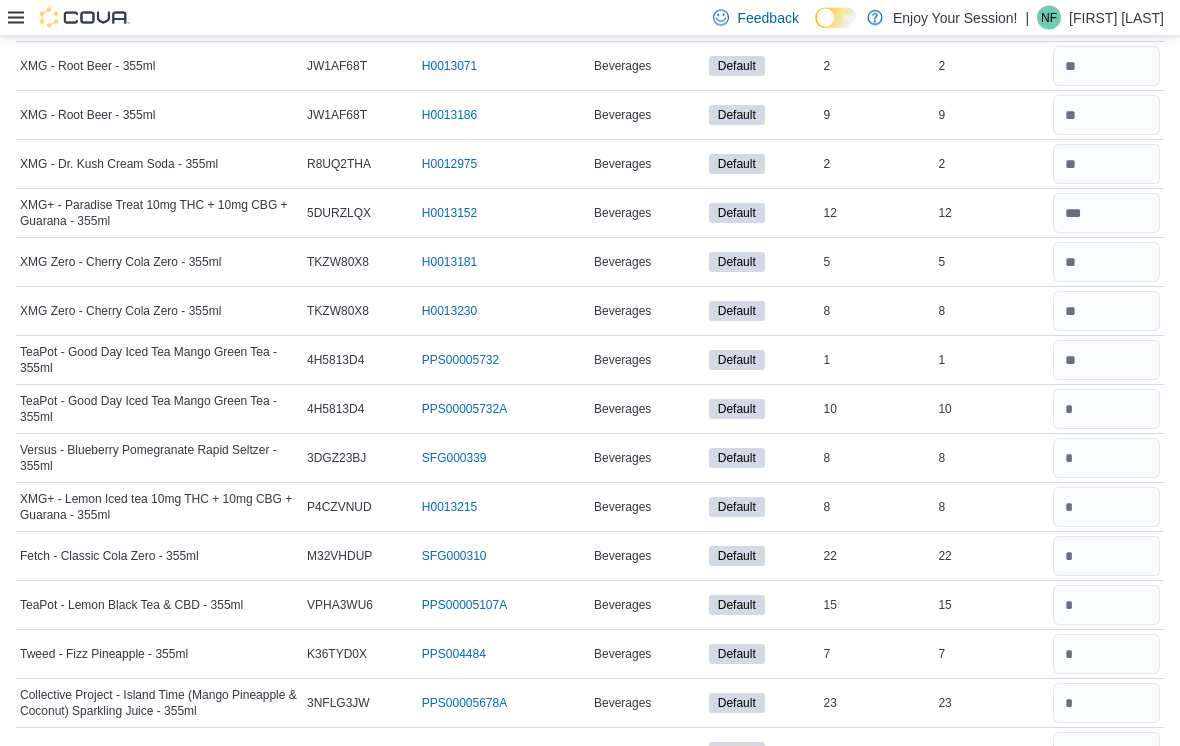 scroll, scrollTop: 1727, scrollLeft: 0, axis: vertical 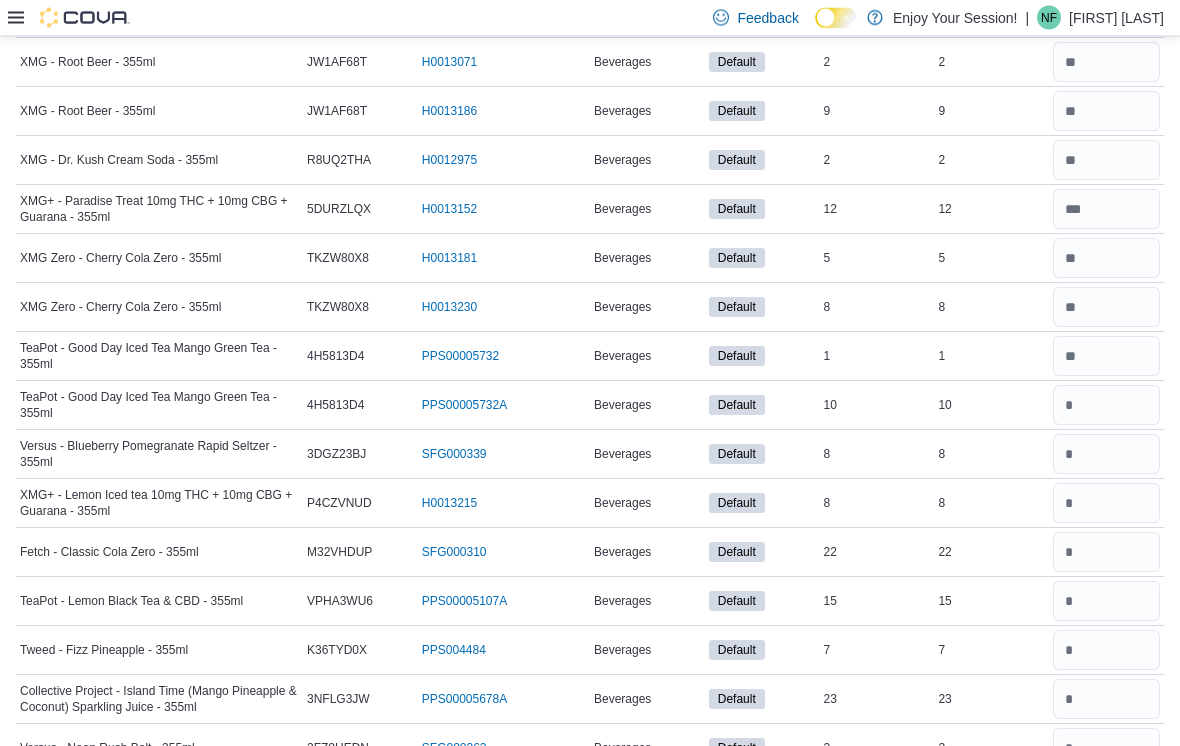 type on "**" 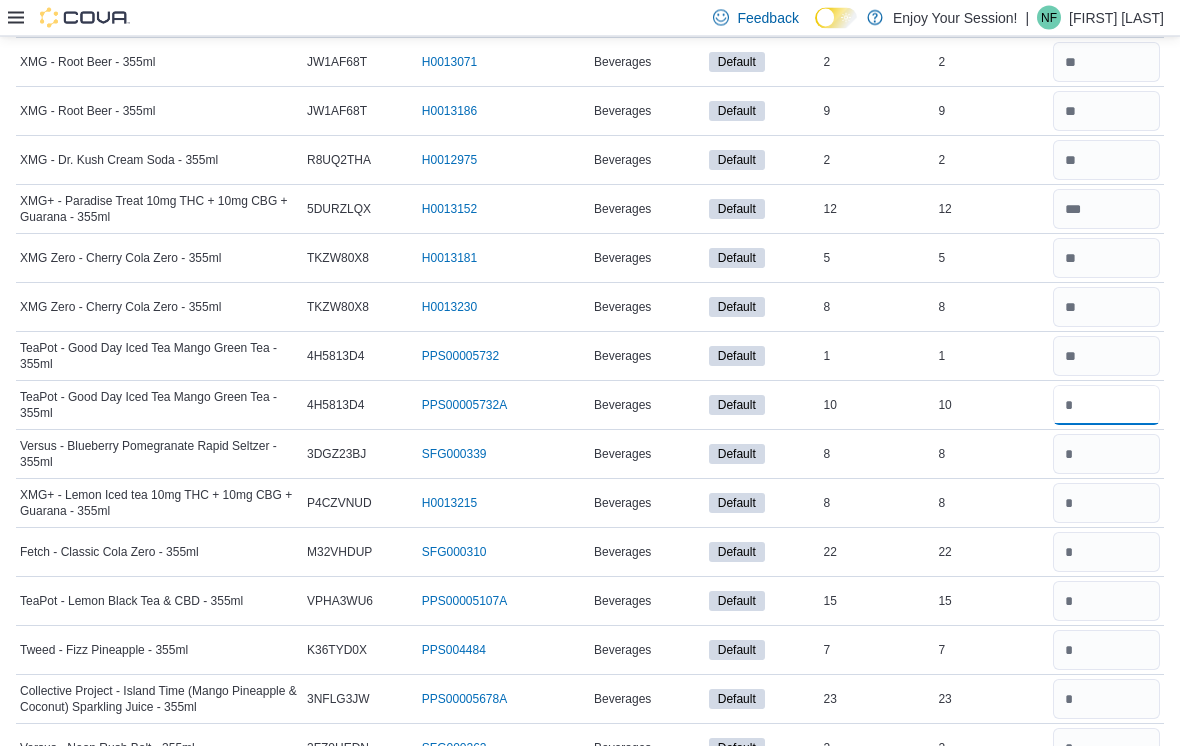 click at bounding box center [1106, 406] 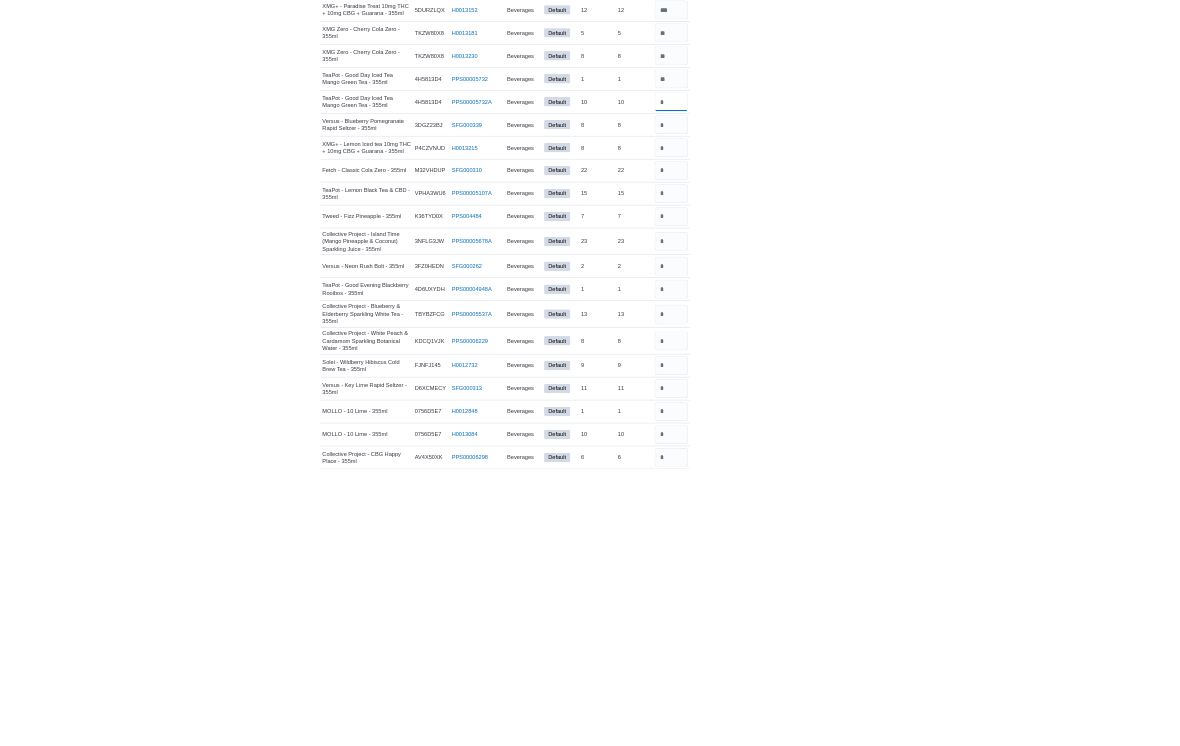 scroll, scrollTop: 1877, scrollLeft: 0, axis: vertical 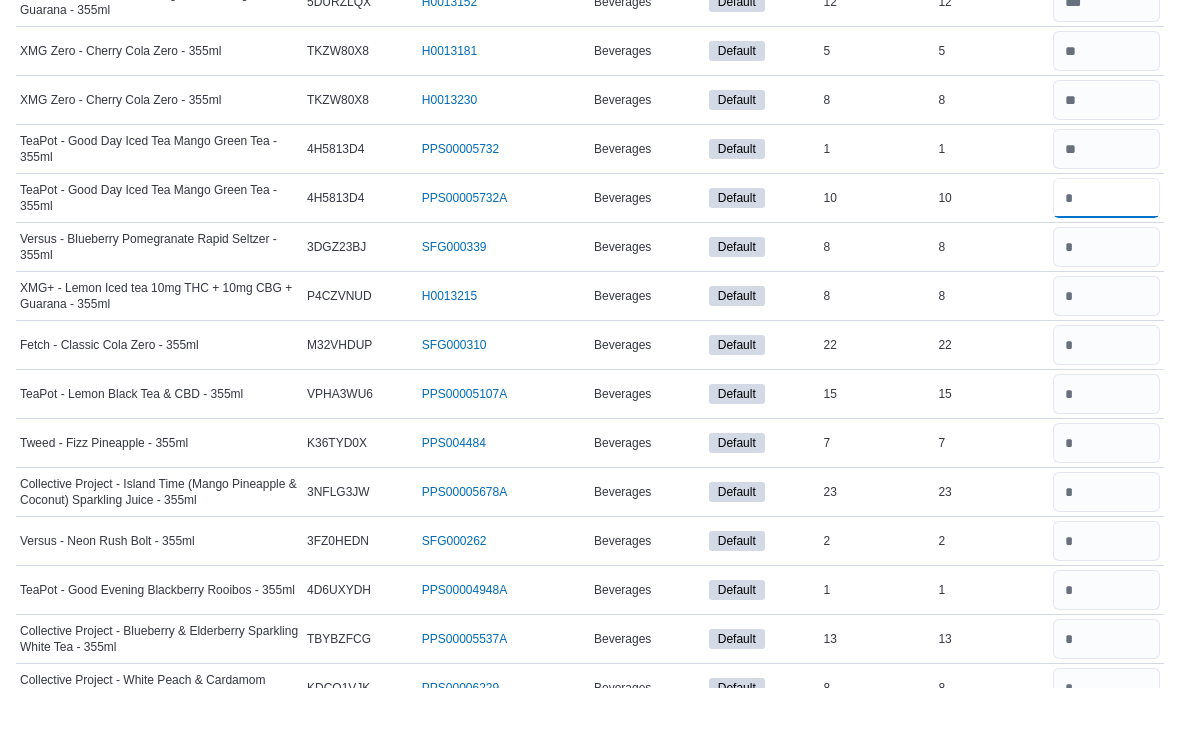 type on "**" 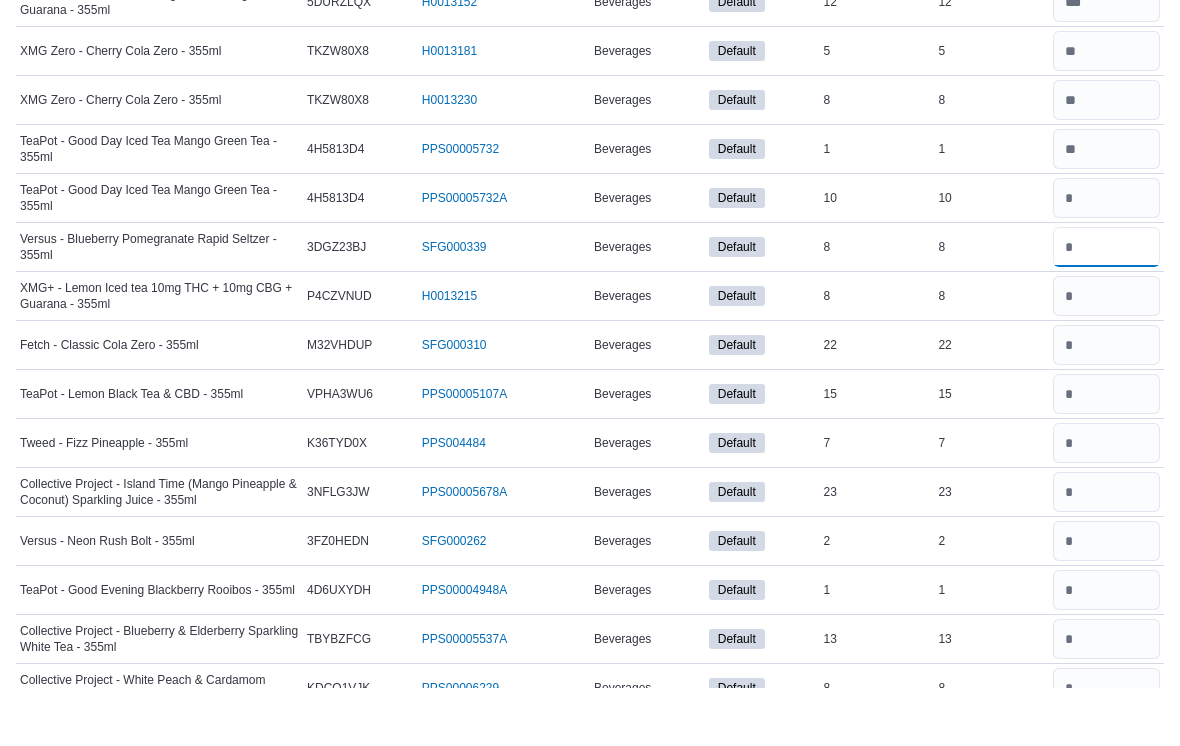 click at bounding box center (1106, 305) 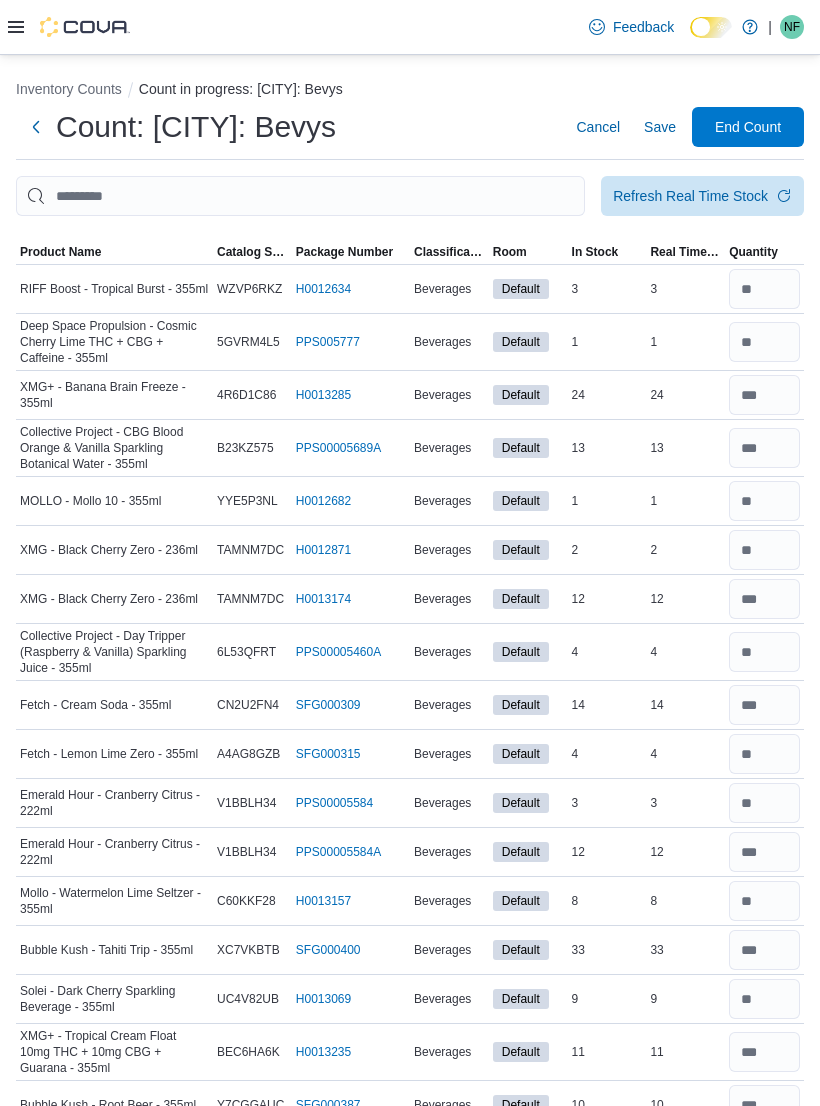 scroll, scrollTop: 0, scrollLeft: 0, axis: both 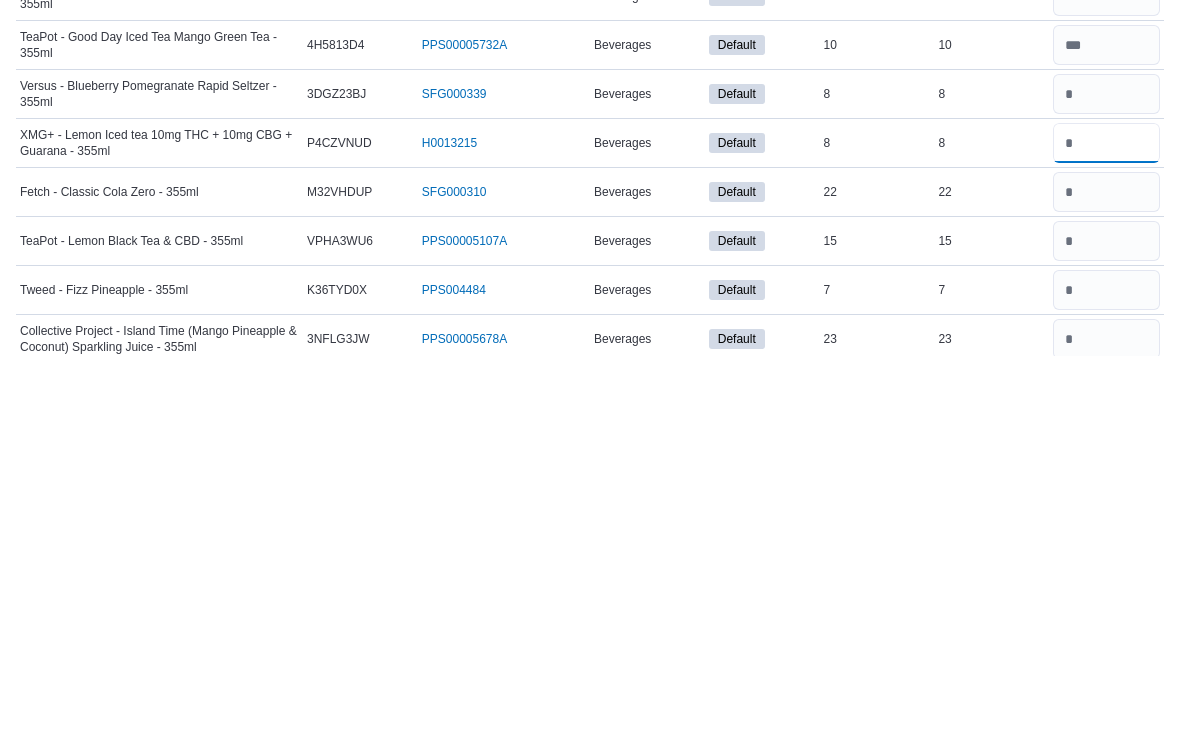 click at bounding box center [1106, 534] 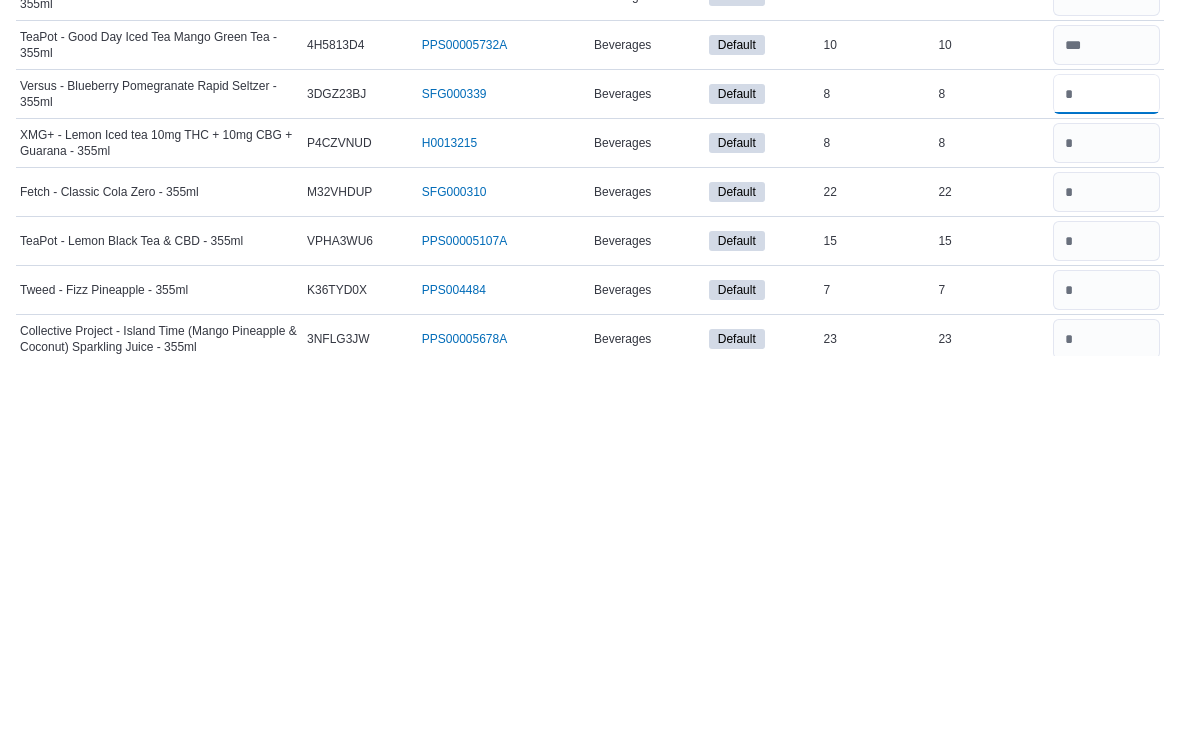 click at bounding box center (1106, 485) 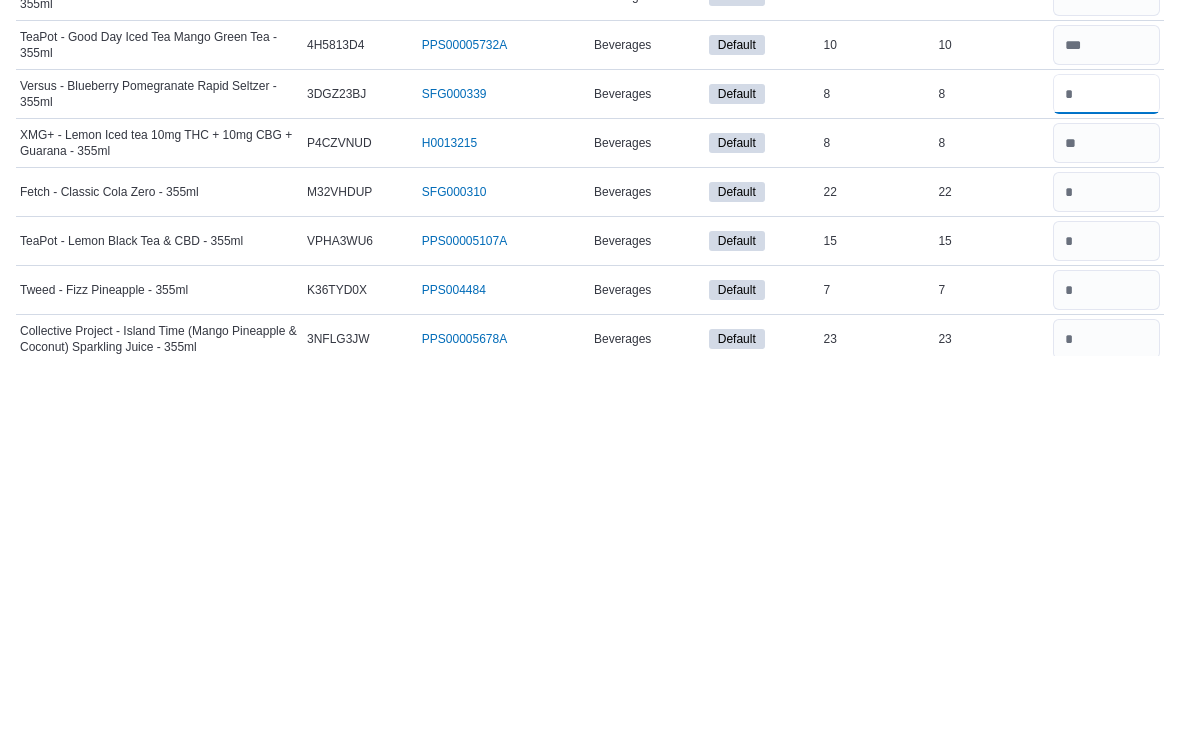 type on "*" 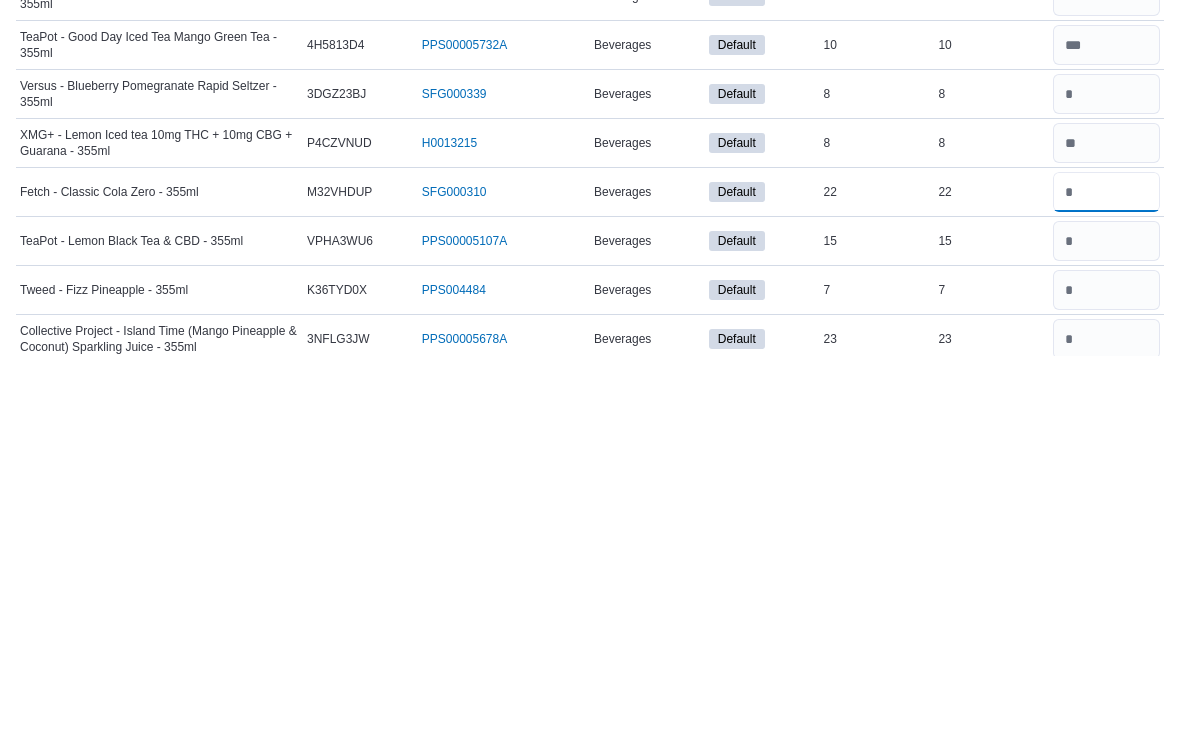 click at bounding box center (1106, 583) 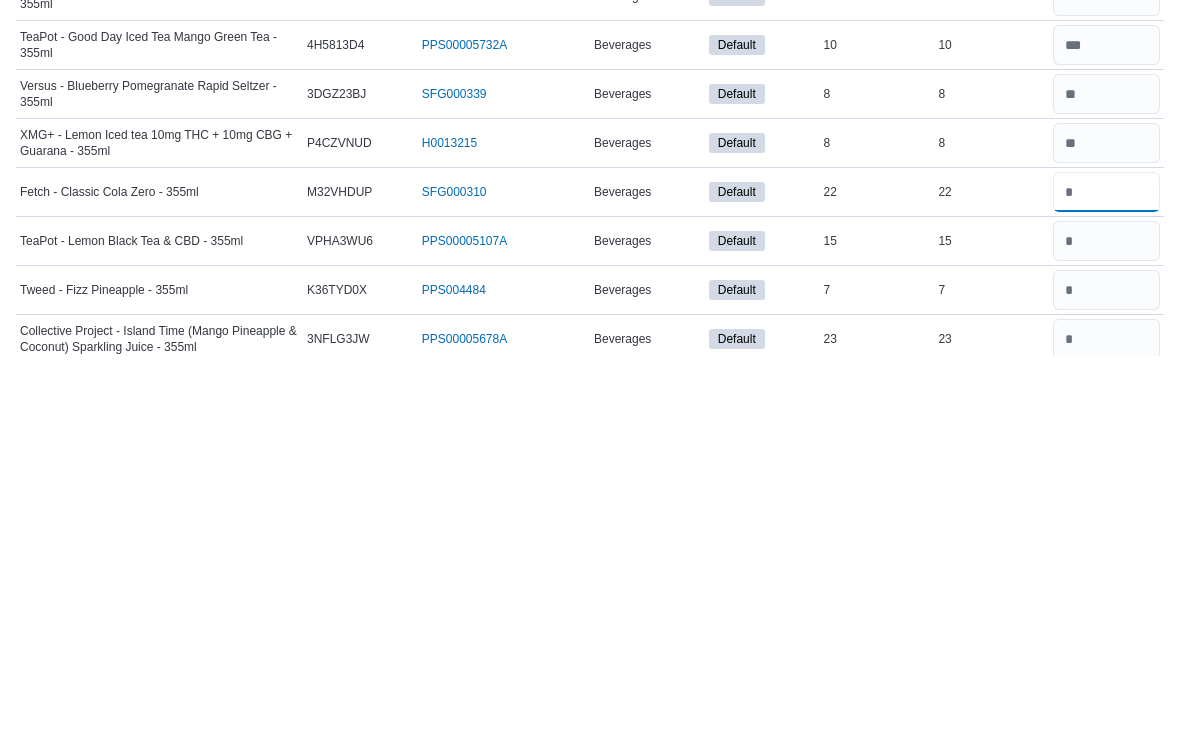 scroll, scrollTop: 2087, scrollLeft: 0, axis: vertical 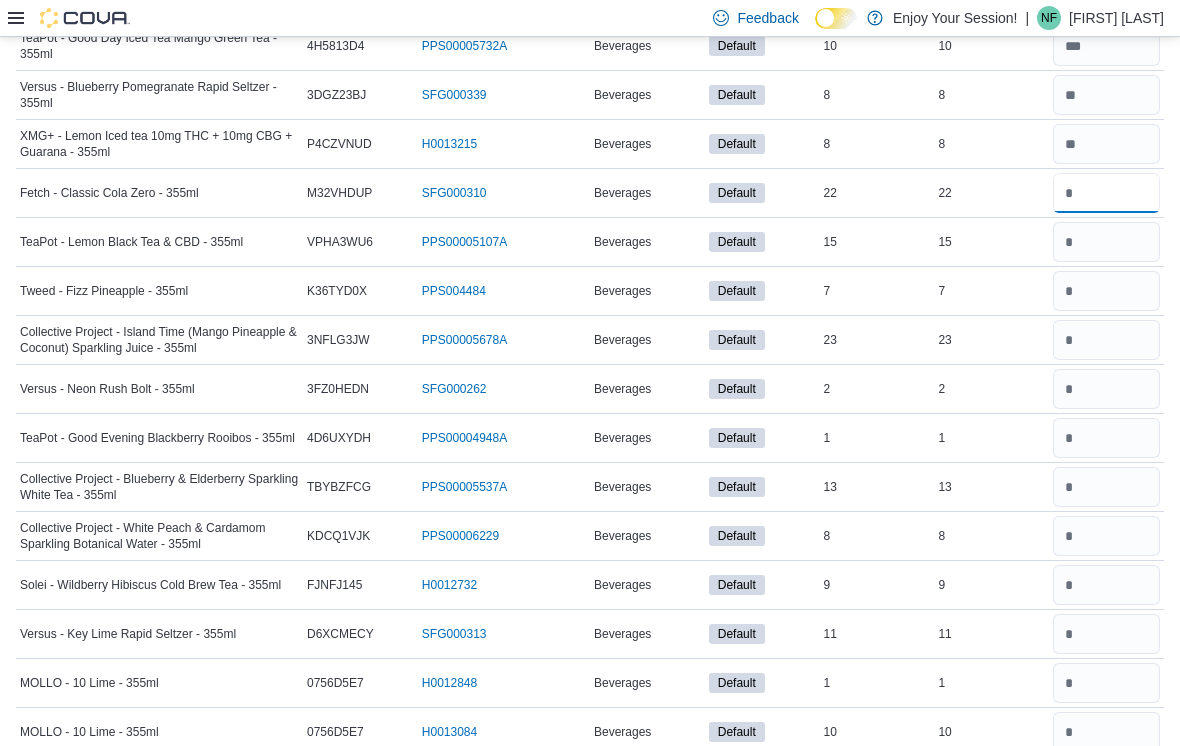 type on "**" 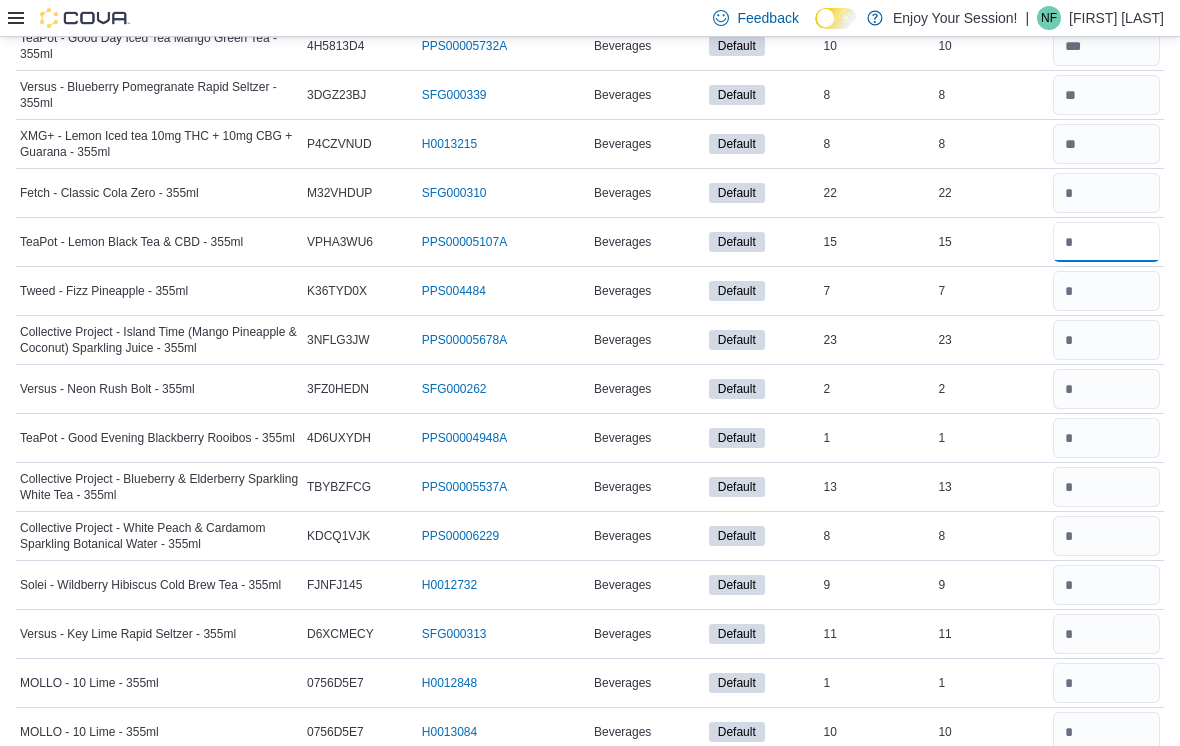 click at bounding box center [1106, 242] 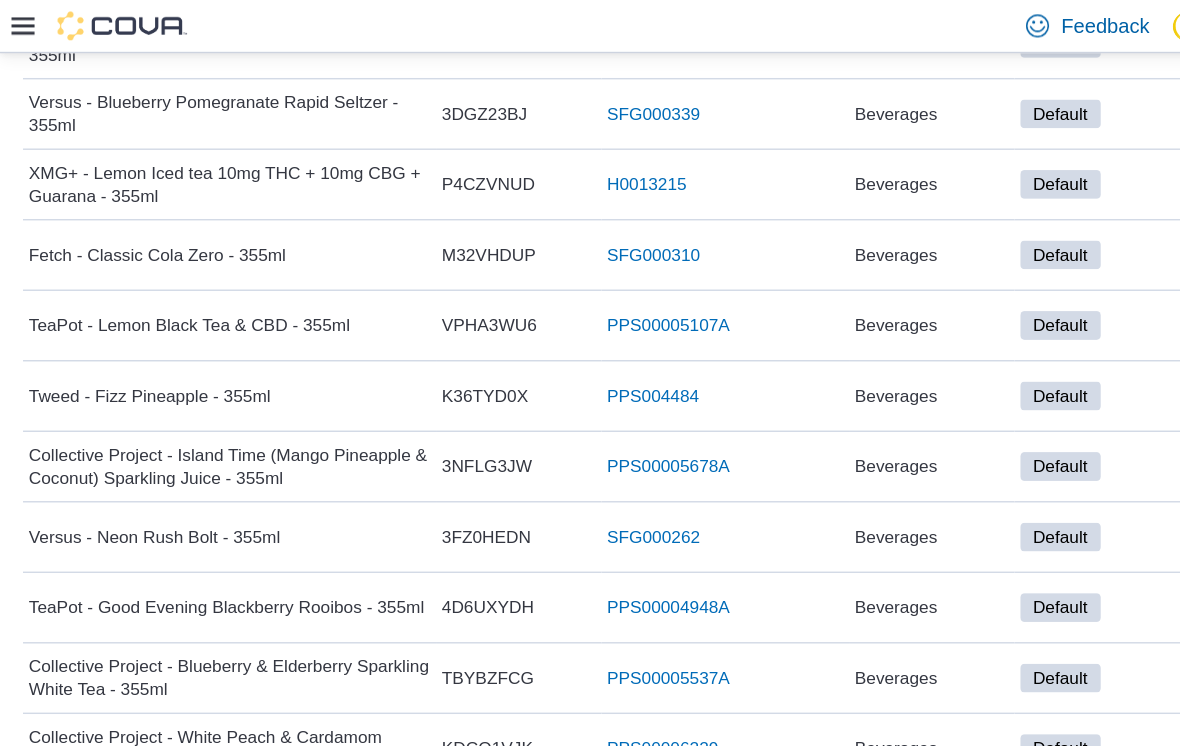 scroll, scrollTop: 1912, scrollLeft: 0, axis: vertical 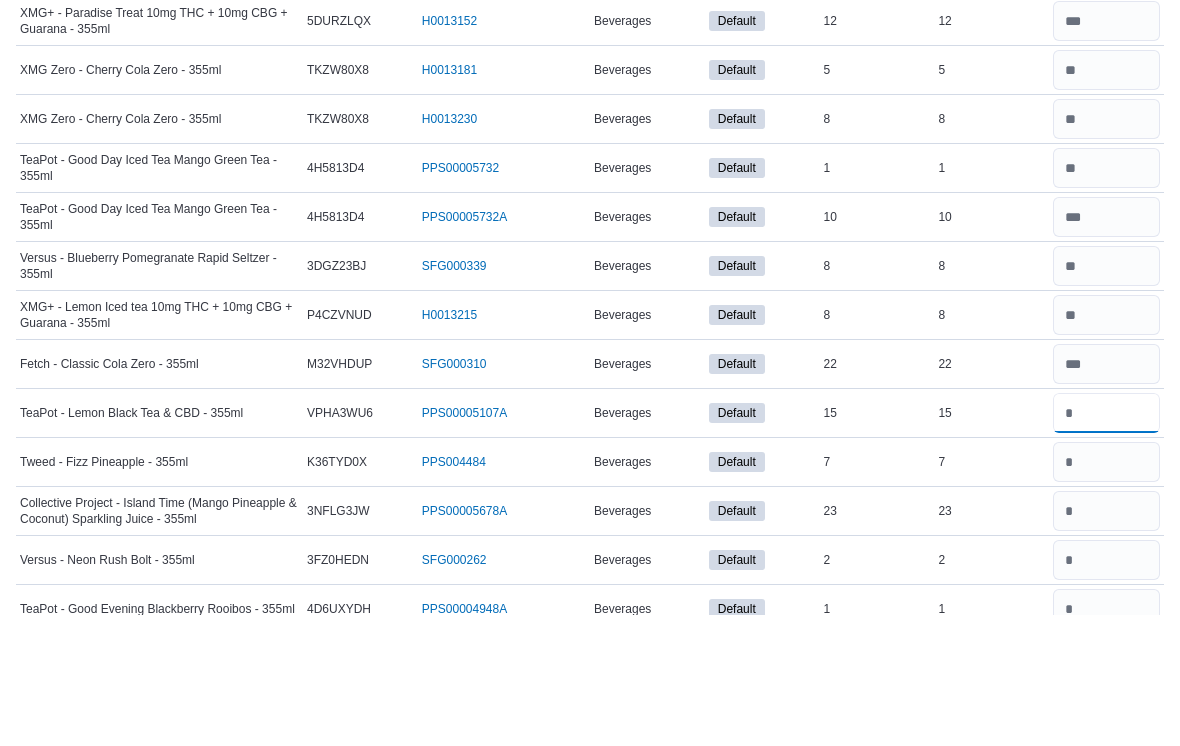 click at bounding box center (1106, 544) 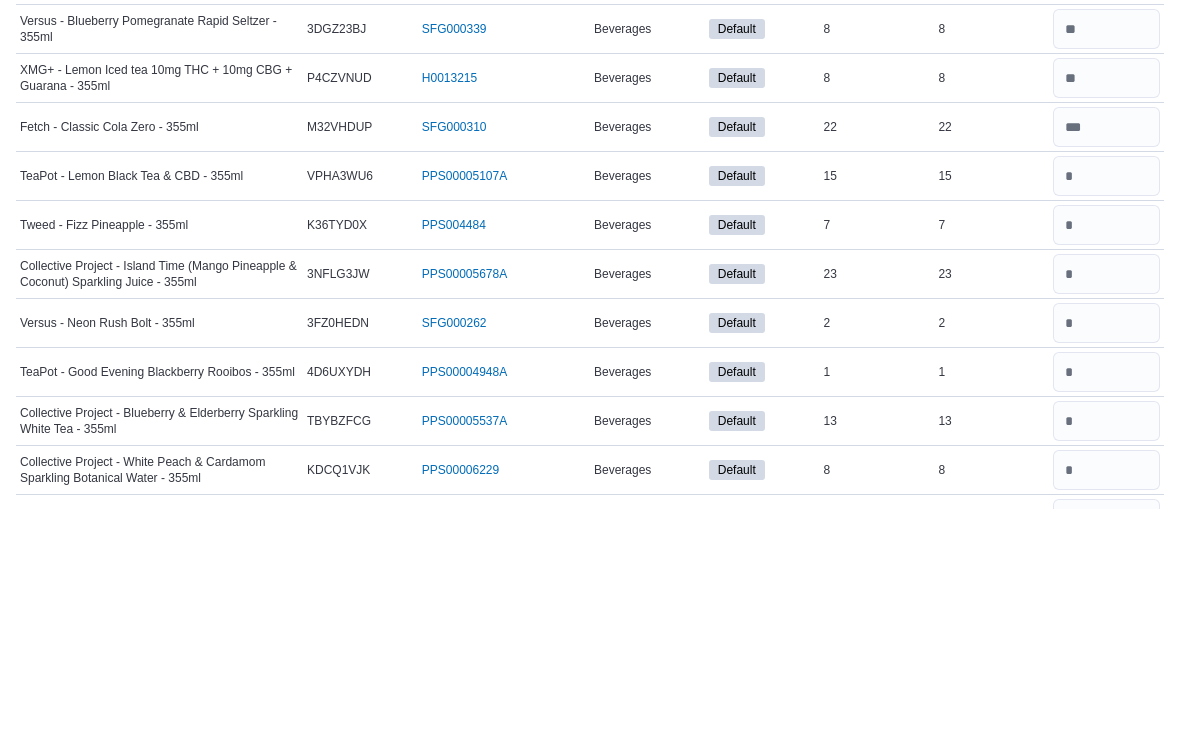 scroll, scrollTop: 2153, scrollLeft: 0, axis: vertical 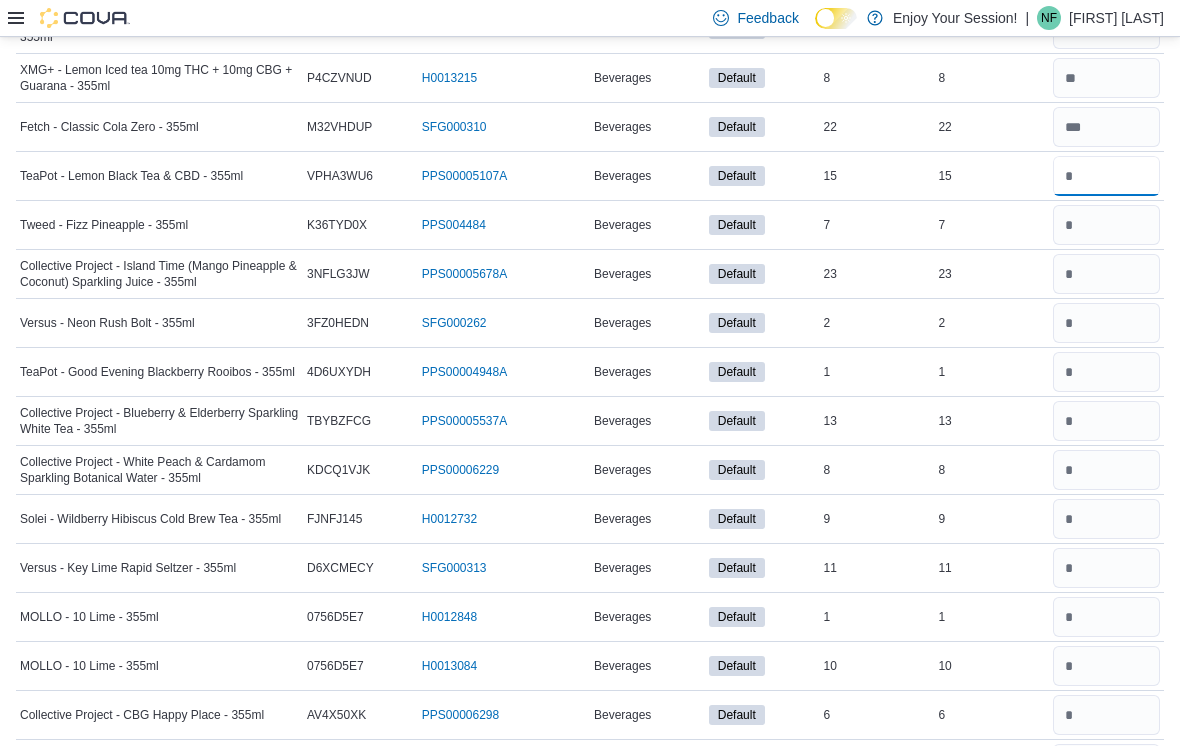 type on "**" 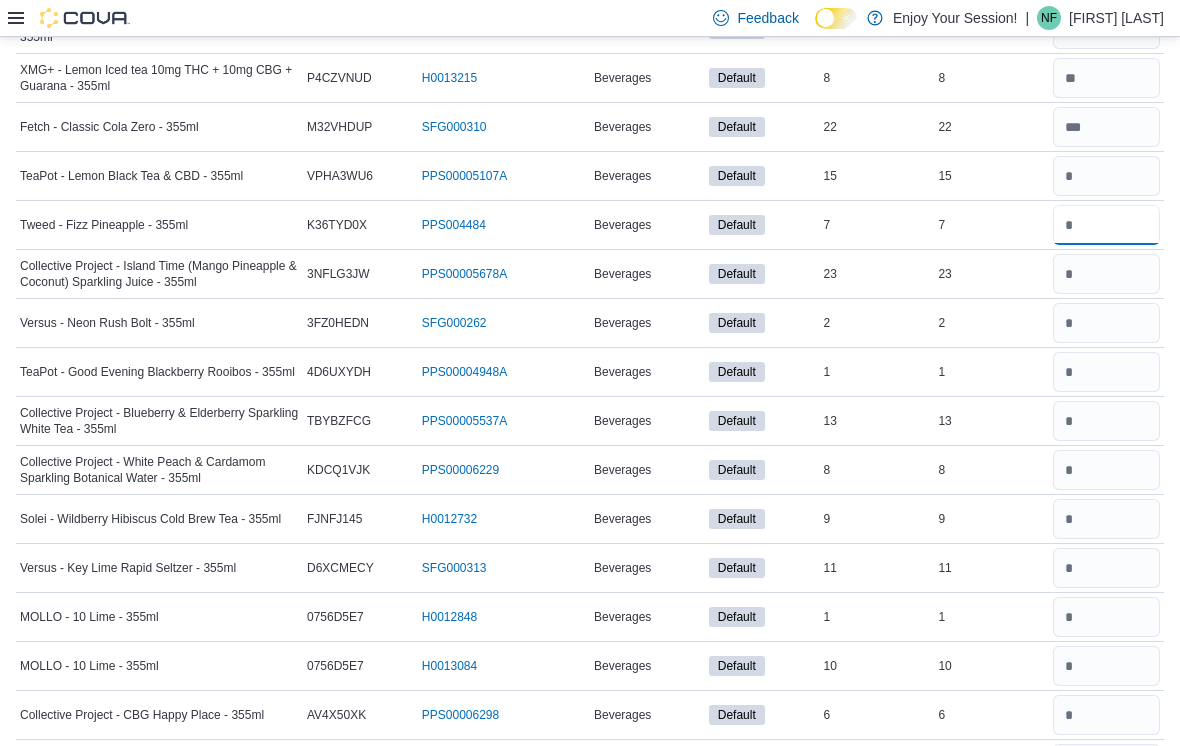 click at bounding box center (1106, 225) 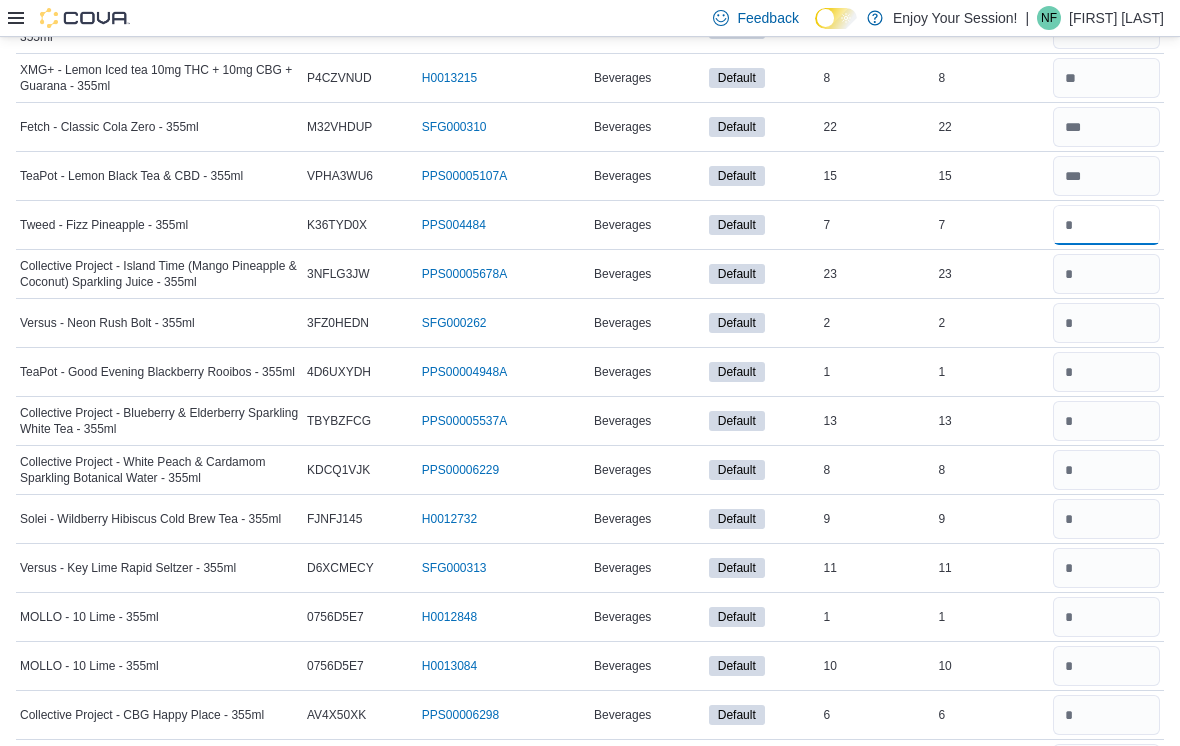 type on "*" 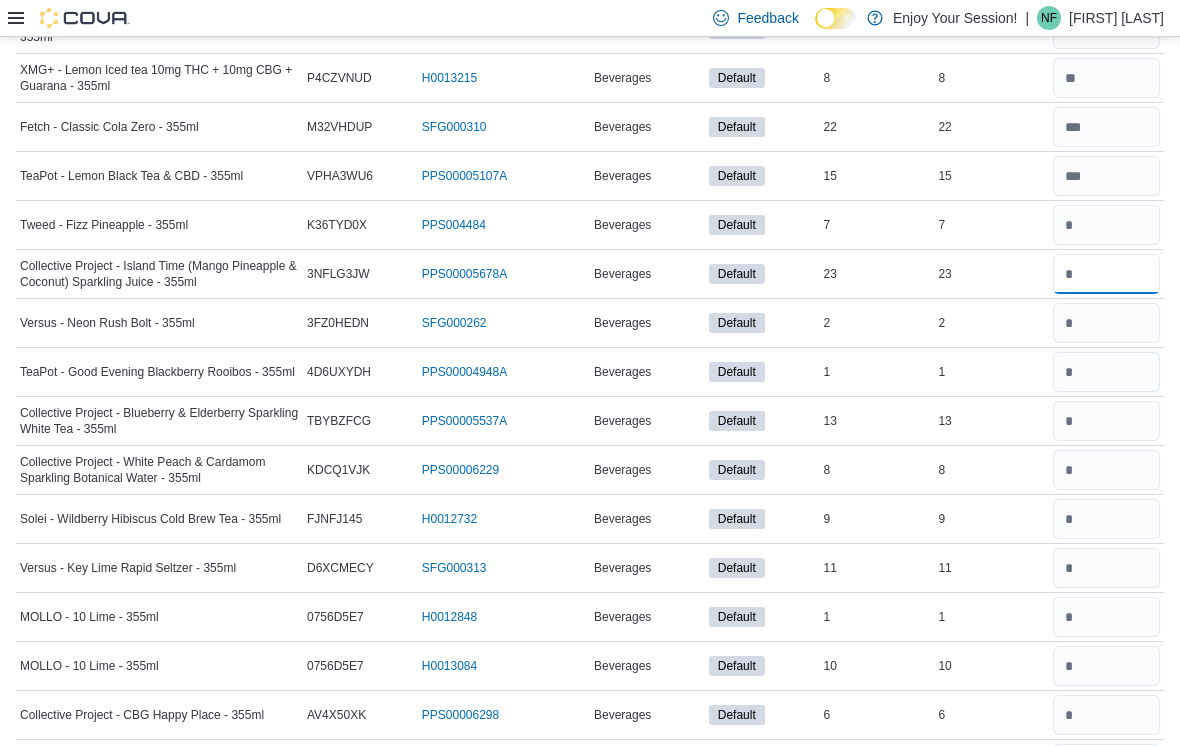 click at bounding box center [1106, 274] 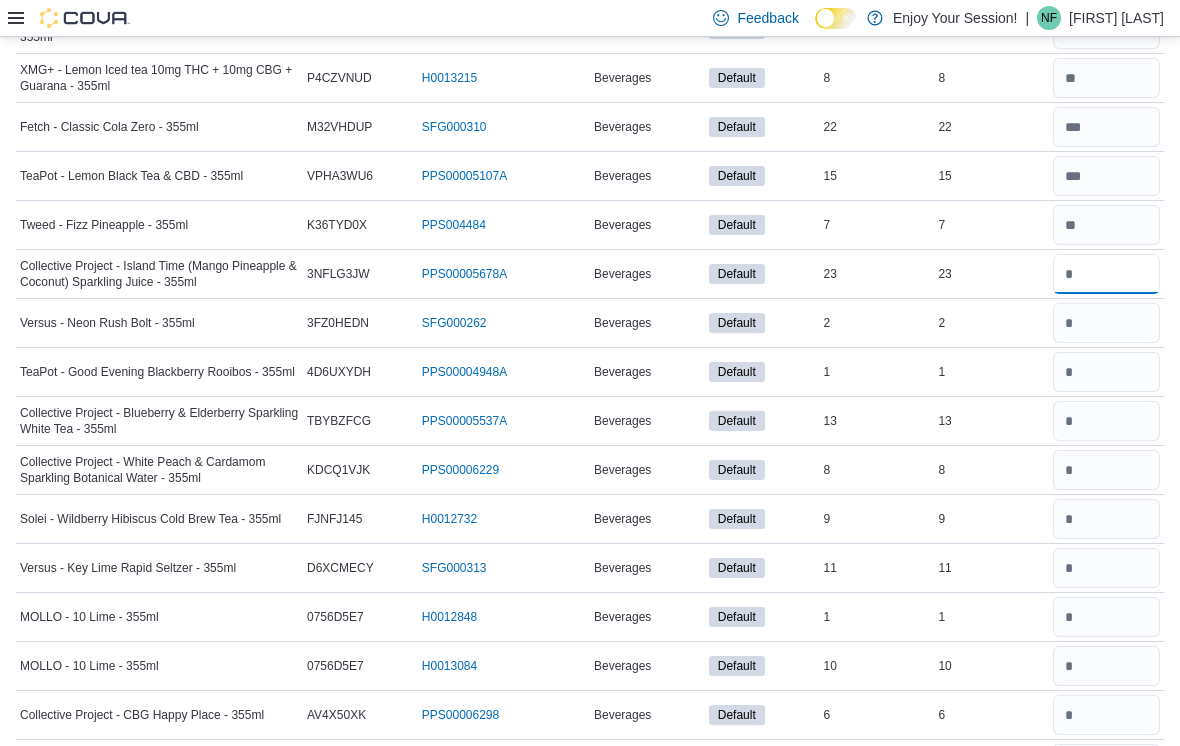 type on "**" 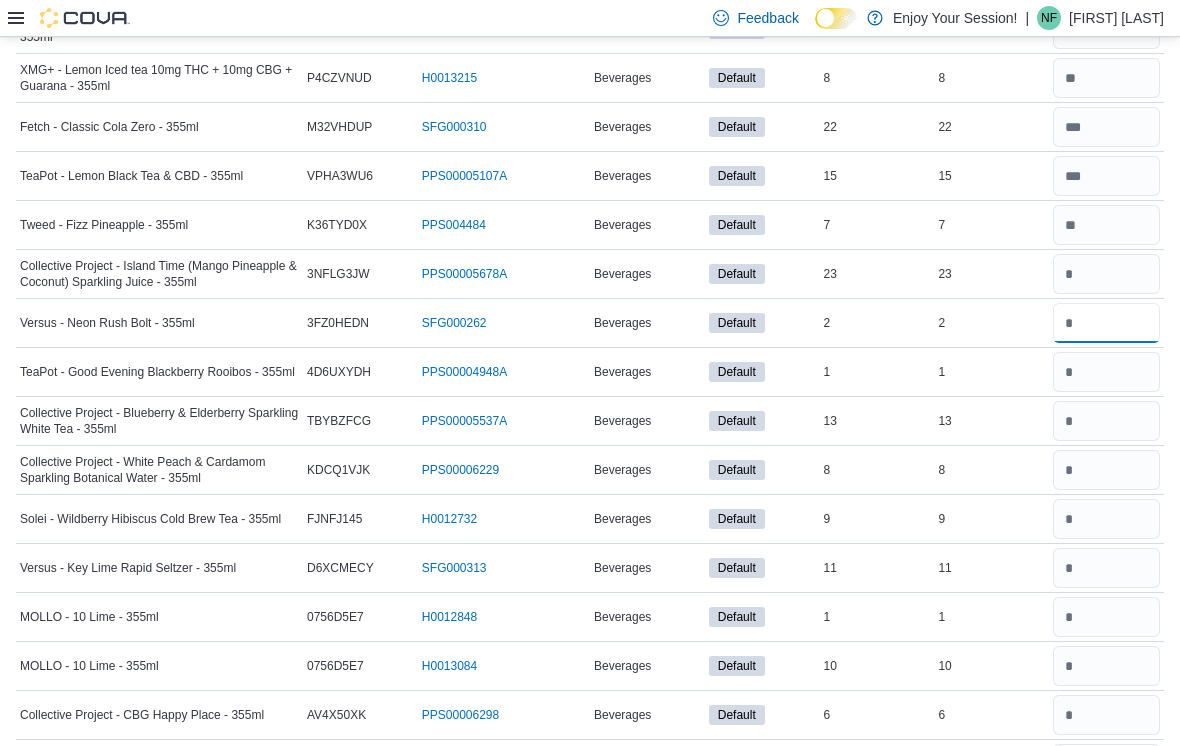 click at bounding box center [1106, 323] 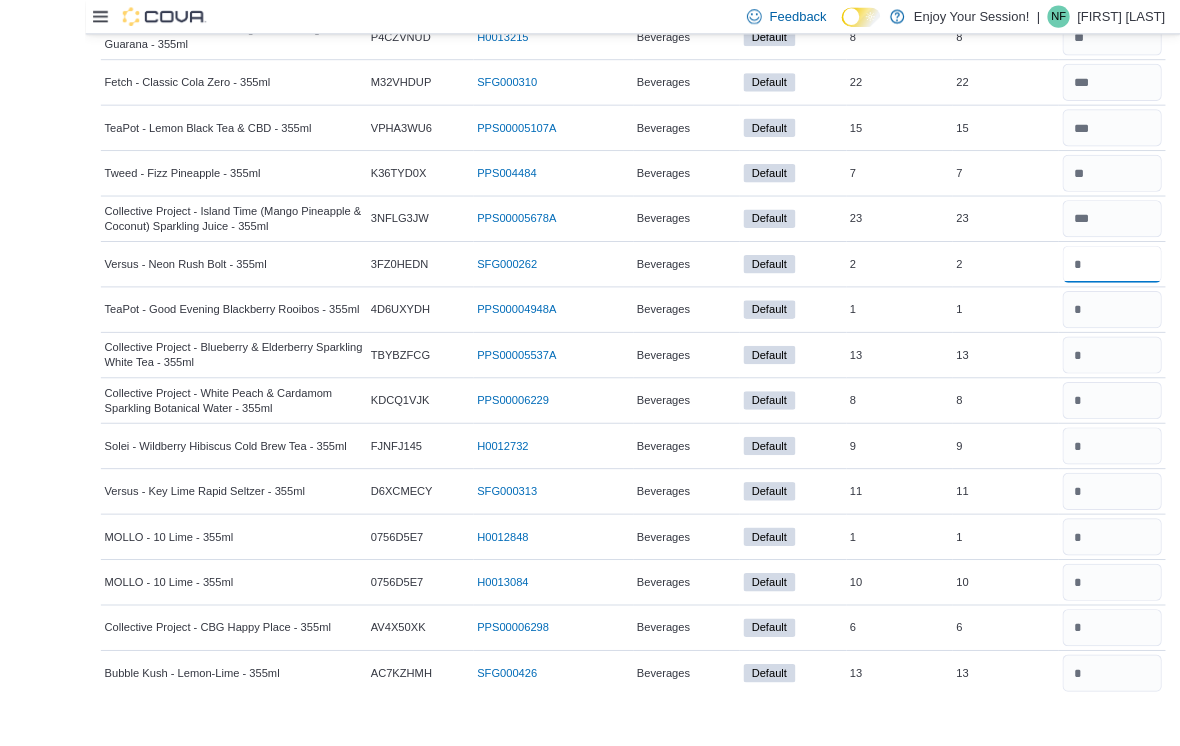 scroll, scrollTop: 2186, scrollLeft: 0, axis: vertical 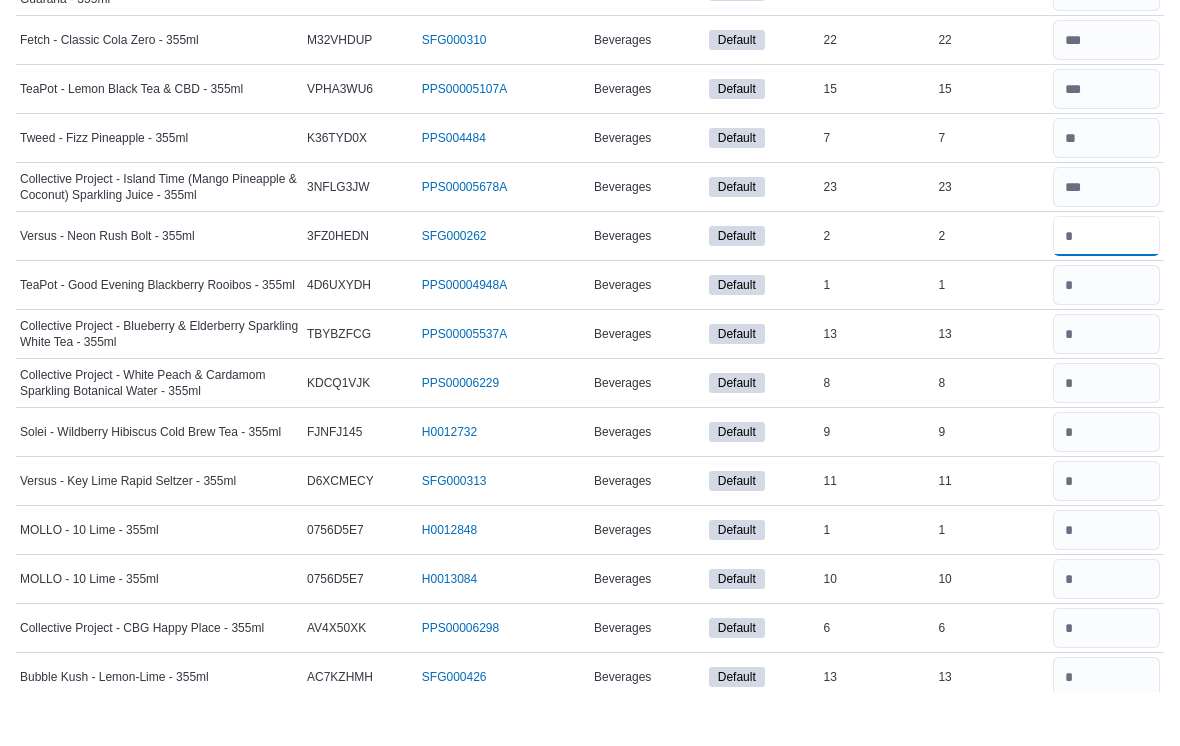 type on "*" 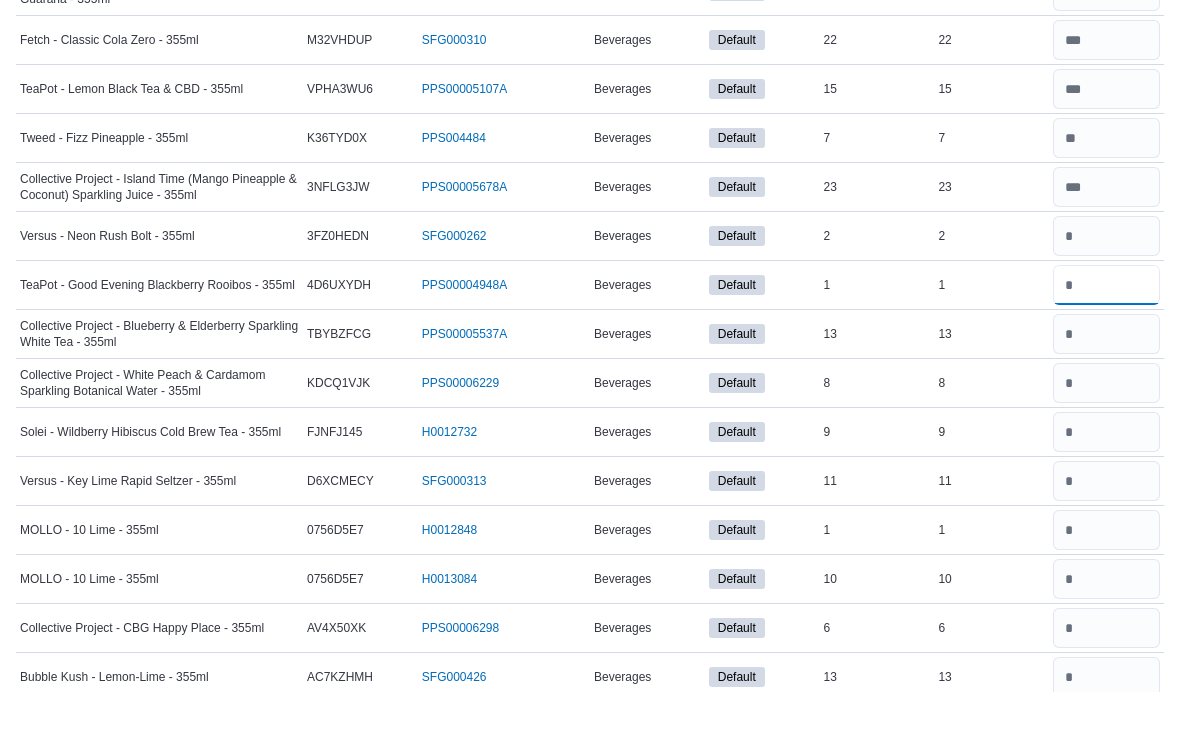 click at bounding box center [1106, 339] 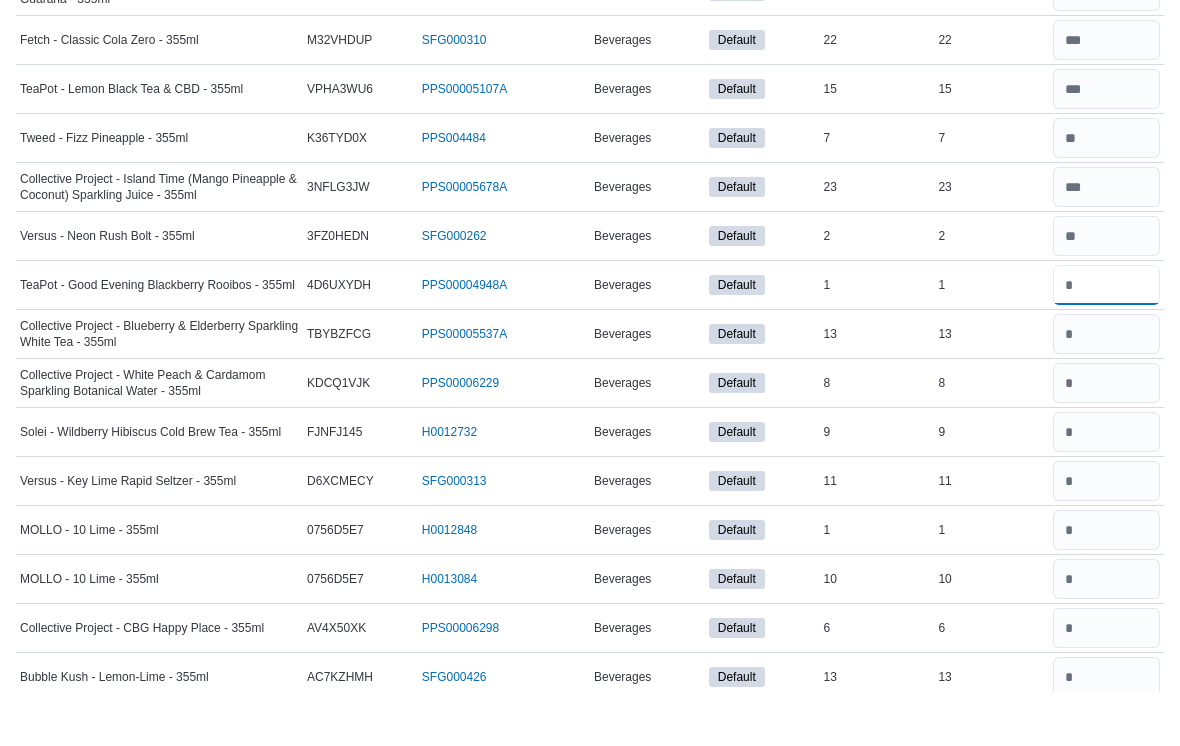 type on "*" 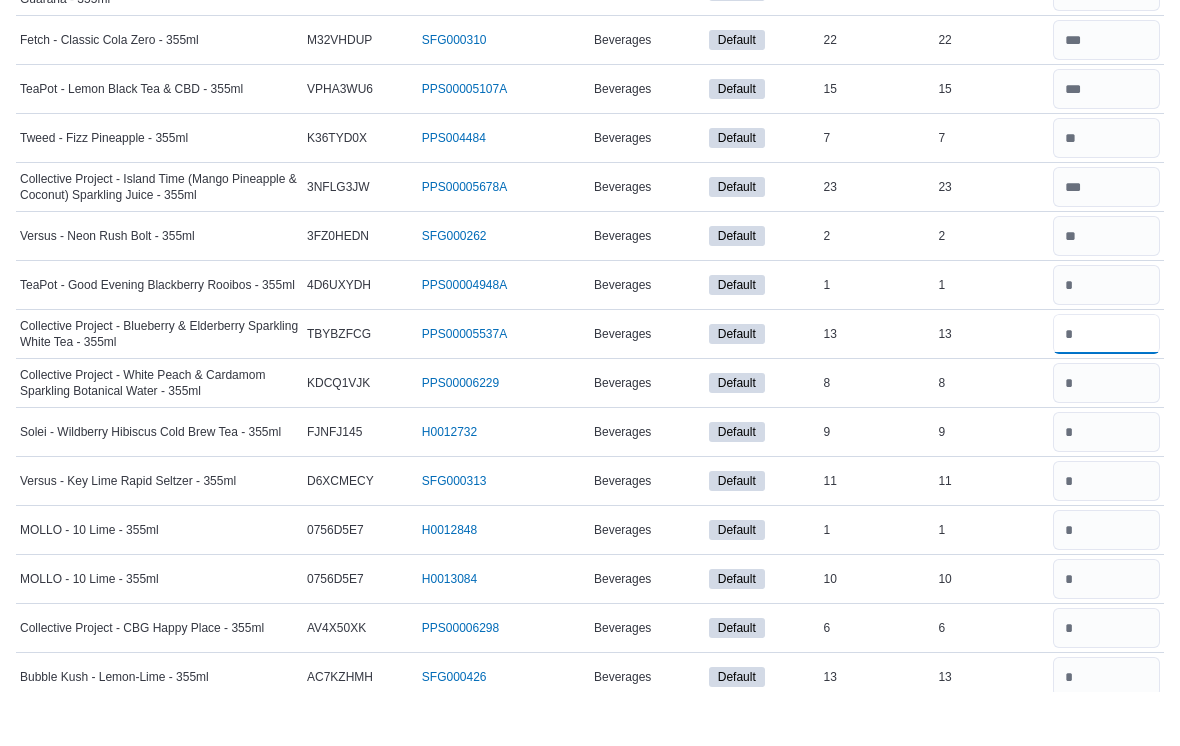 click at bounding box center (1106, 388) 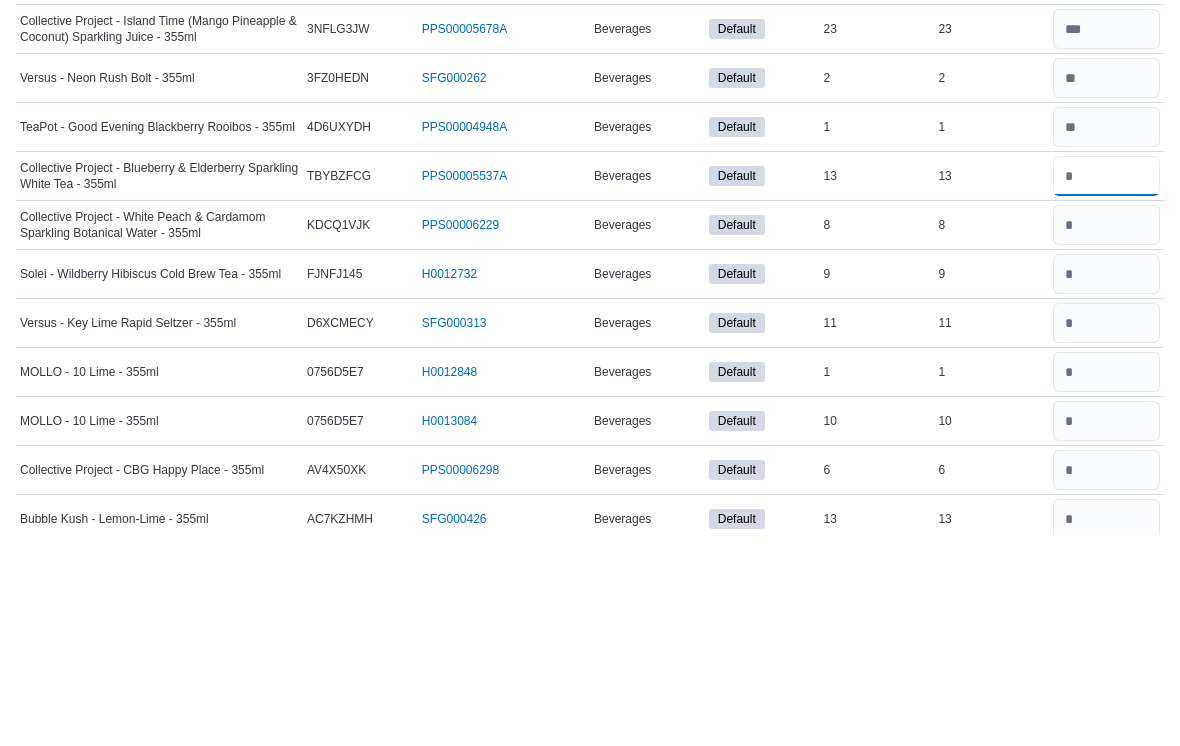 scroll, scrollTop: 2398, scrollLeft: 0, axis: vertical 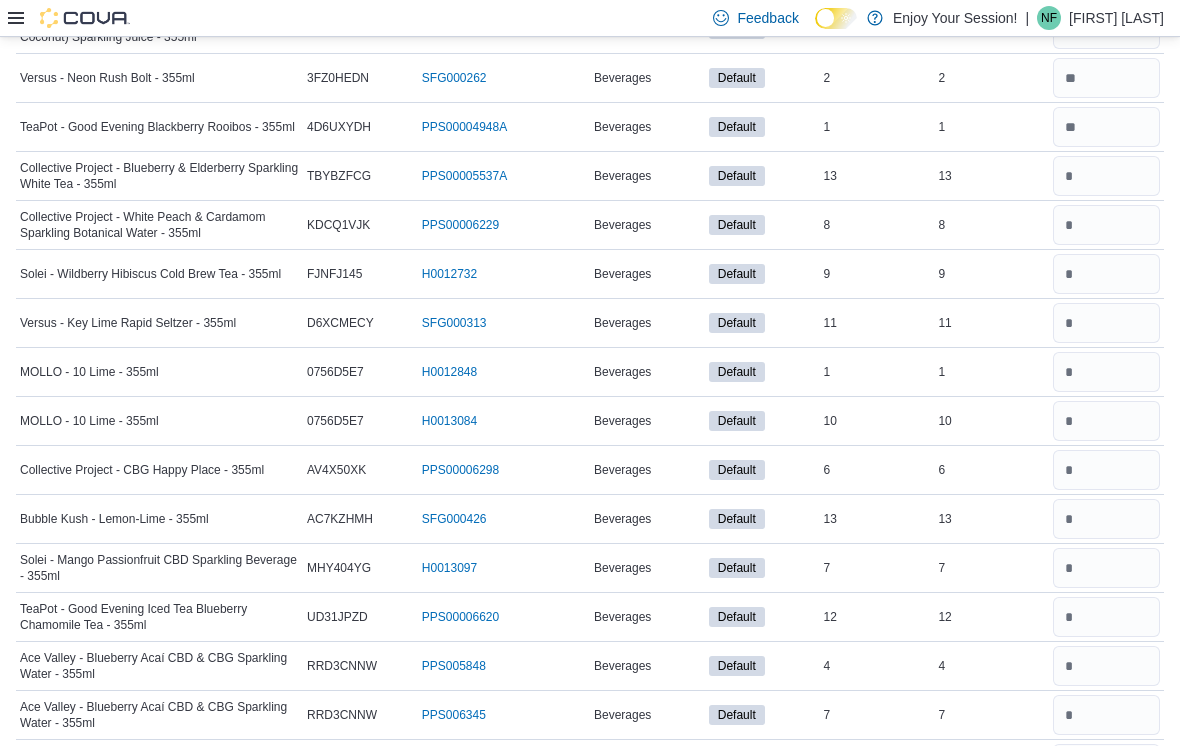 click on "In Stock 2" at bounding box center (877, 78) 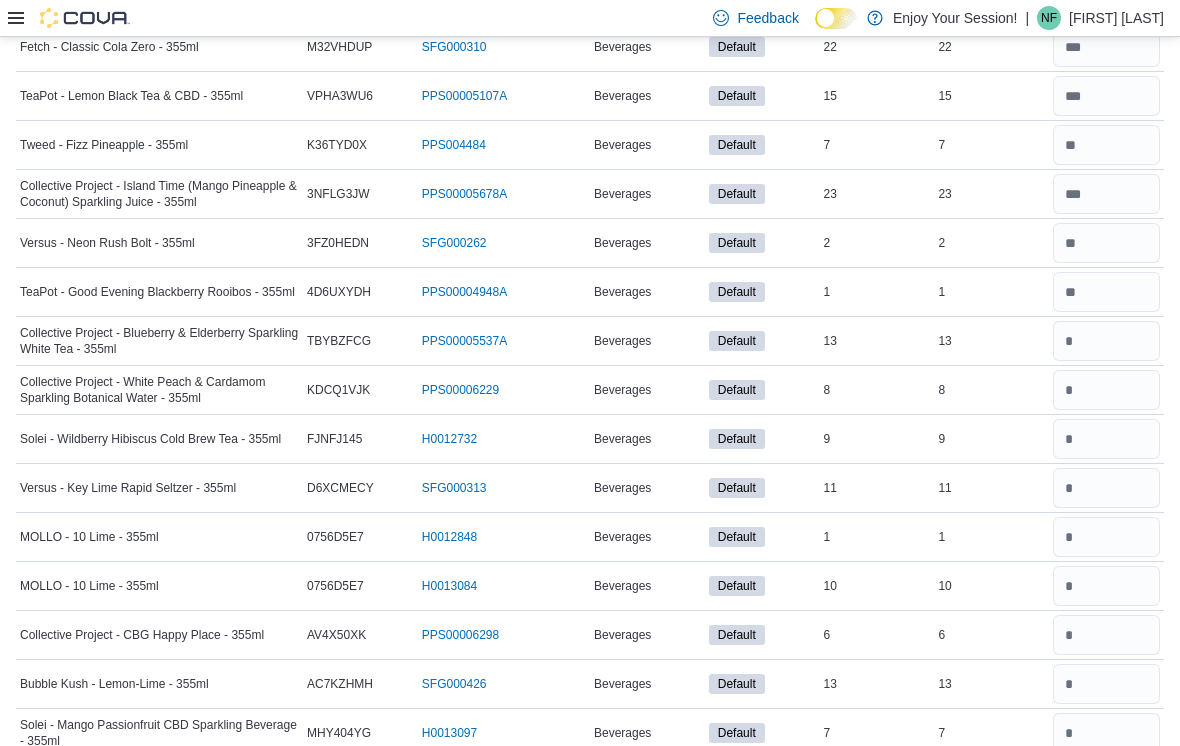 scroll, scrollTop: 2228, scrollLeft: 0, axis: vertical 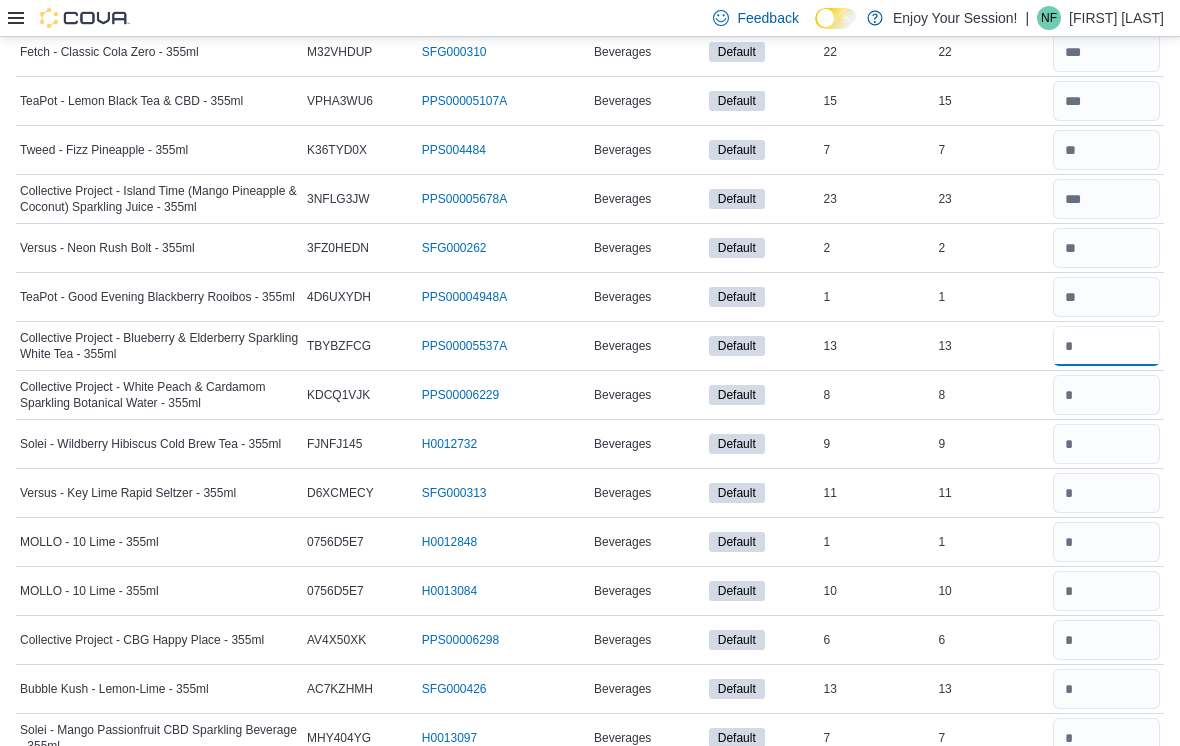 click at bounding box center (1106, 346) 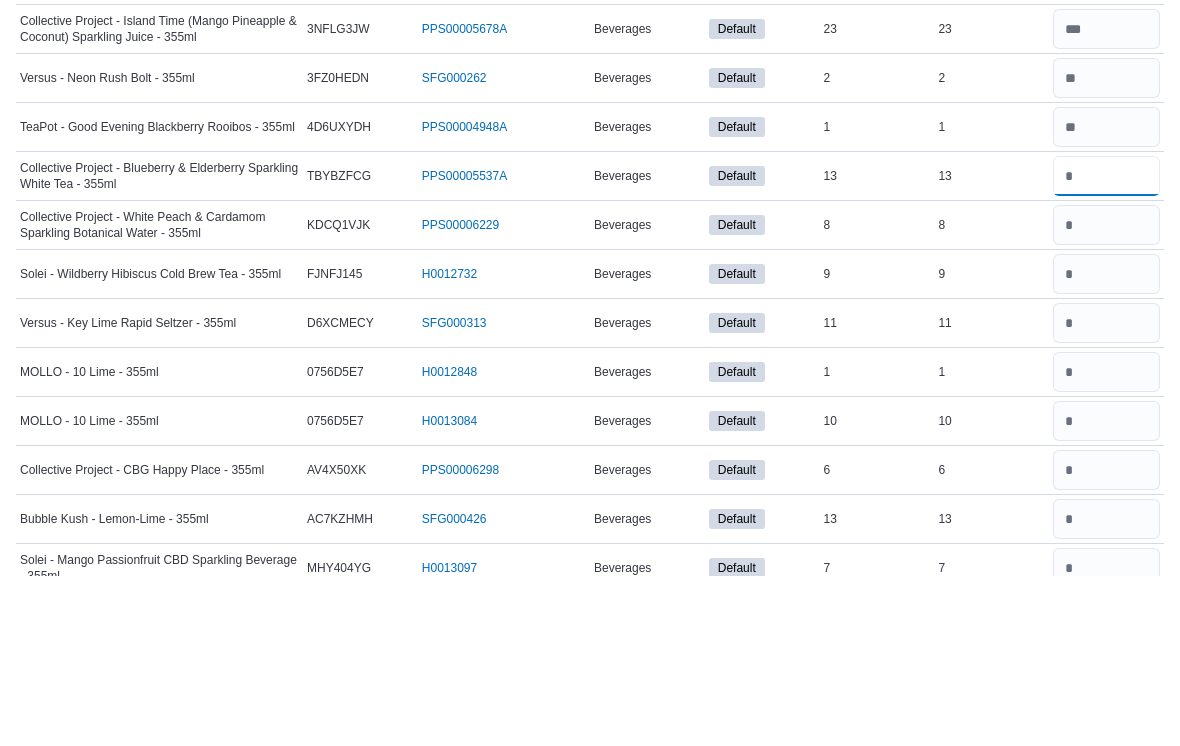 scroll, scrollTop: 2398, scrollLeft: 0, axis: vertical 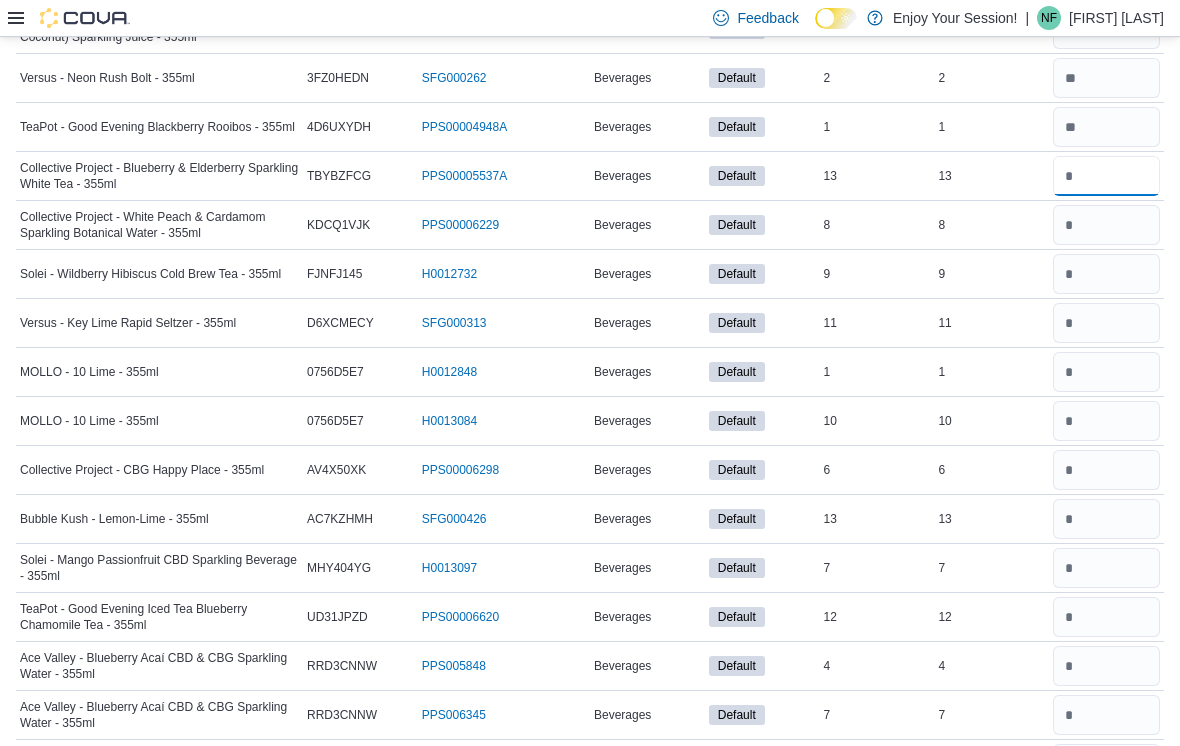 type on "**" 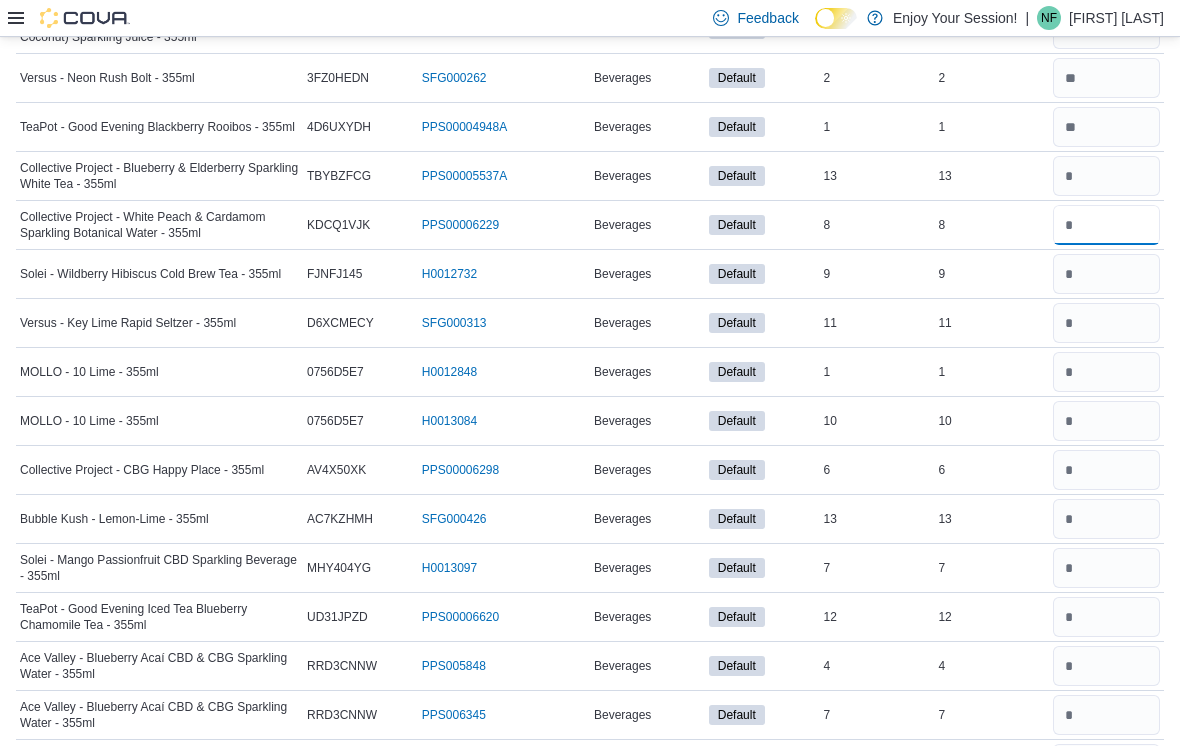 click at bounding box center [1106, 225] 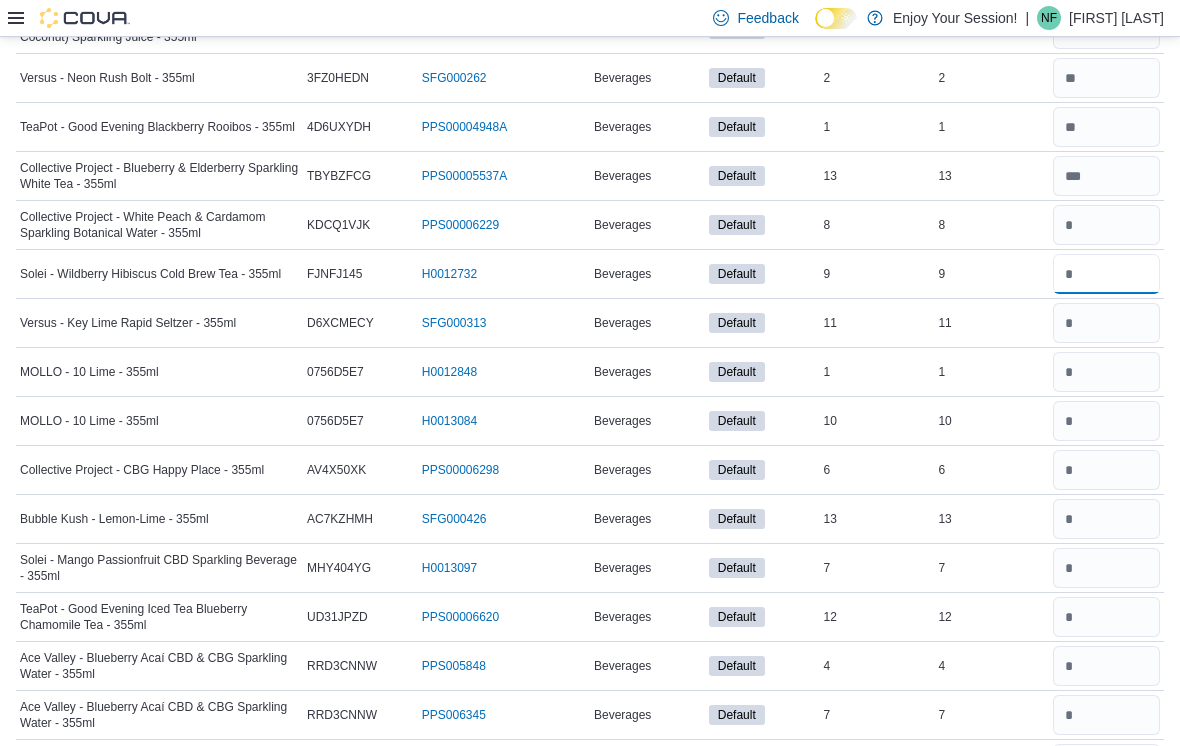 click at bounding box center (1106, 274) 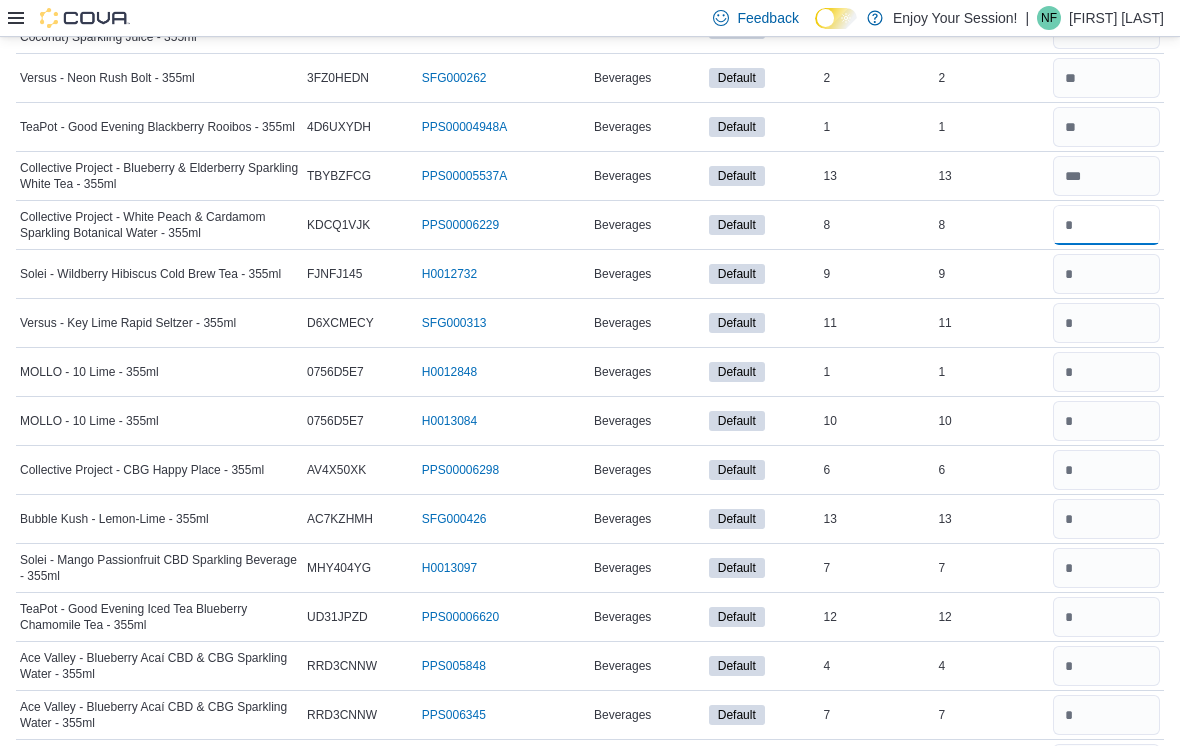 click at bounding box center [1106, 225] 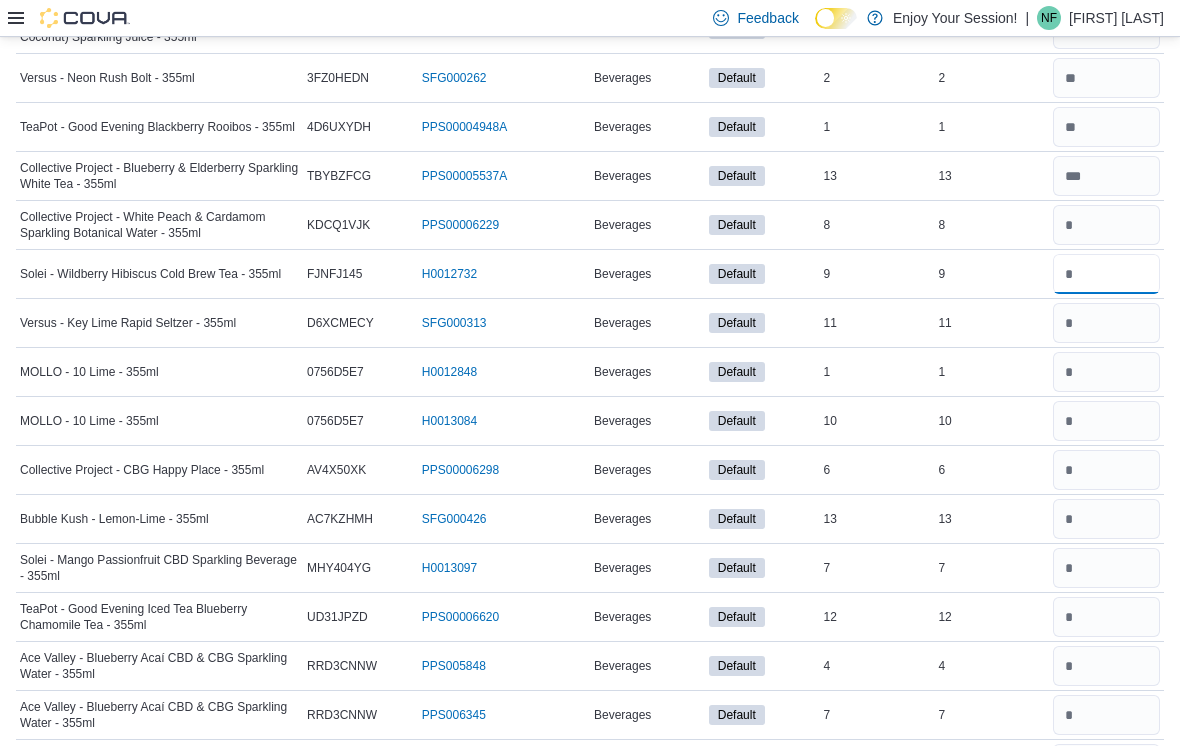click at bounding box center (1106, 274) 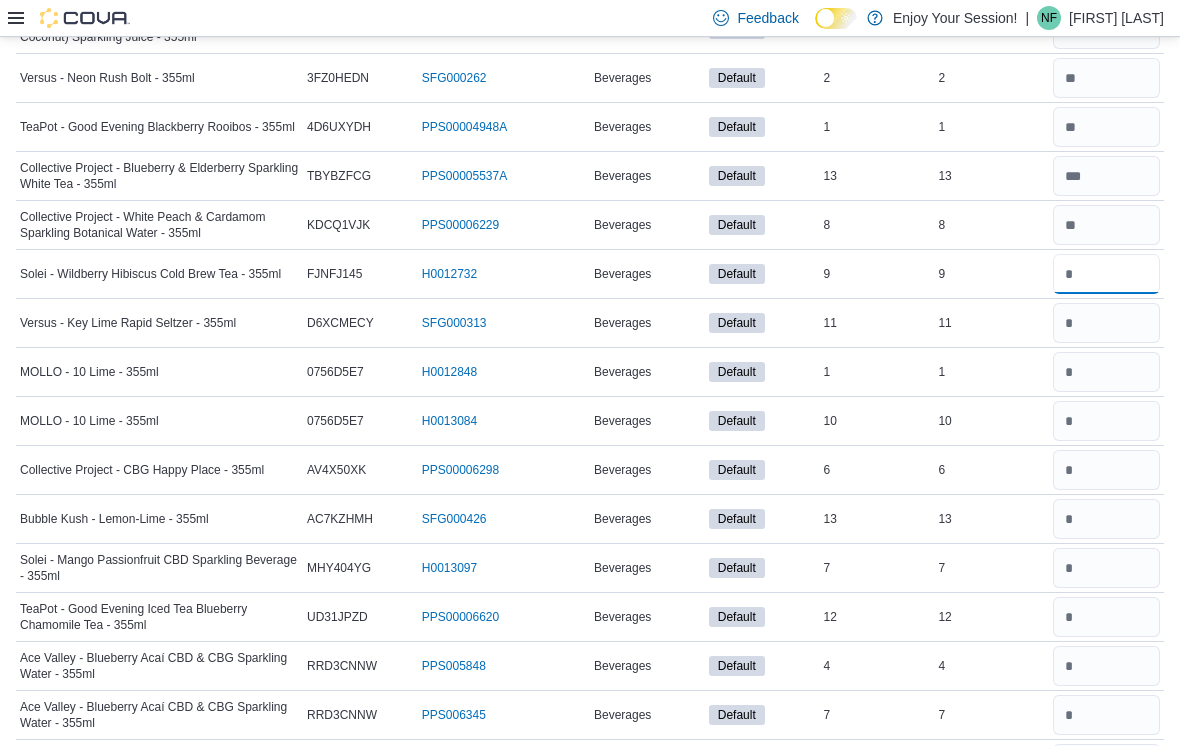 type on "*" 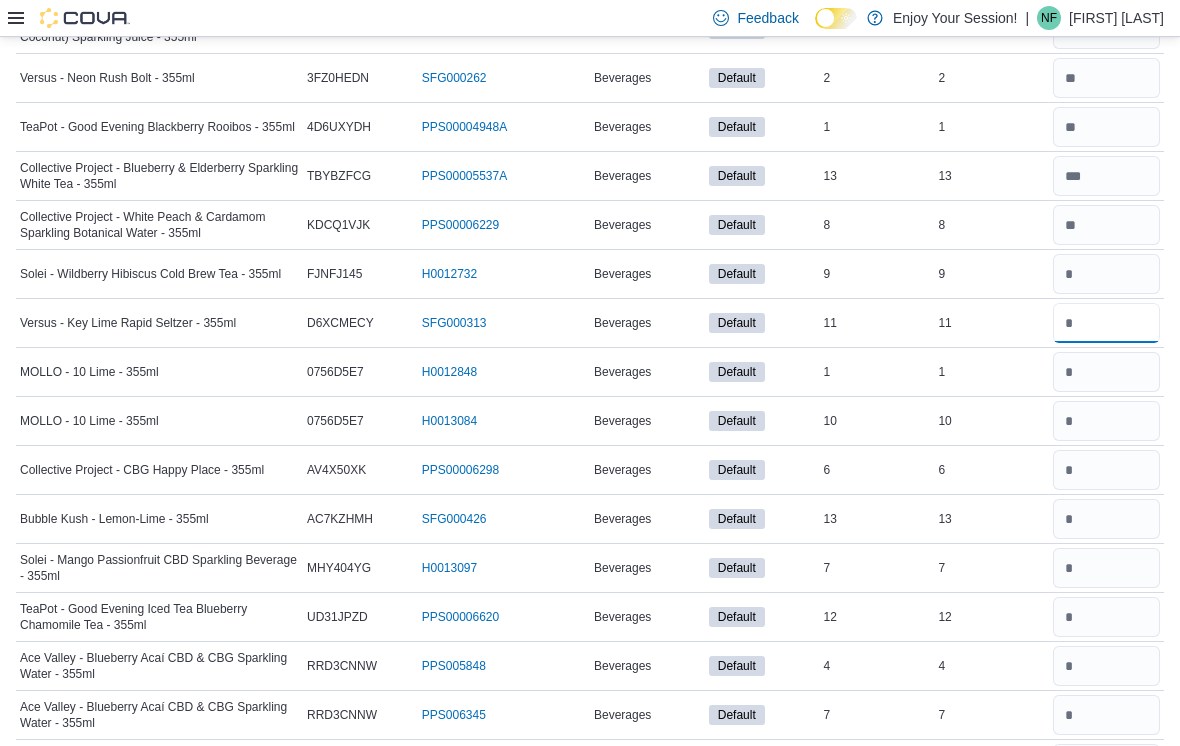 click at bounding box center (1106, 323) 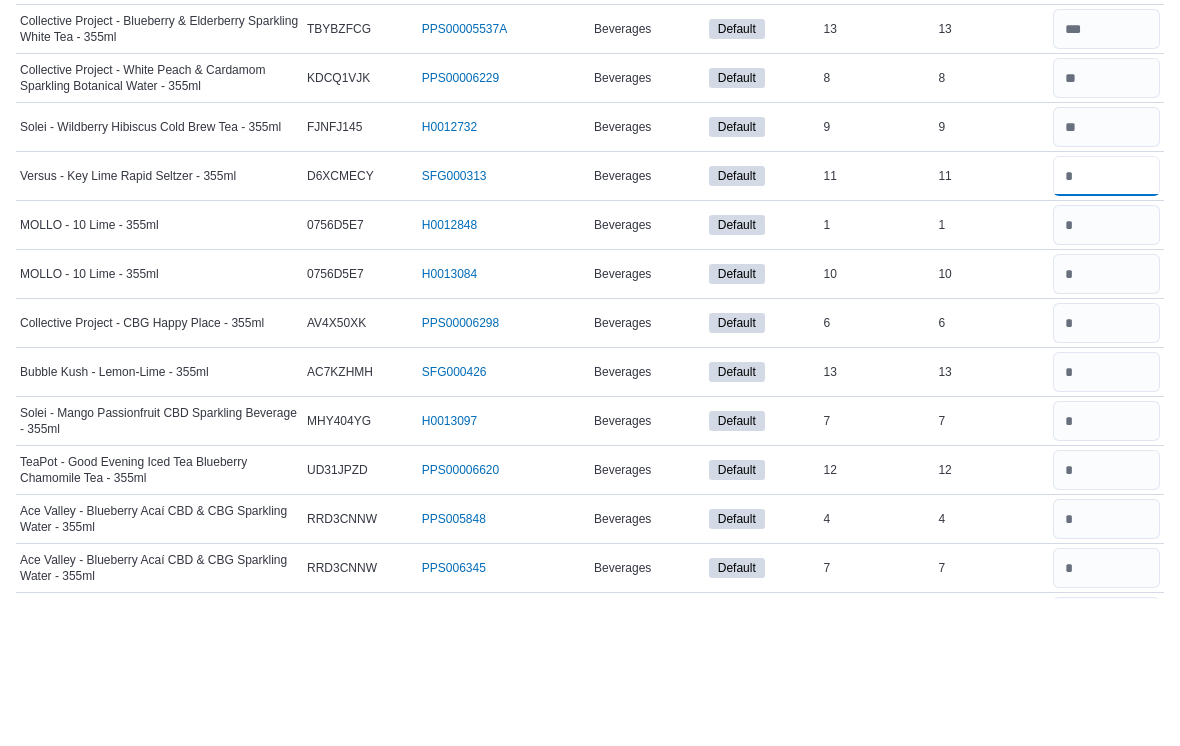 scroll, scrollTop: 2545, scrollLeft: 0, axis: vertical 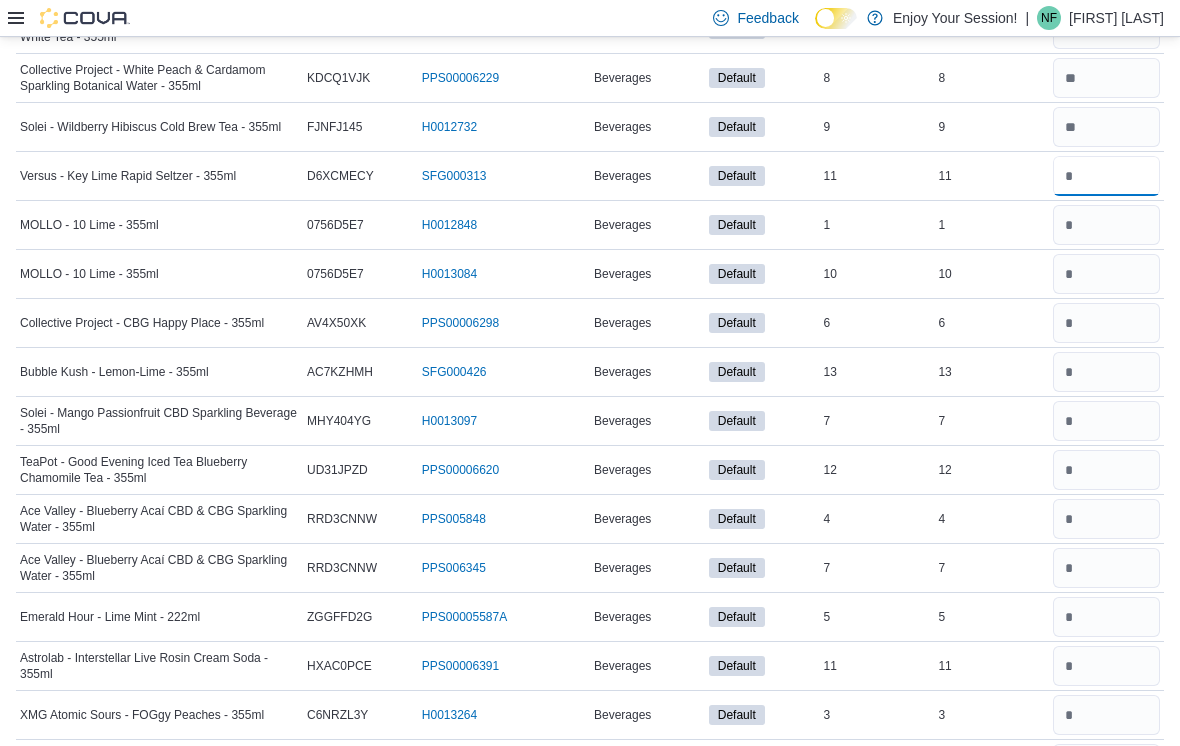 click at bounding box center (1106, 176) 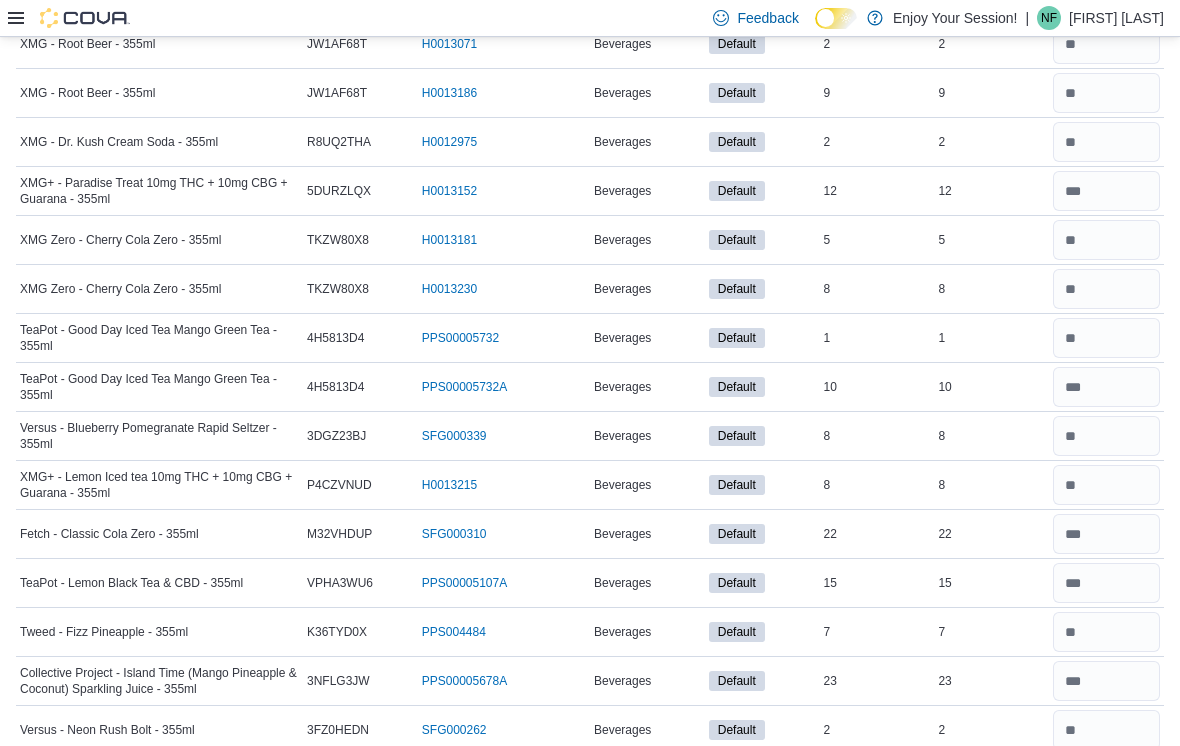 scroll, scrollTop: 1756, scrollLeft: 0, axis: vertical 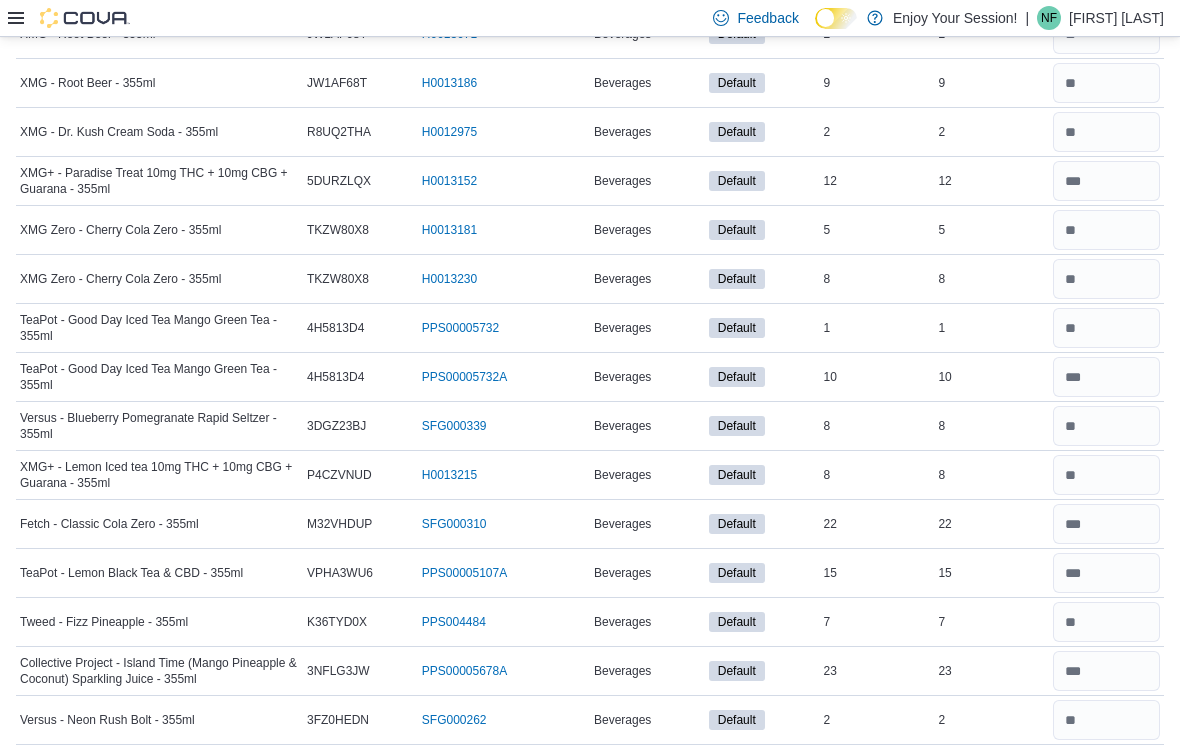 type on "**" 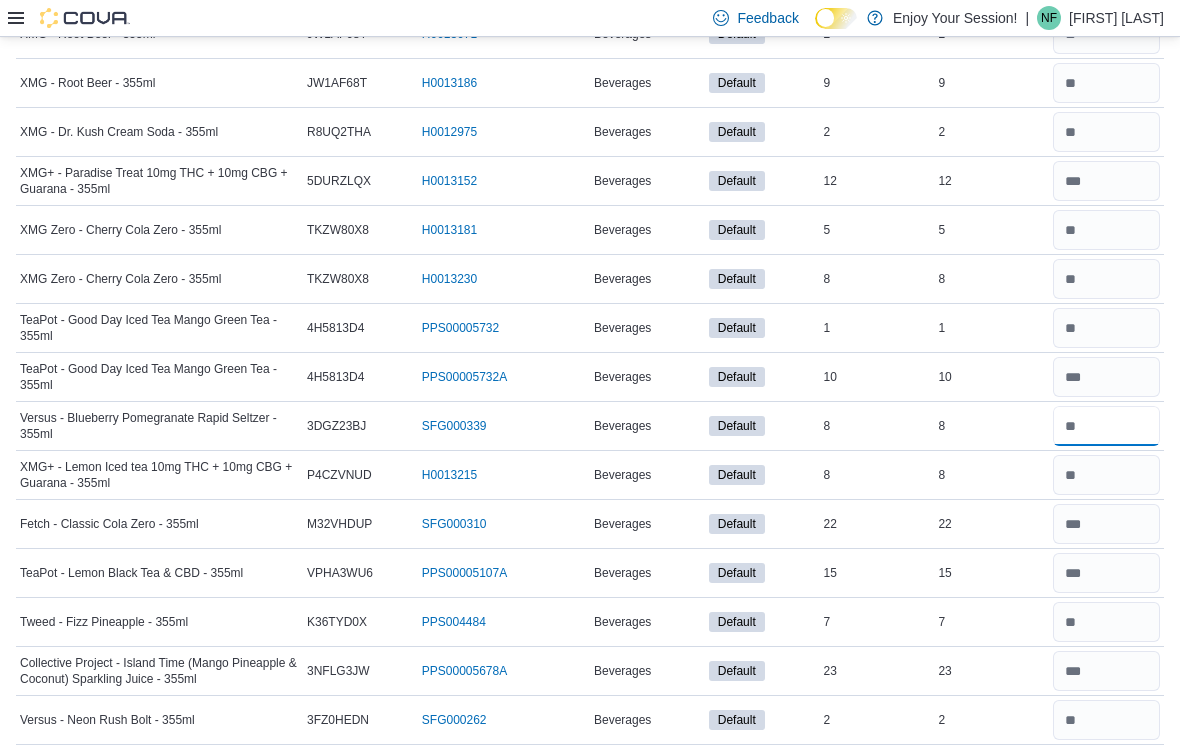 click at bounding box center [1106, 426] 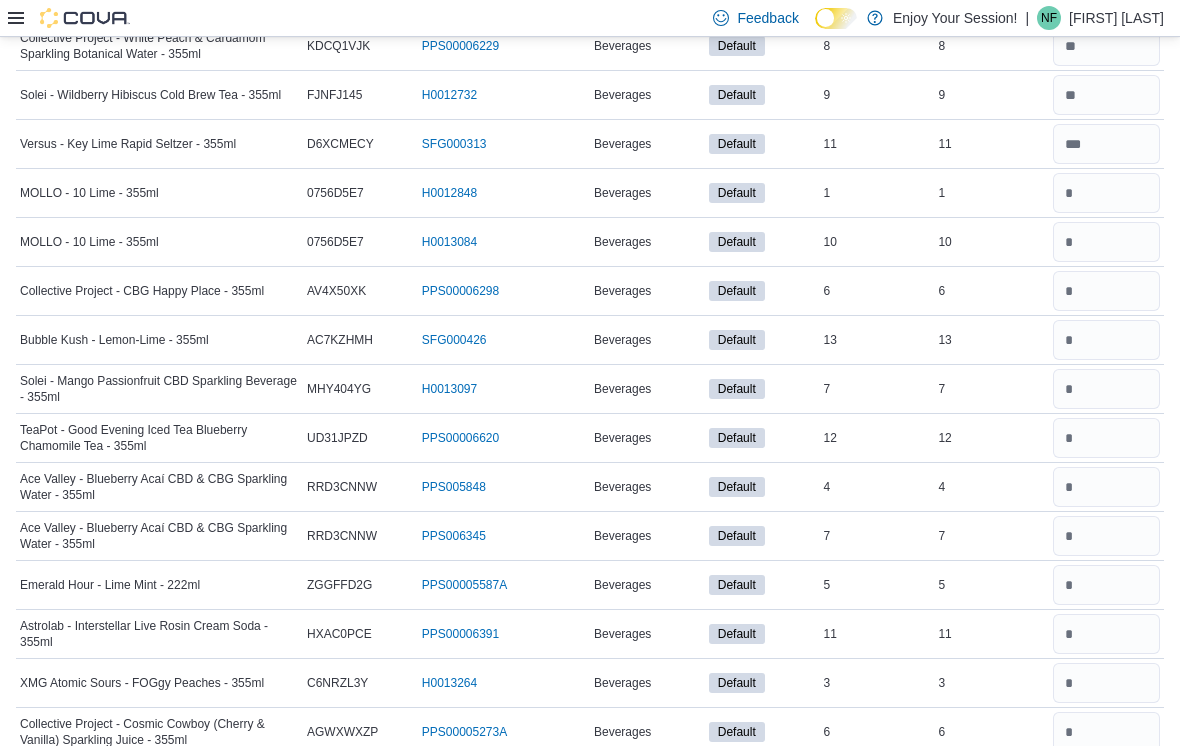 type on "*" 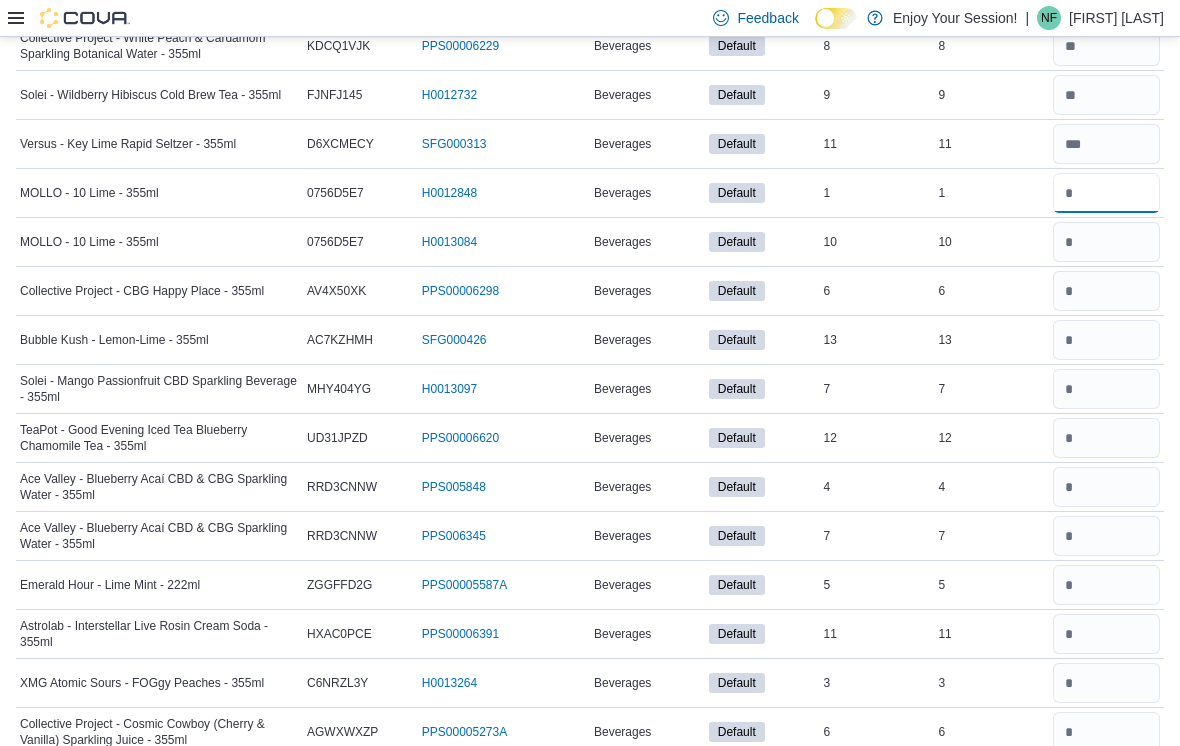 click at bounding box center [1106, 193] 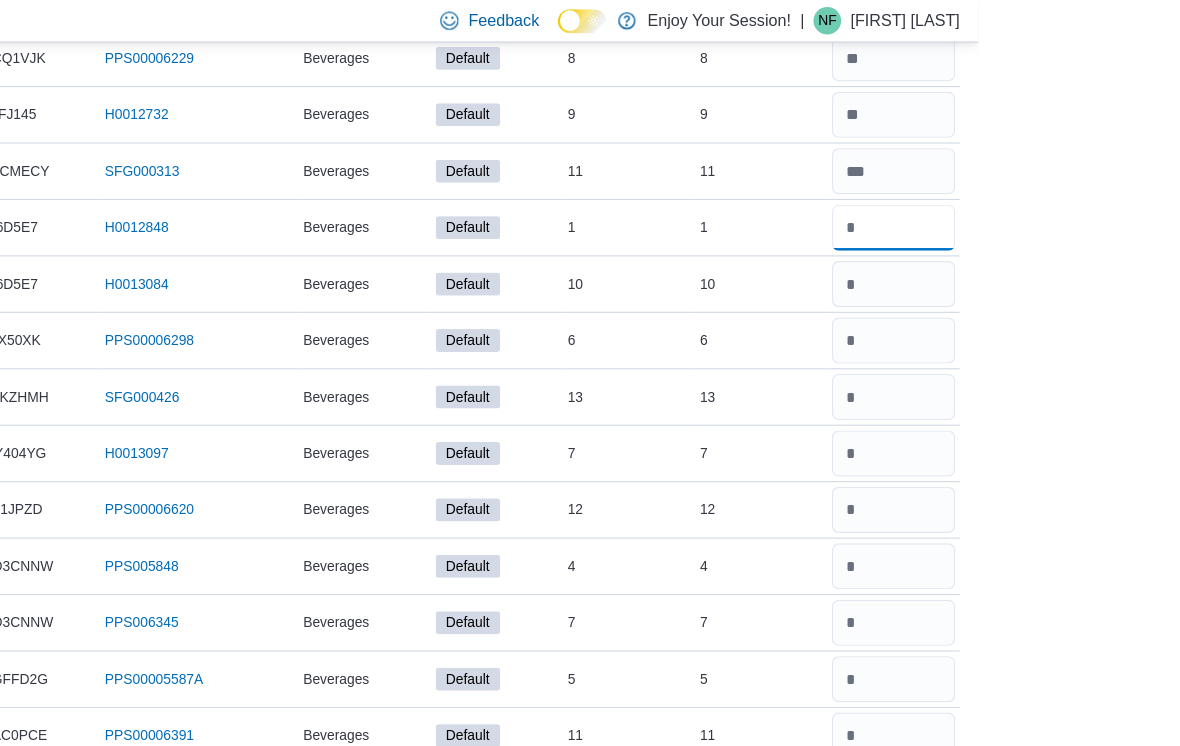 scroll, scrollTop: 2566, scrollLeft: 0, axis: vertical 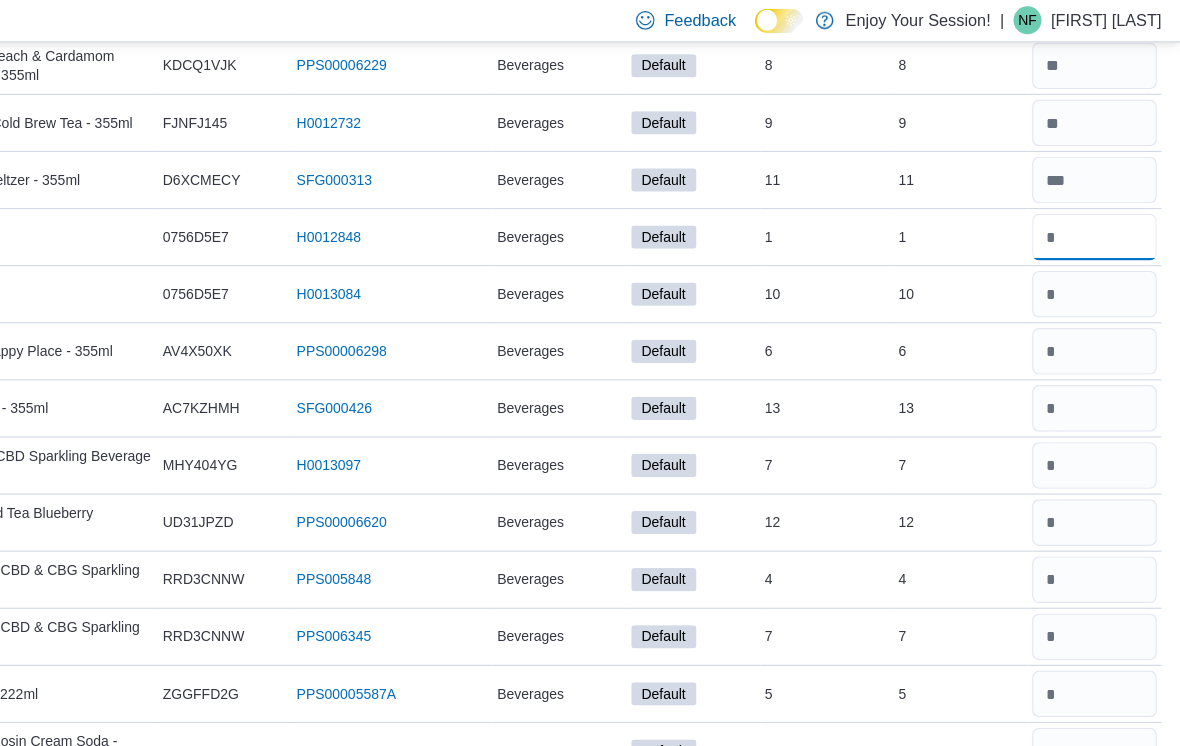 type on "*" 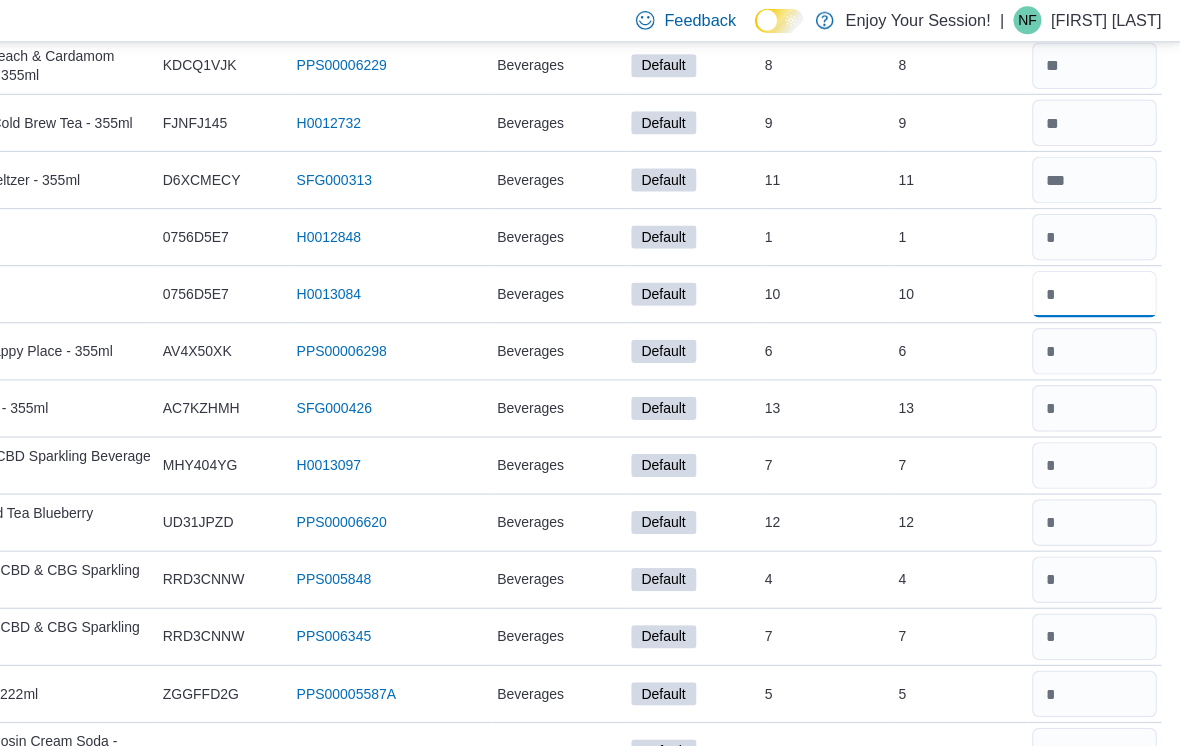 click at bounding box center (1106, 253) 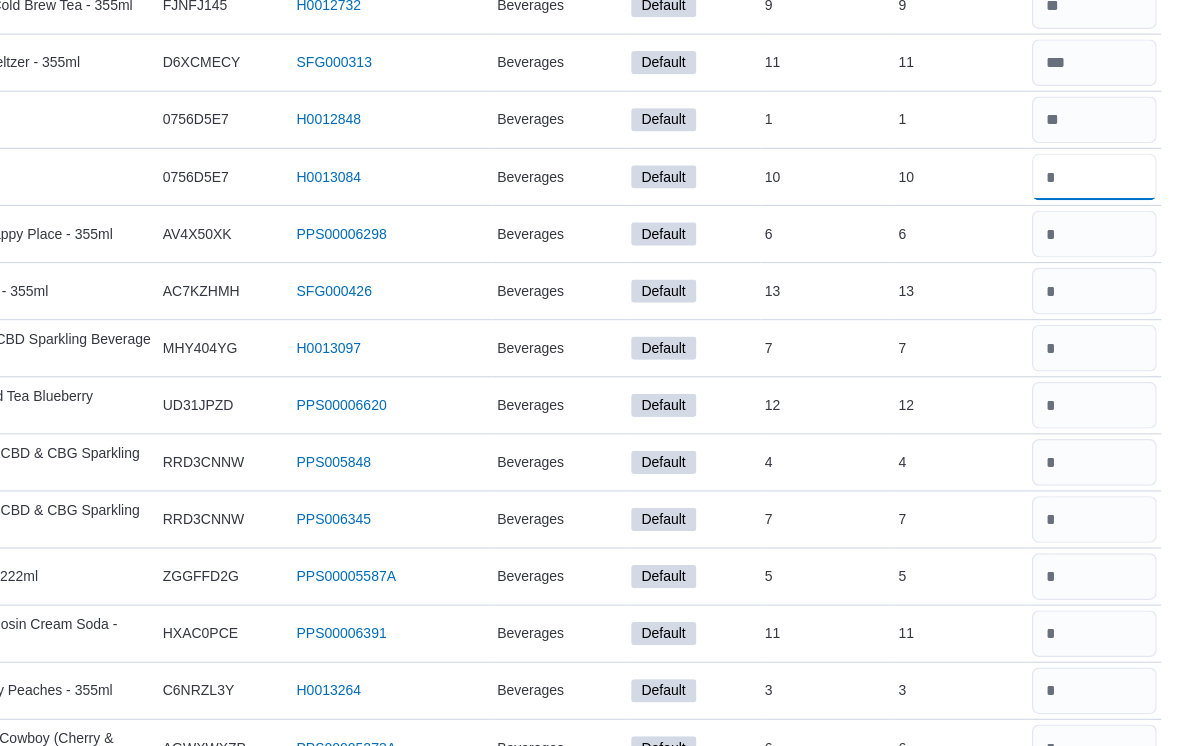 type on "**" 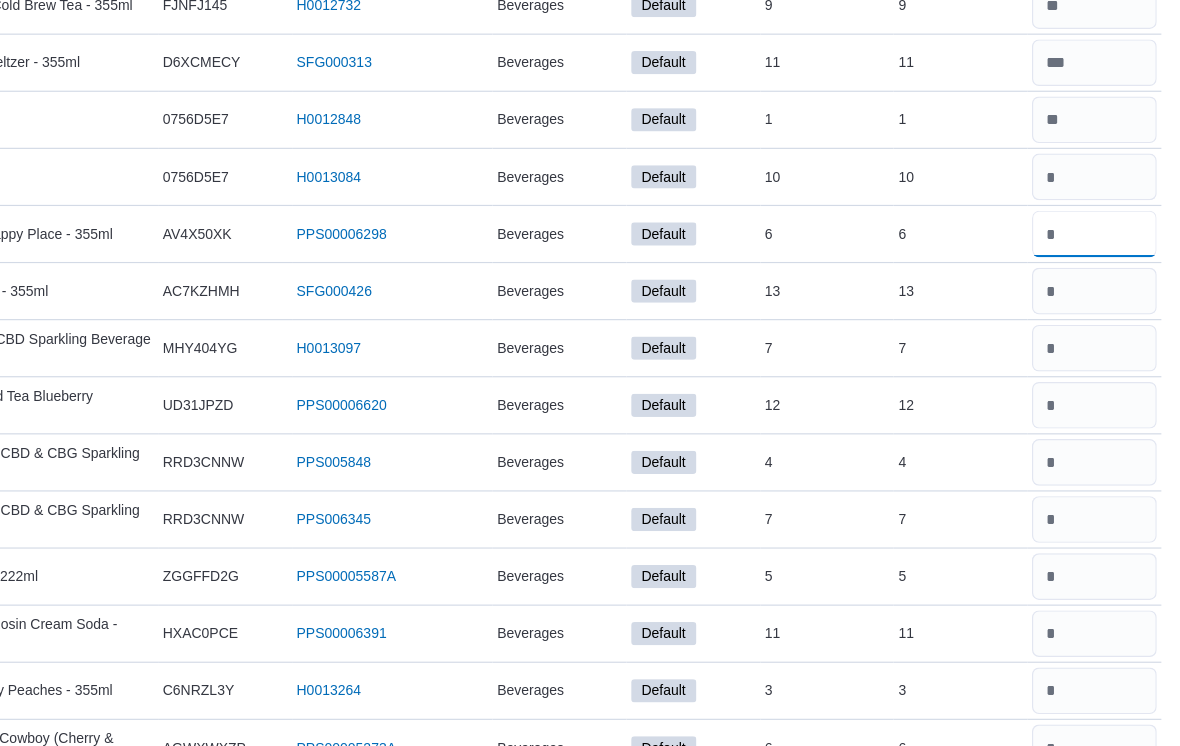 click at bounding box center (1106, 302) 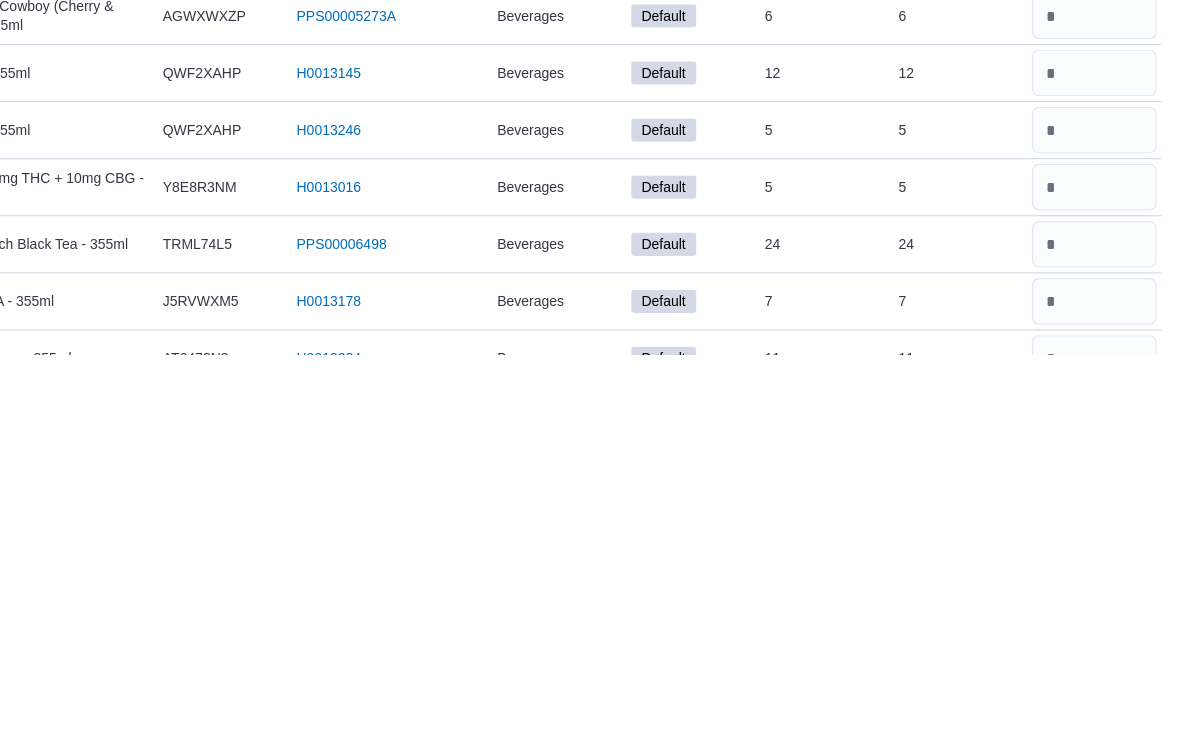 scroll, scrollTop: 3047, scrollLeft: 0, axis: vertical 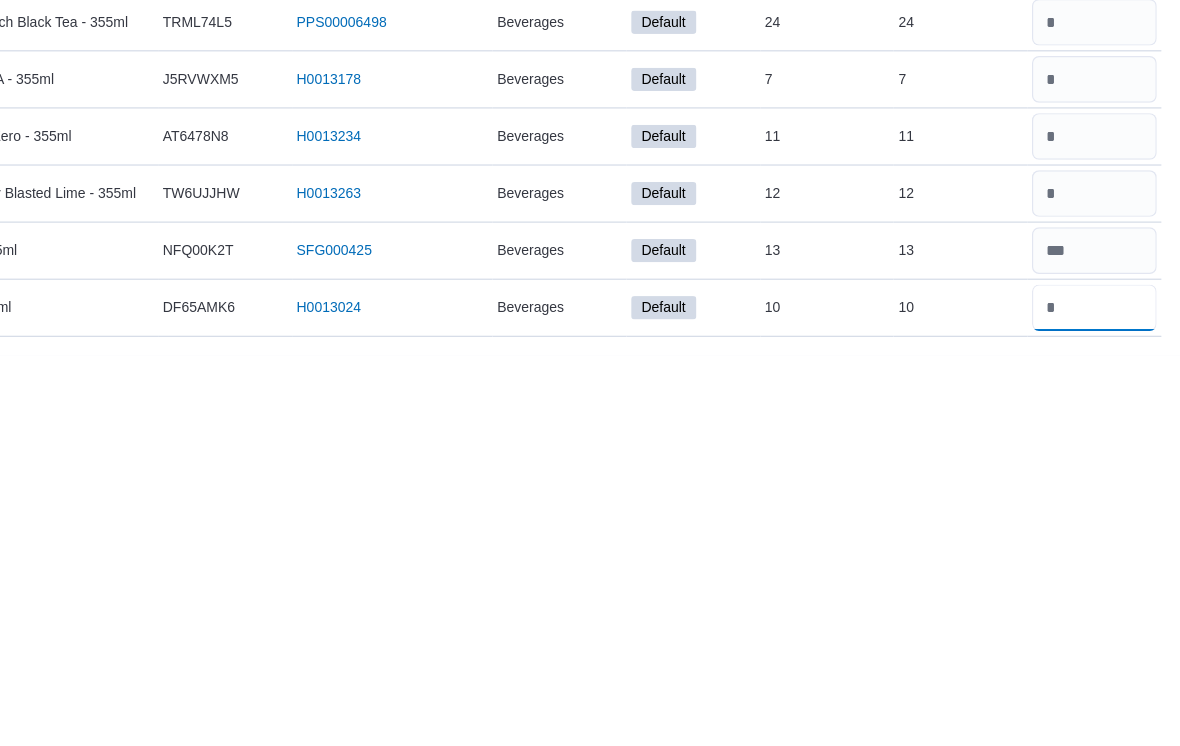 click at bounding box center (1106, 705) 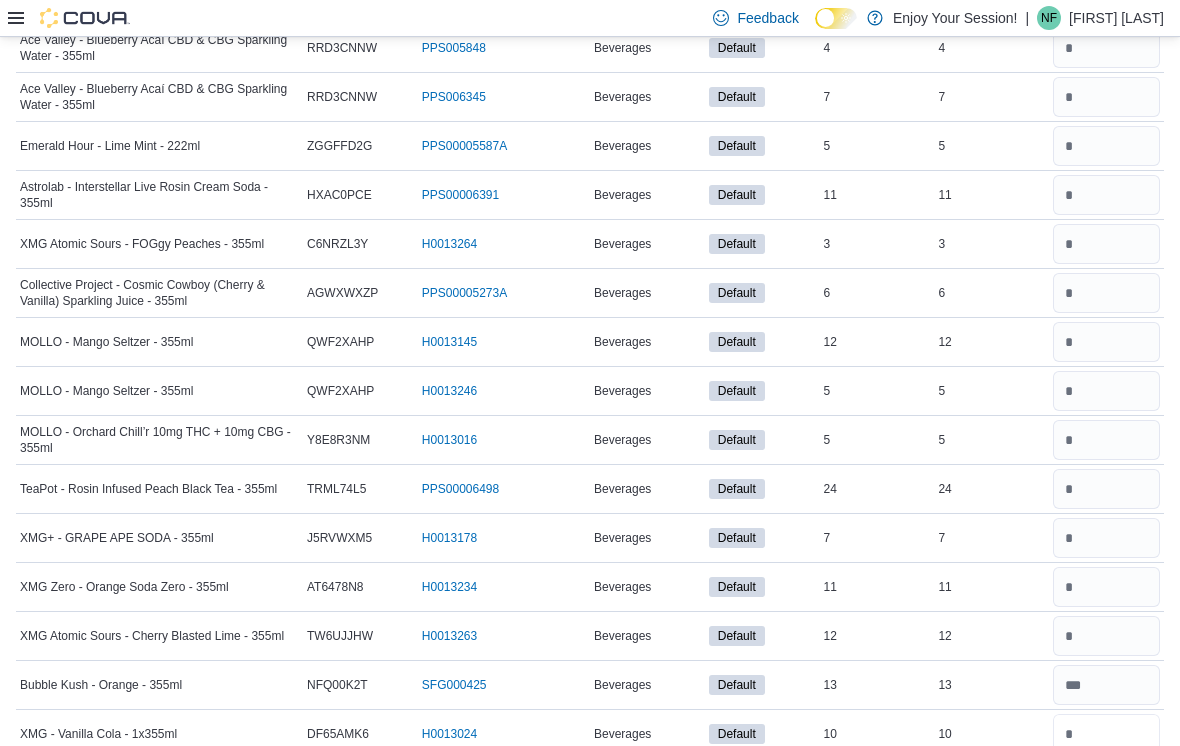 scroll, scrollTop: 3047, scrollLeft: 0, axis: vertical 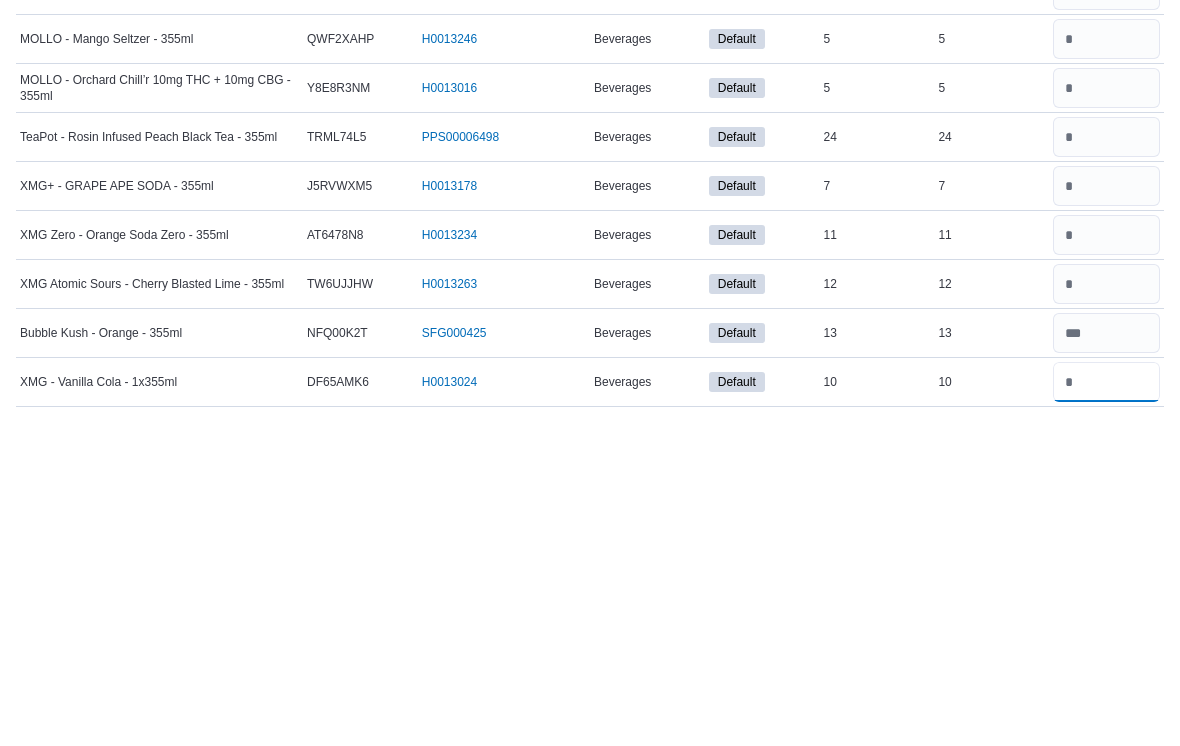 type on "**" 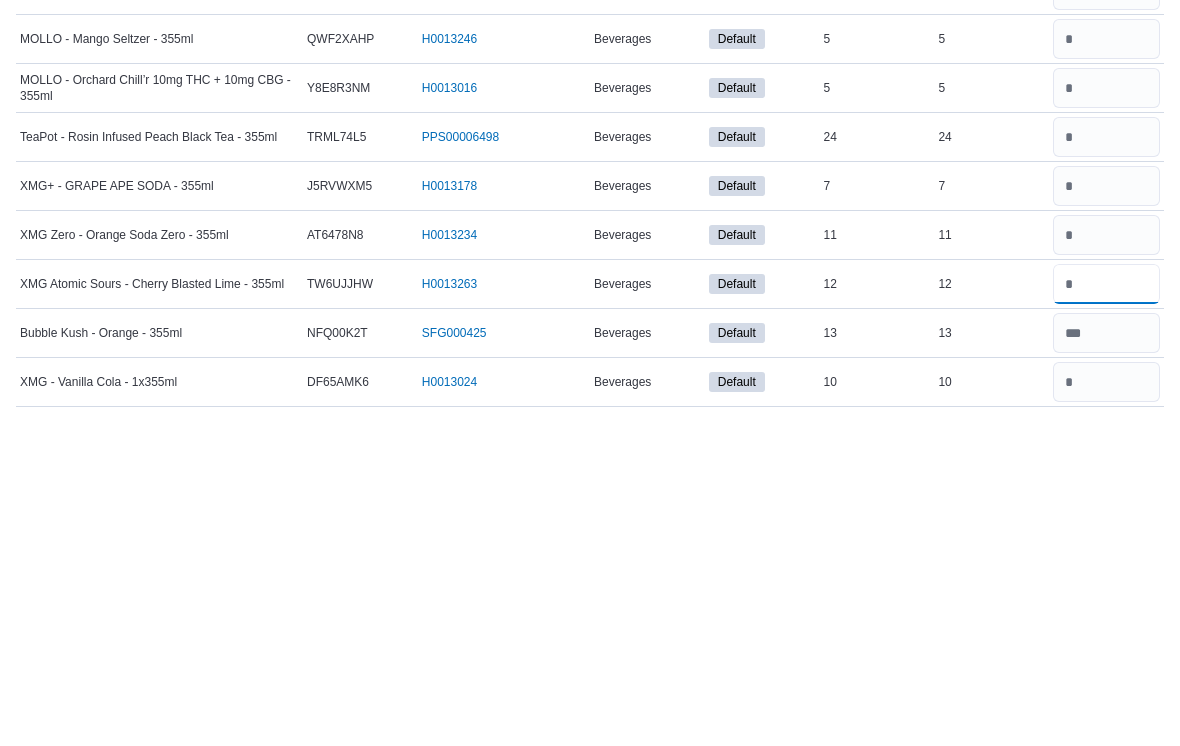 click at bounding box center (1106, 607) 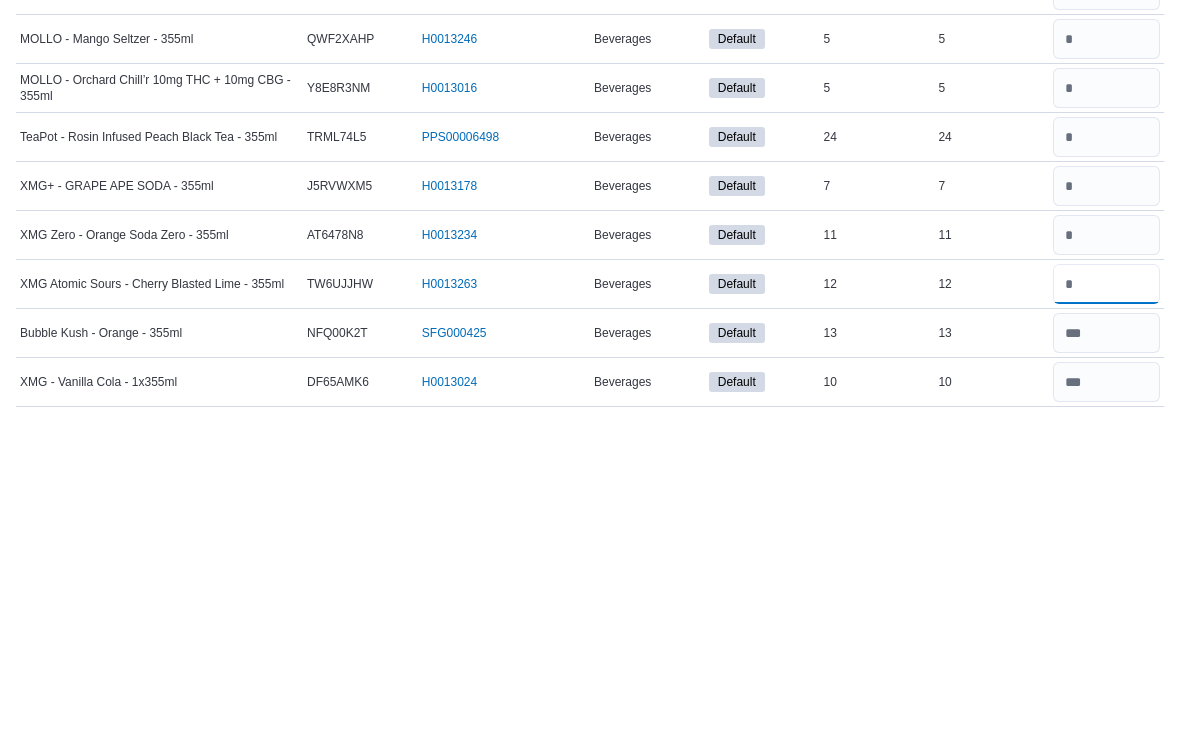 type on "**" 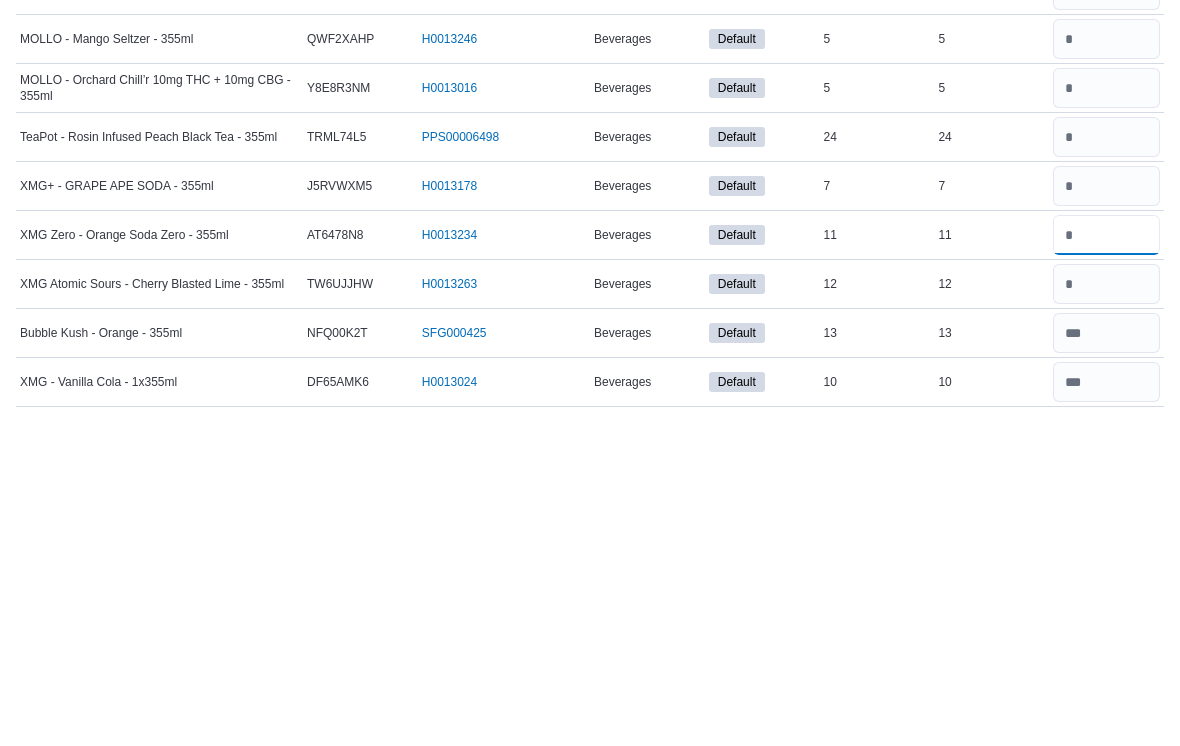click at bounding box center [1106, 558] 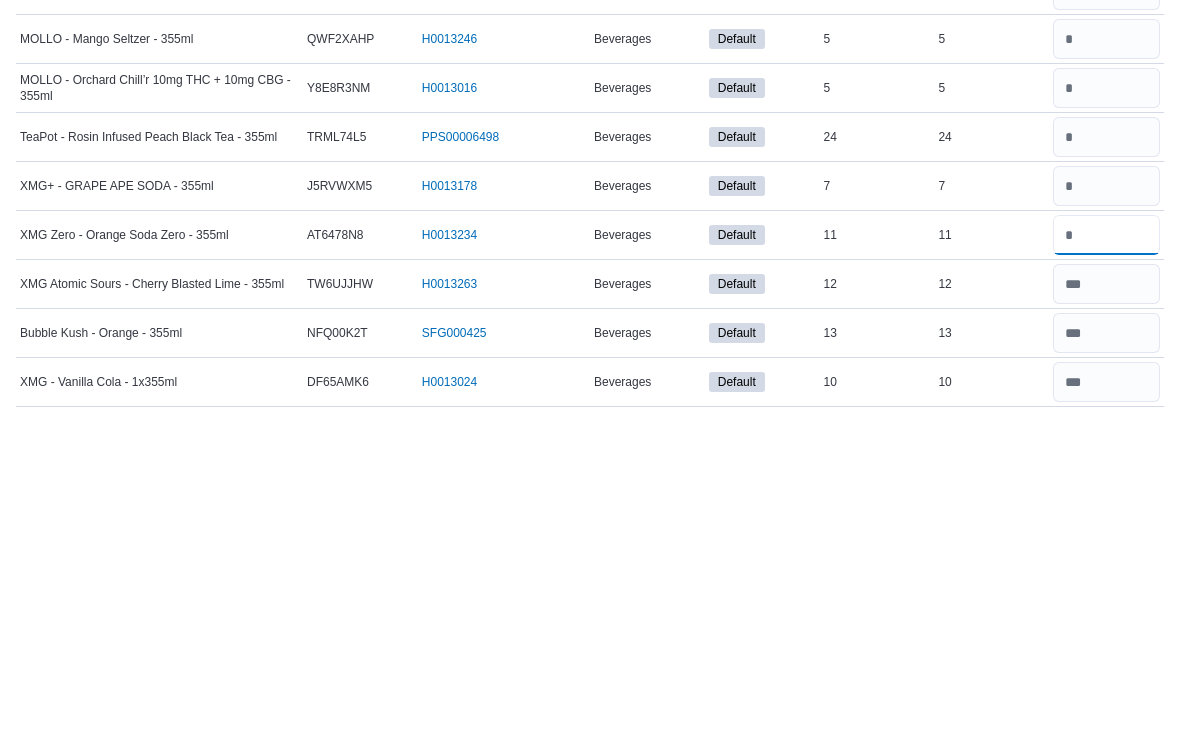 scroll, scrollTop: 3036, scrollLeft: 0, axis: vertical 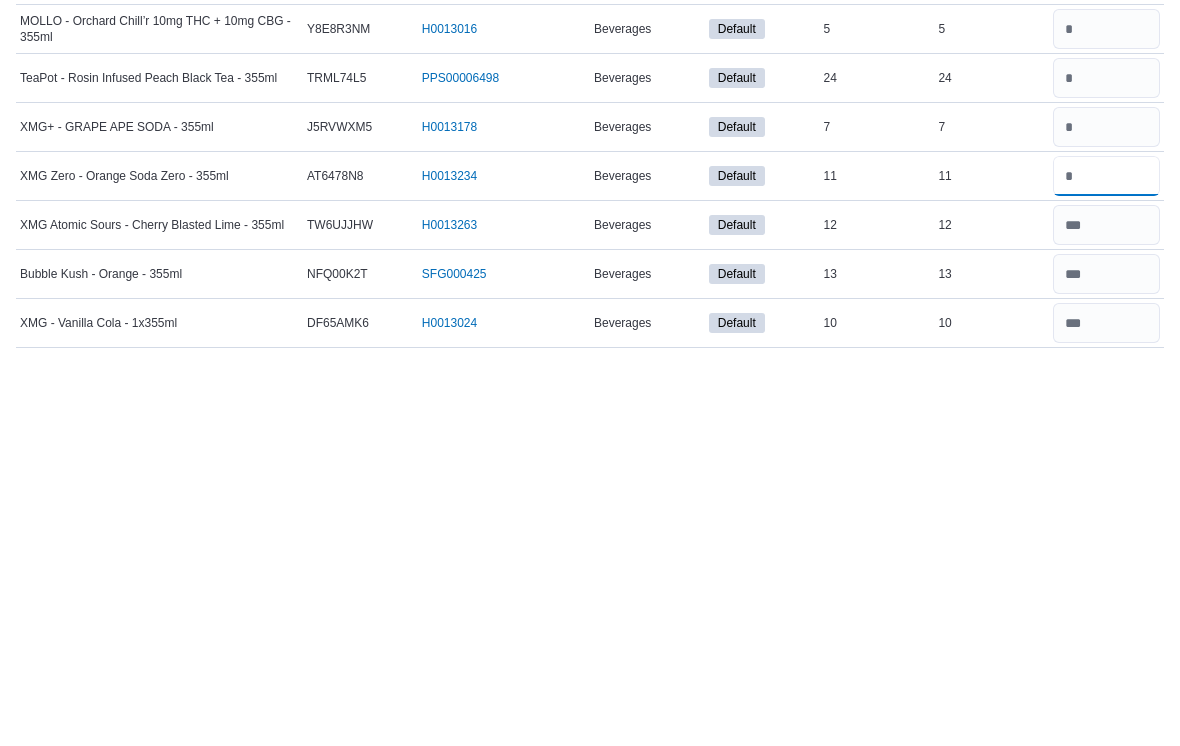 type on "**" 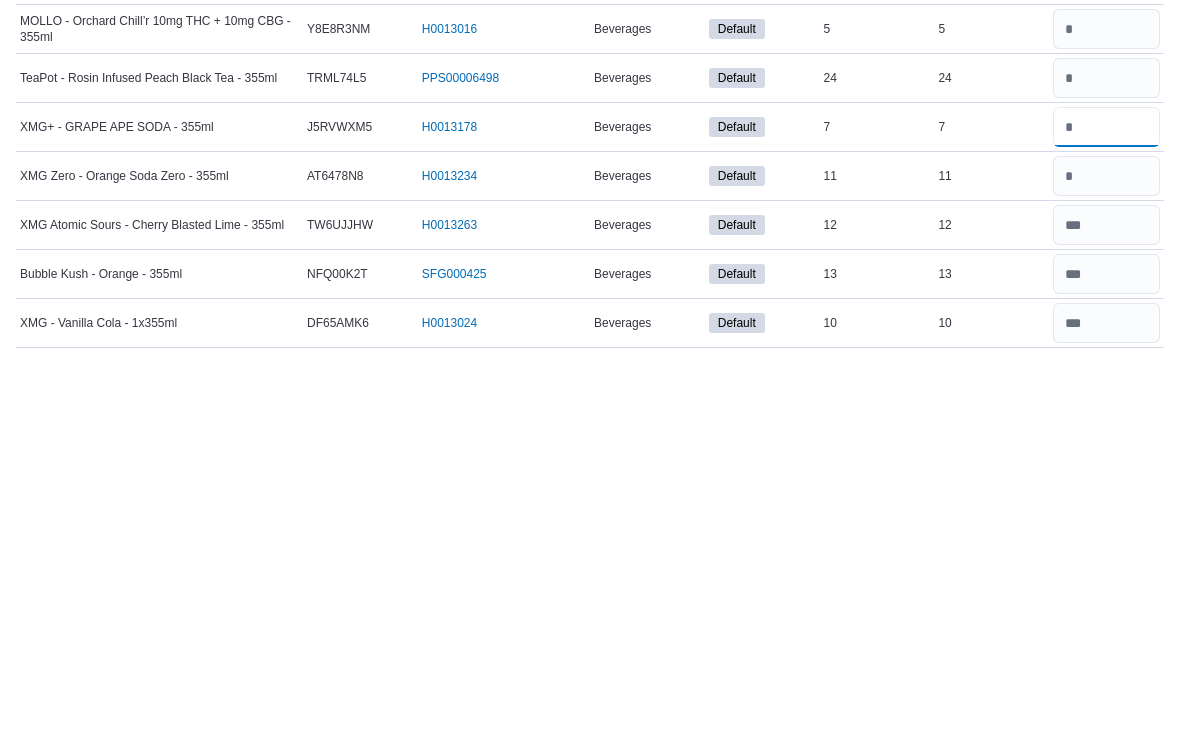 click at bounding box center [1106, 518] 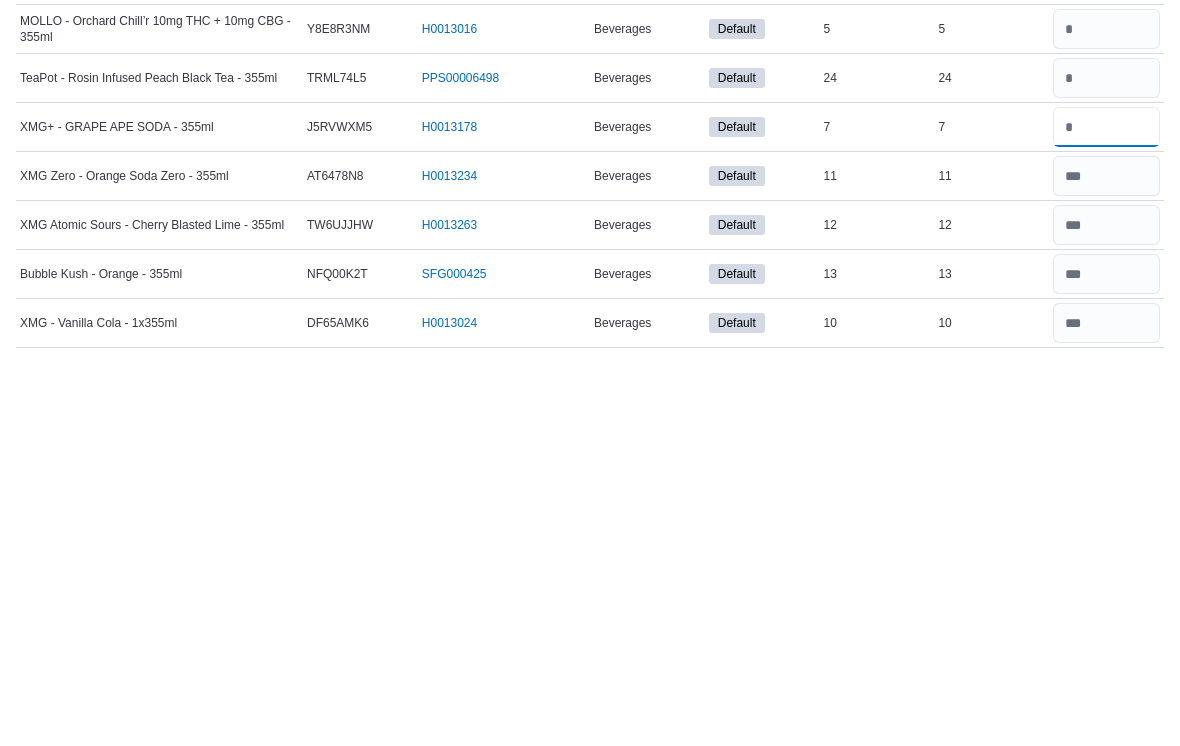 scroll, scrollTop: 3016, scrollLeft: 0, axis: vertical 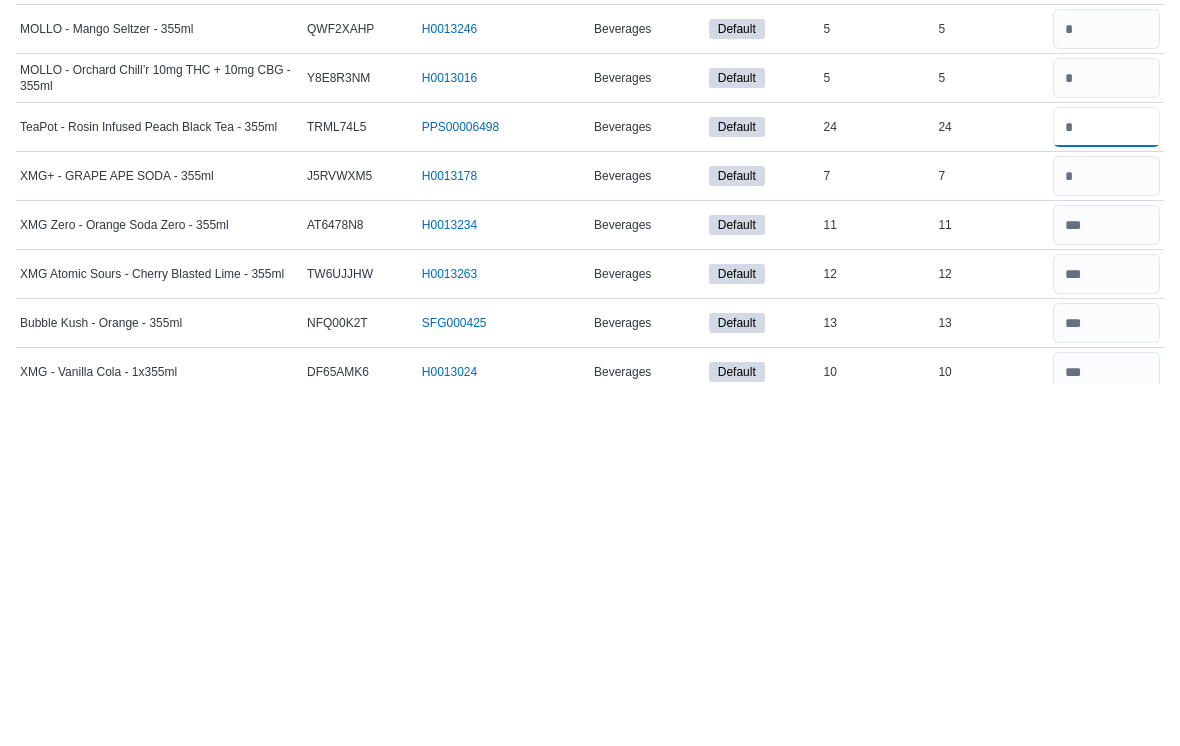 click at bounding box center (1106, 489) 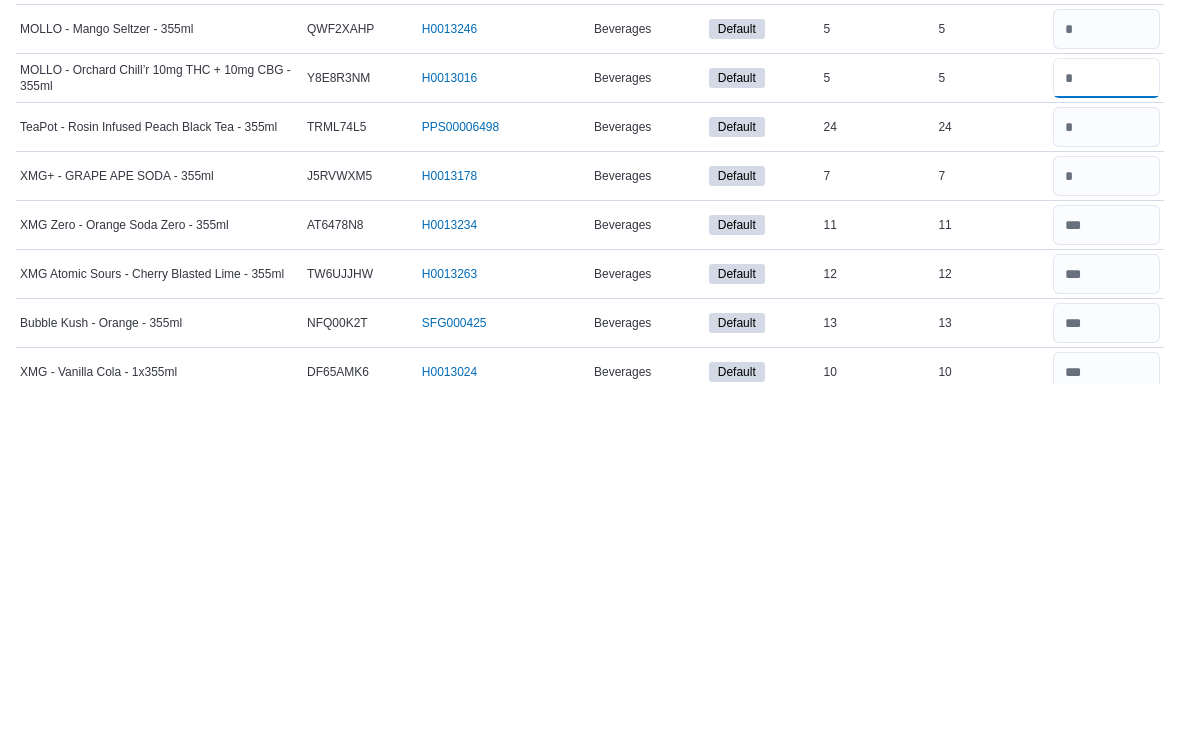 click at bounding box center (1106, 440) 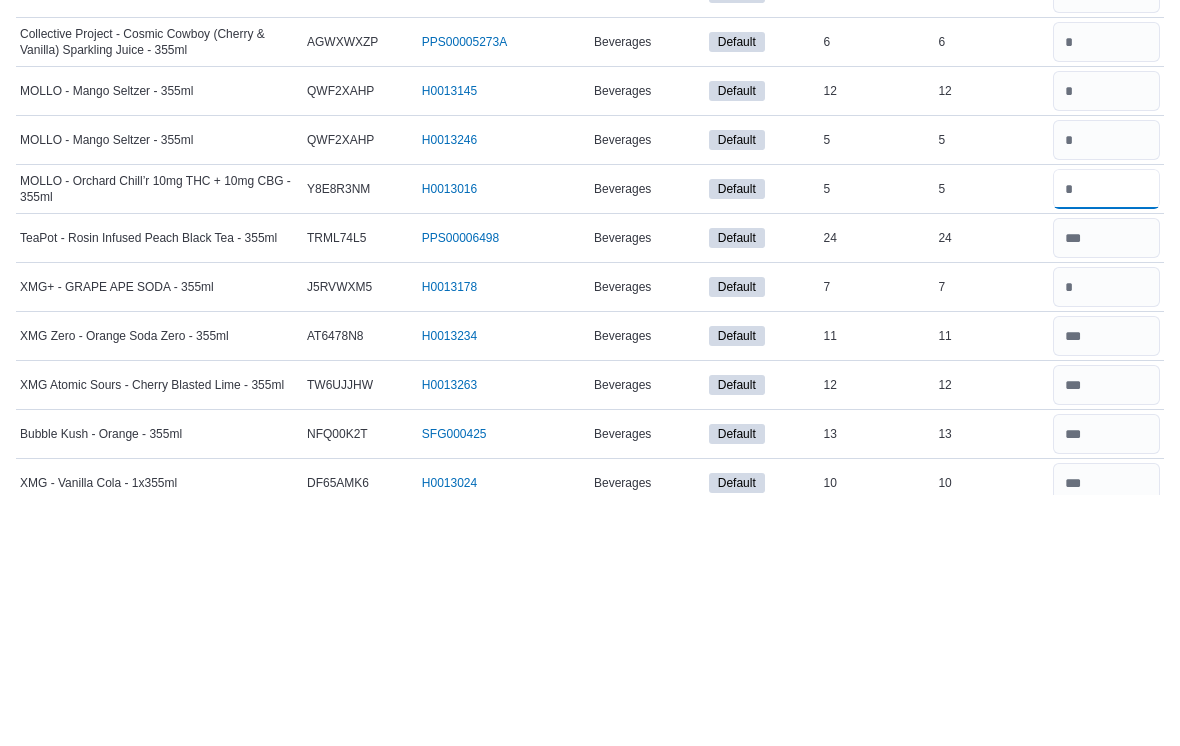 type on "*" 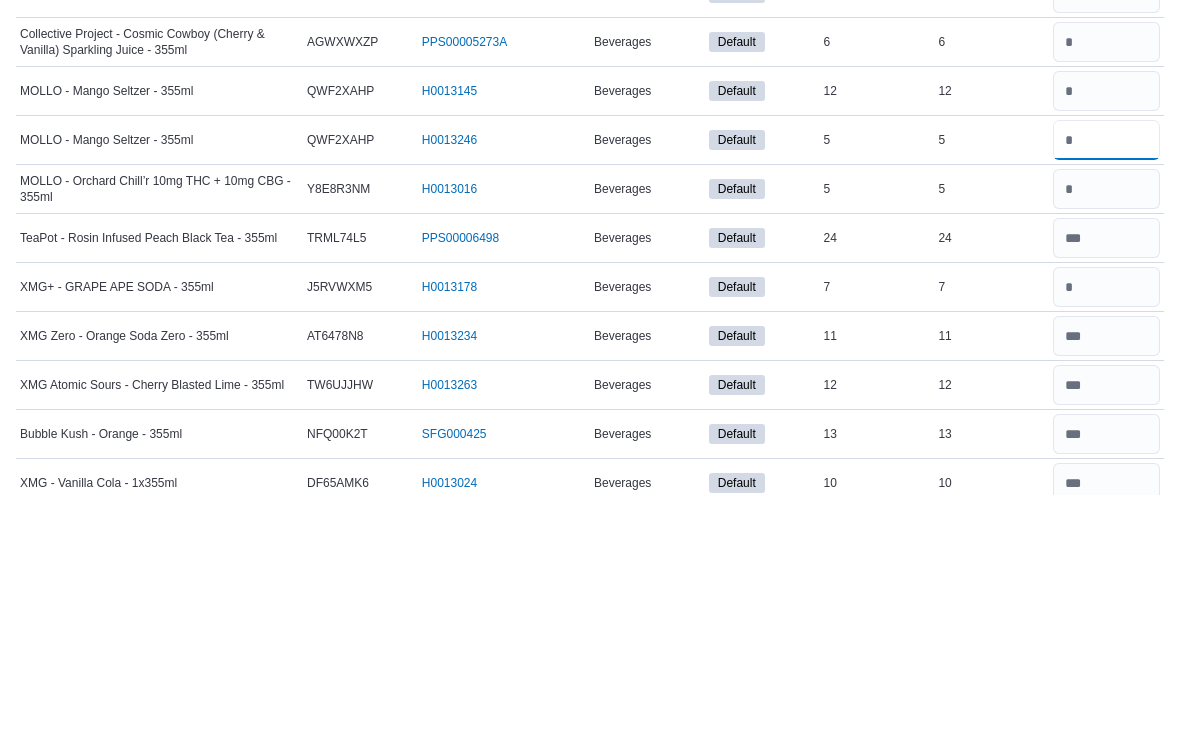 click at bounding box center (1106, 391) 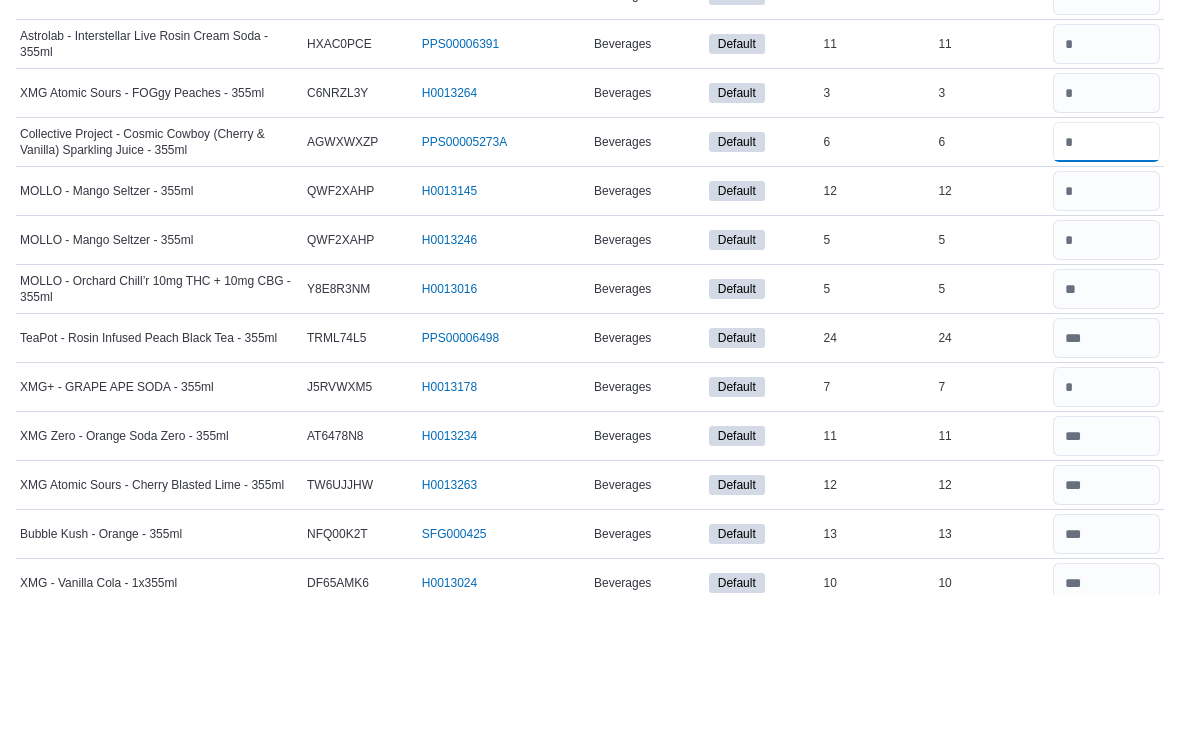 click at bounding box center (1106, 293) 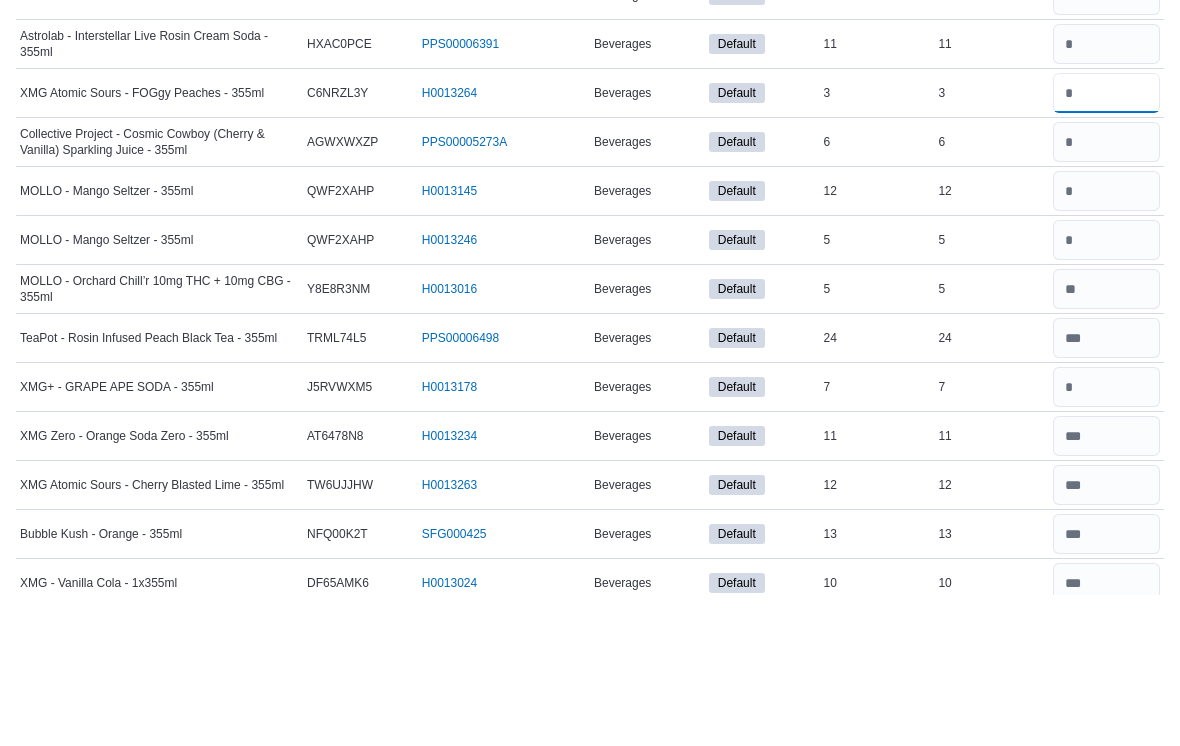 click at bounding box center (1106, 244) 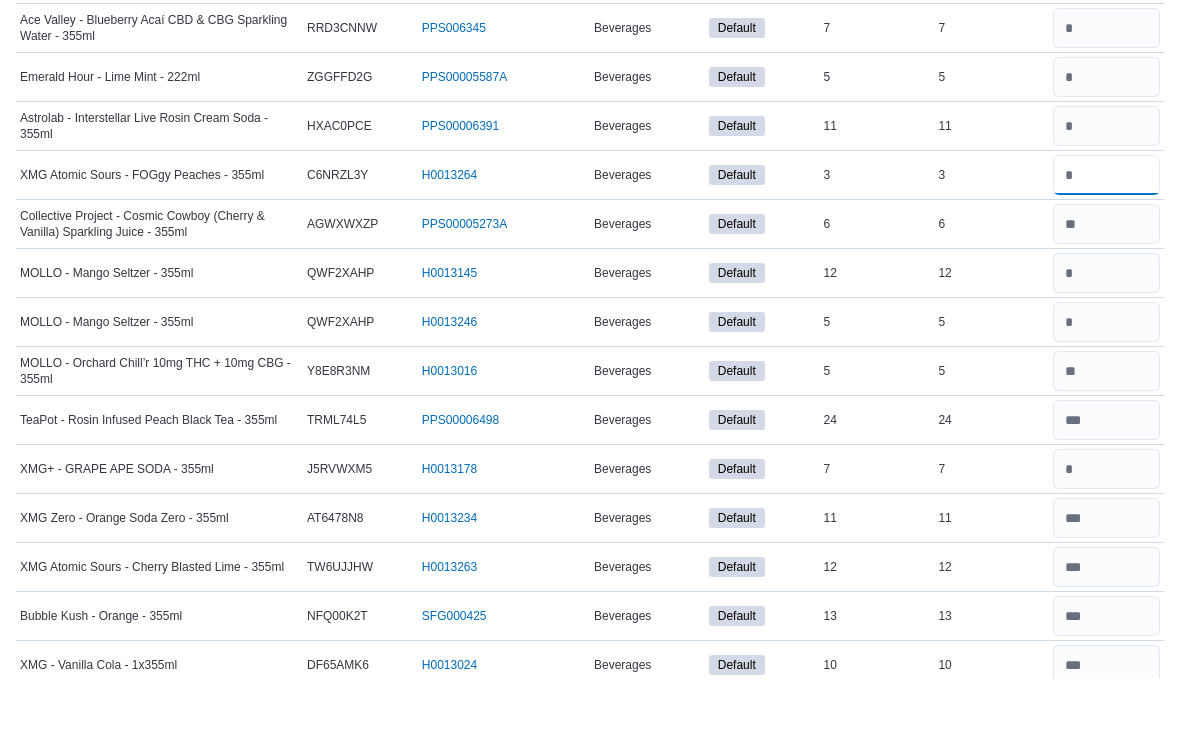 type on "*" 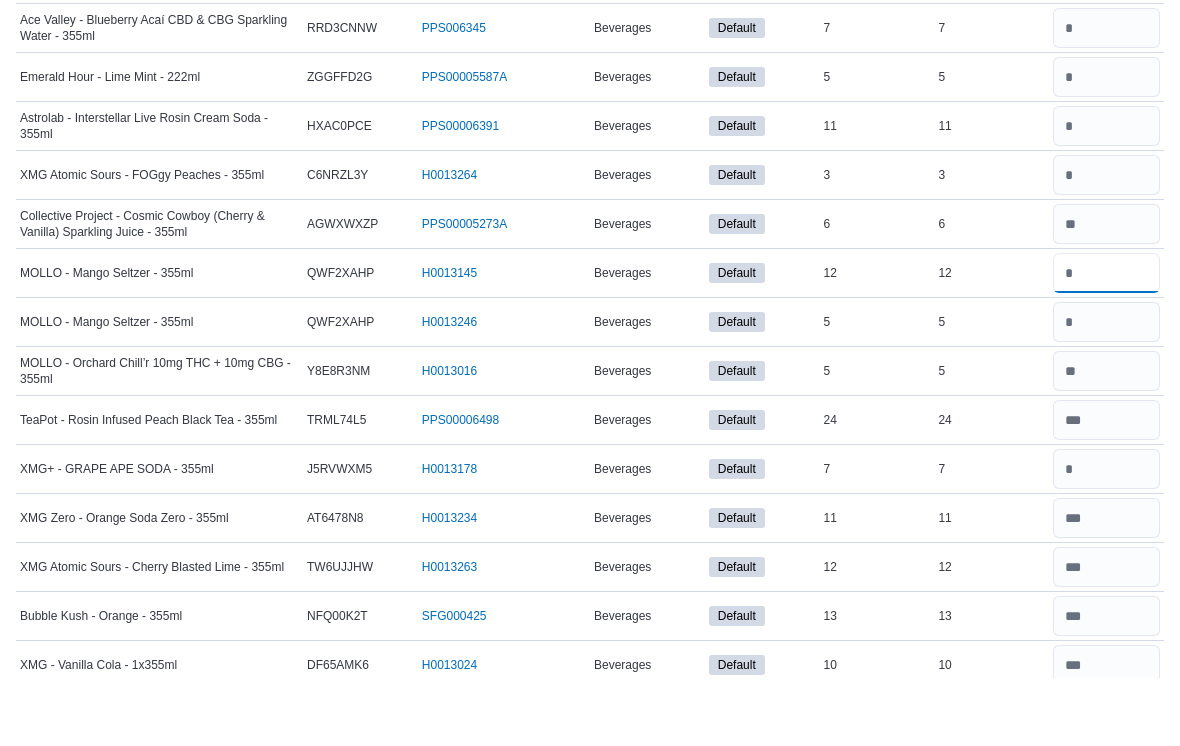 click at bounding box center (1106, 342) 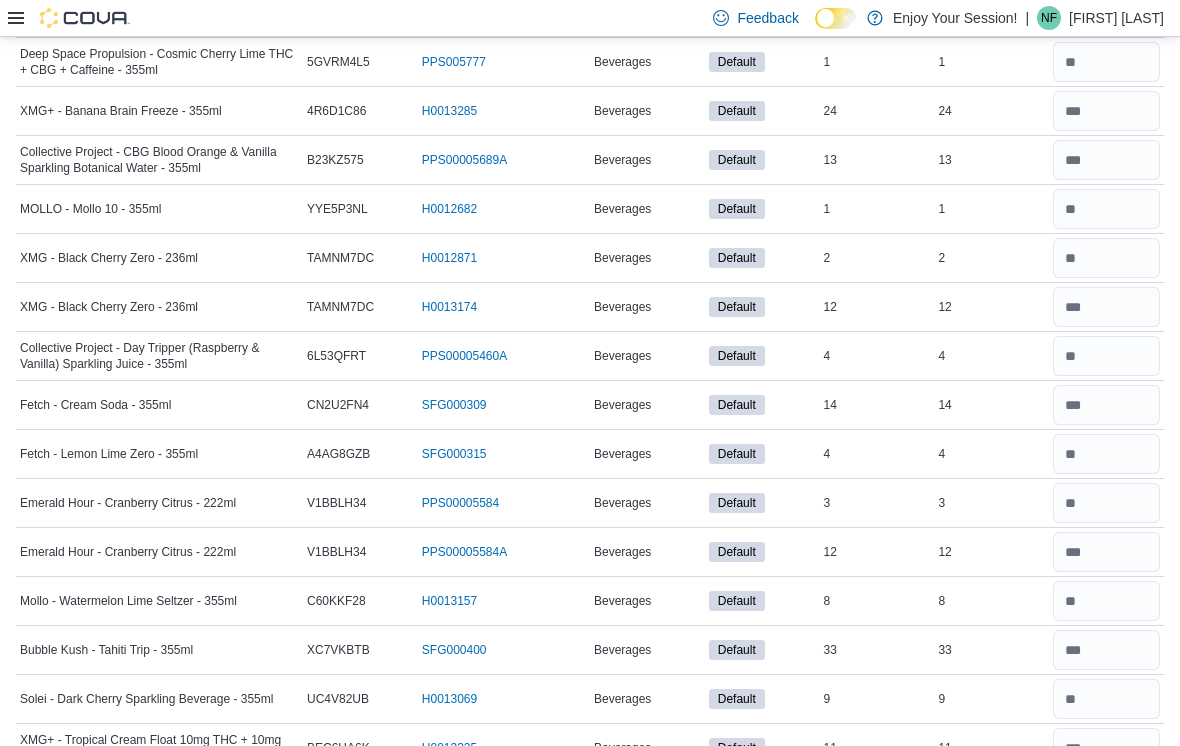 scroll, scrollTop: 0, scrollLeft: 0, axis: both 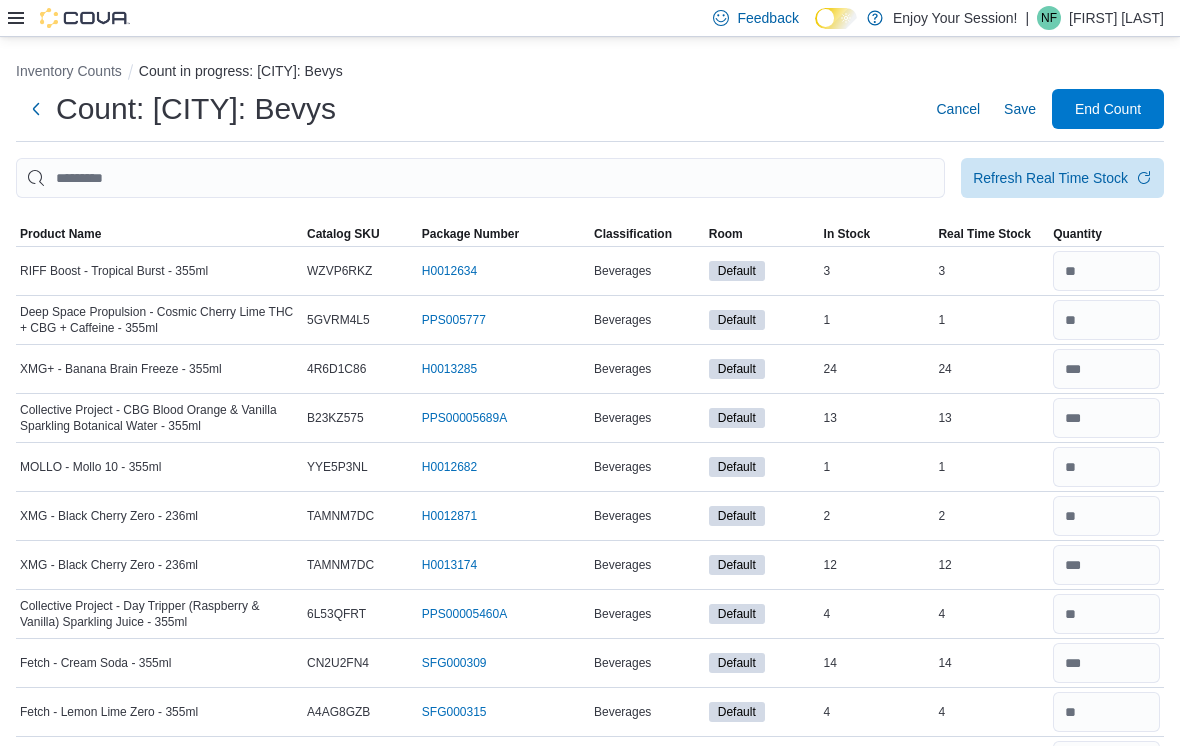 type on "**" 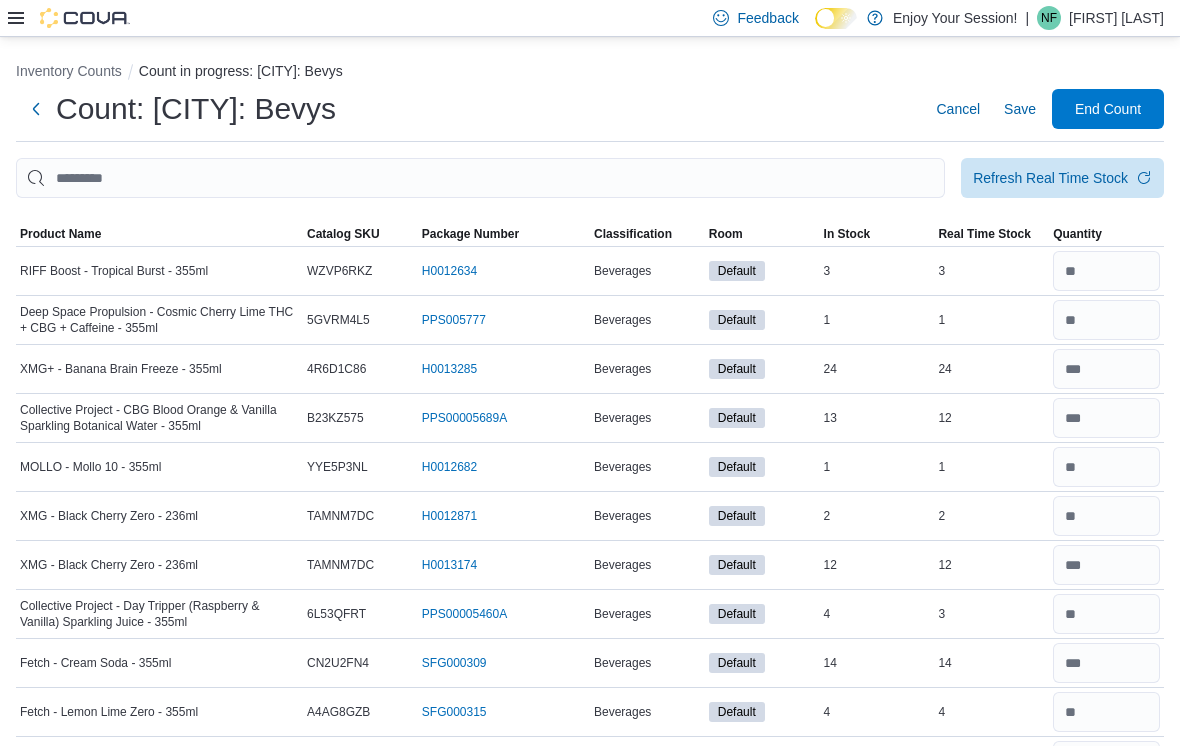 click on "Count: [CITY]: Bevys  Cancel Save End Count" at bounding box center [590, 109] 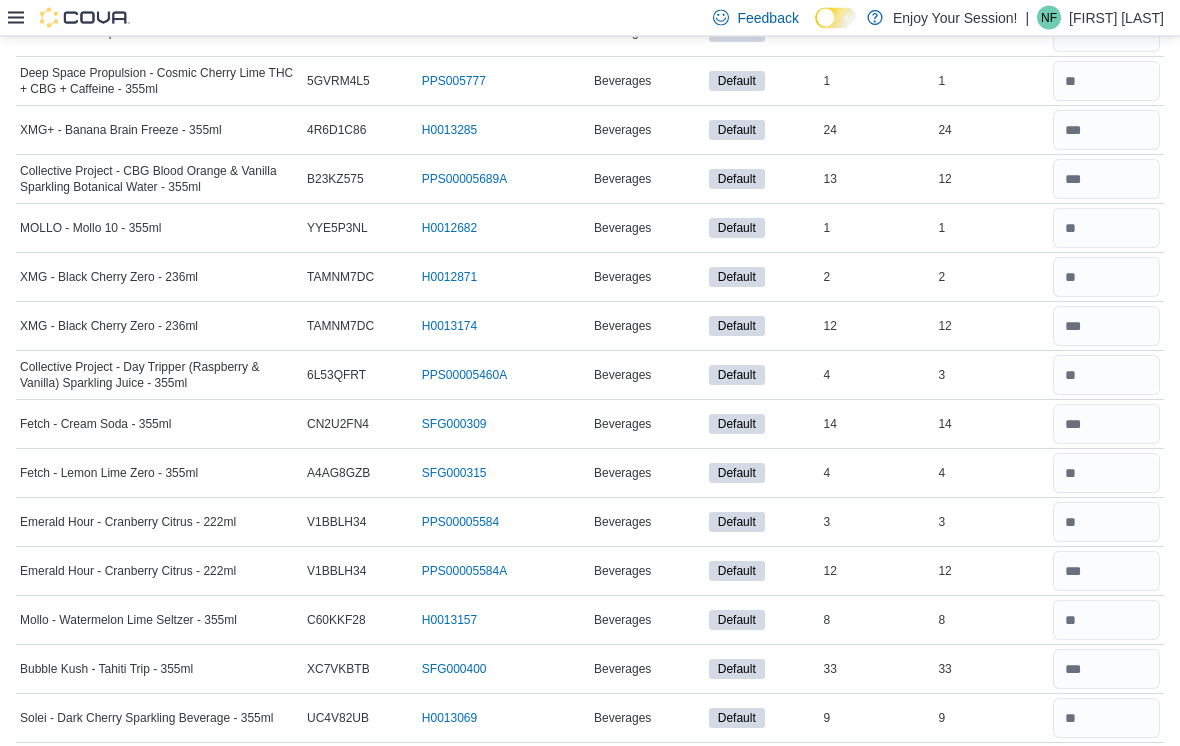 scroll, scrollTop: 239, scrollLeft: 0, axis: vertical 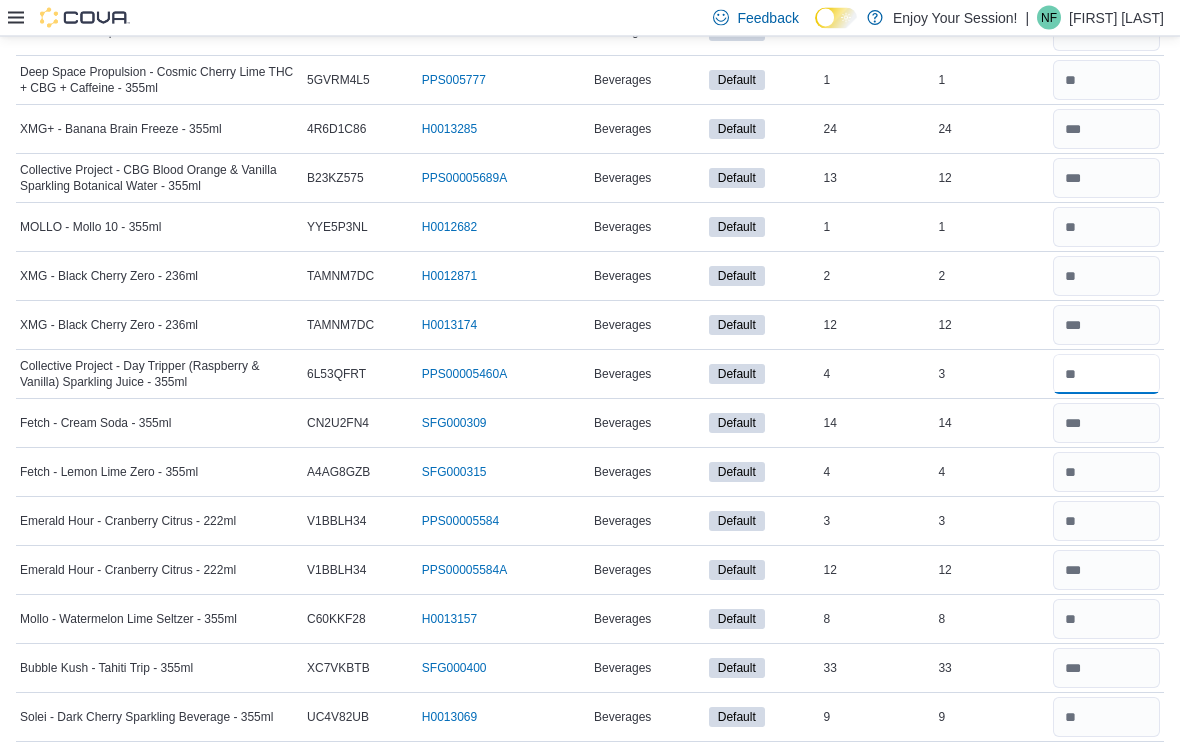 click at bounding box center (1106, 375) 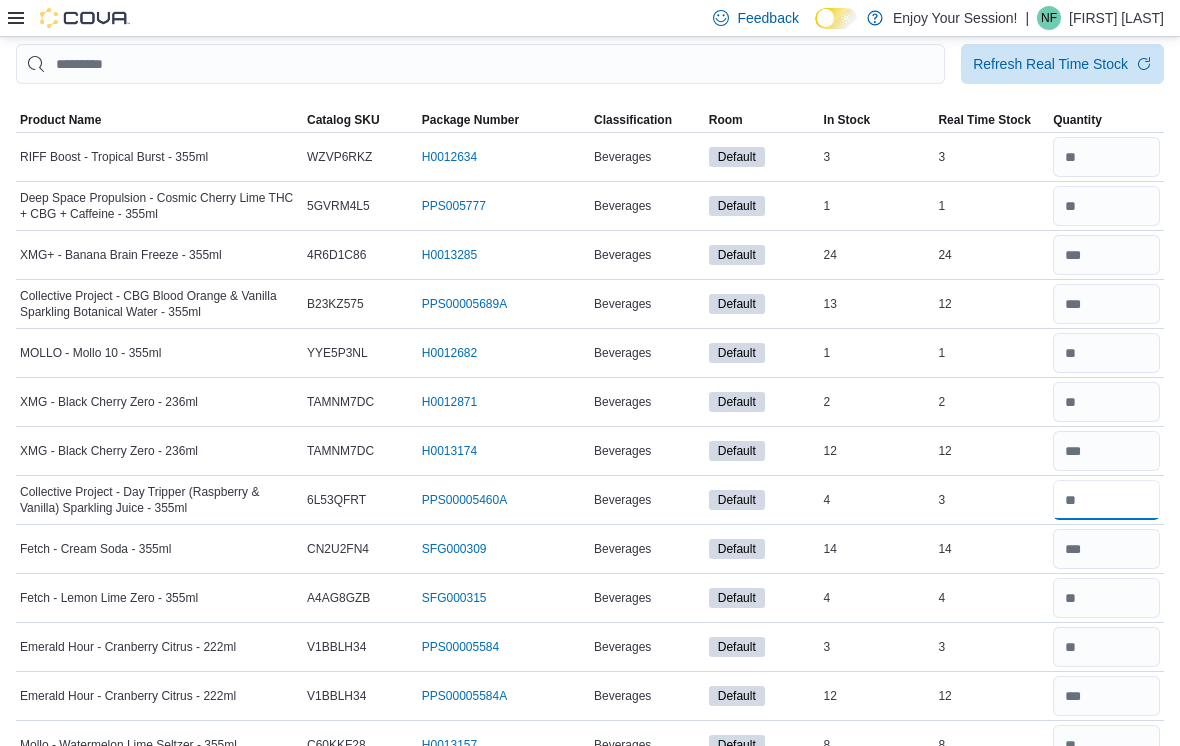 scroll, scrollTop: 0, scrollLeft: 0, axis: both 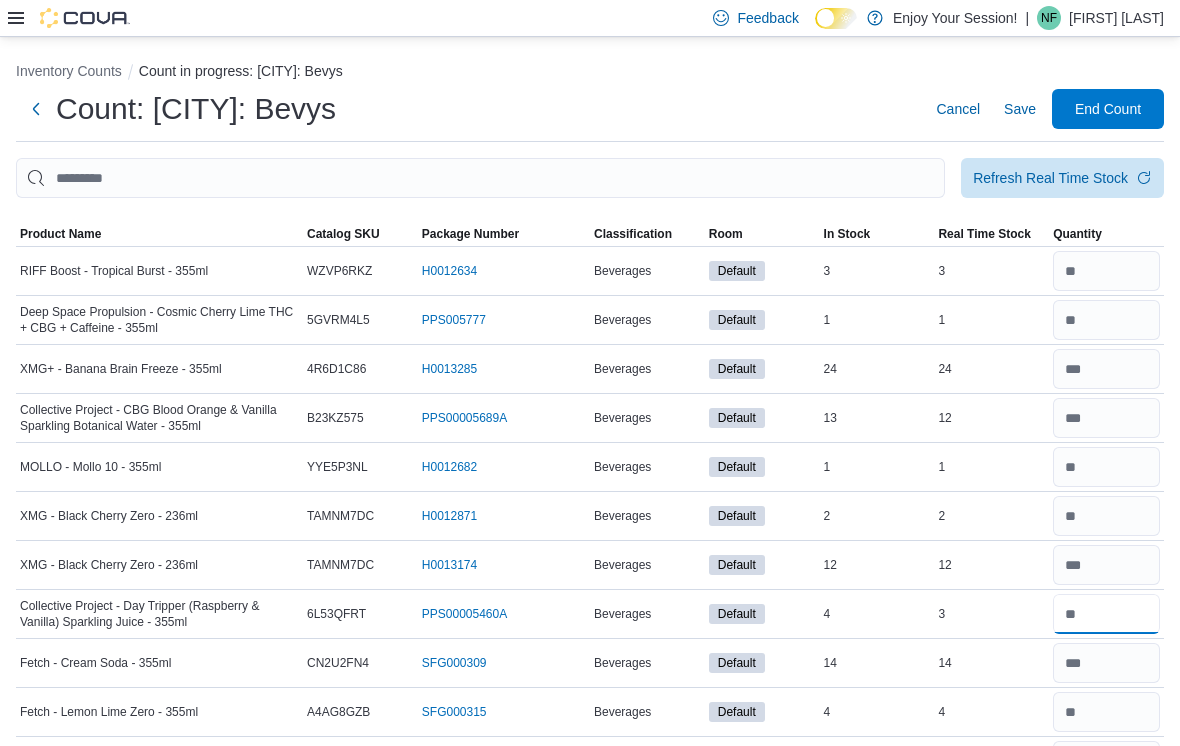 type on "*" 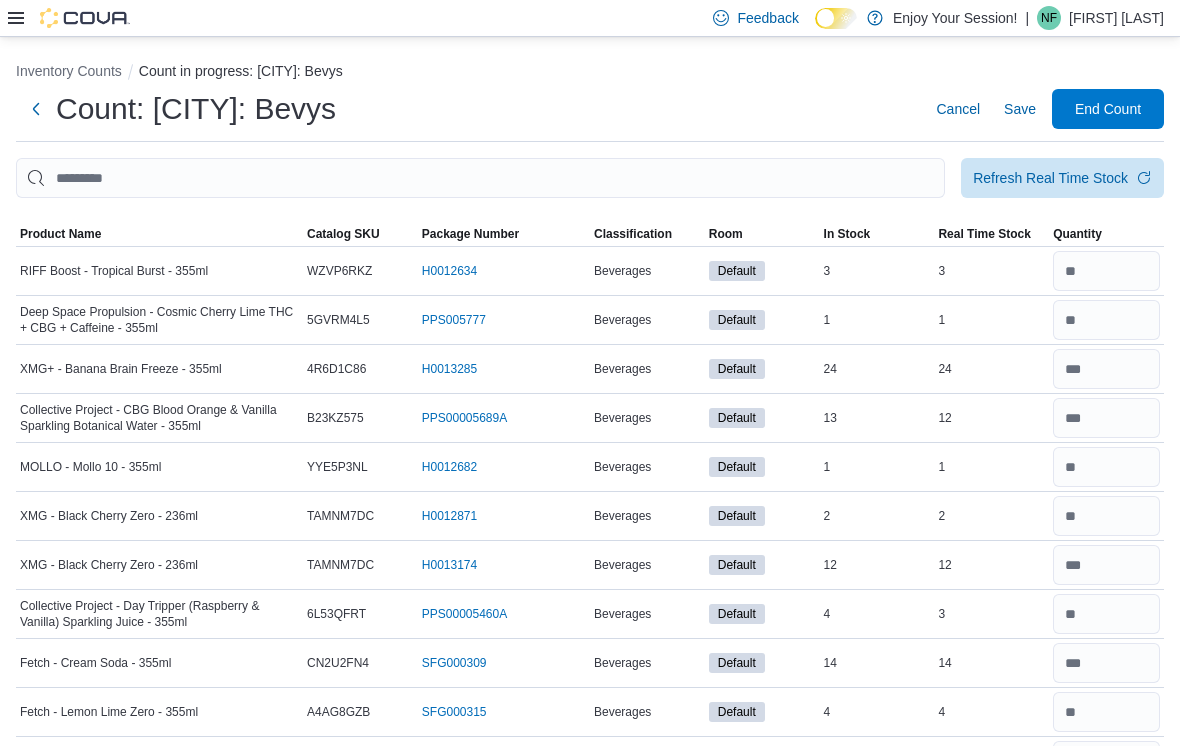 click on "Save" at bounding box center [1020, 109] 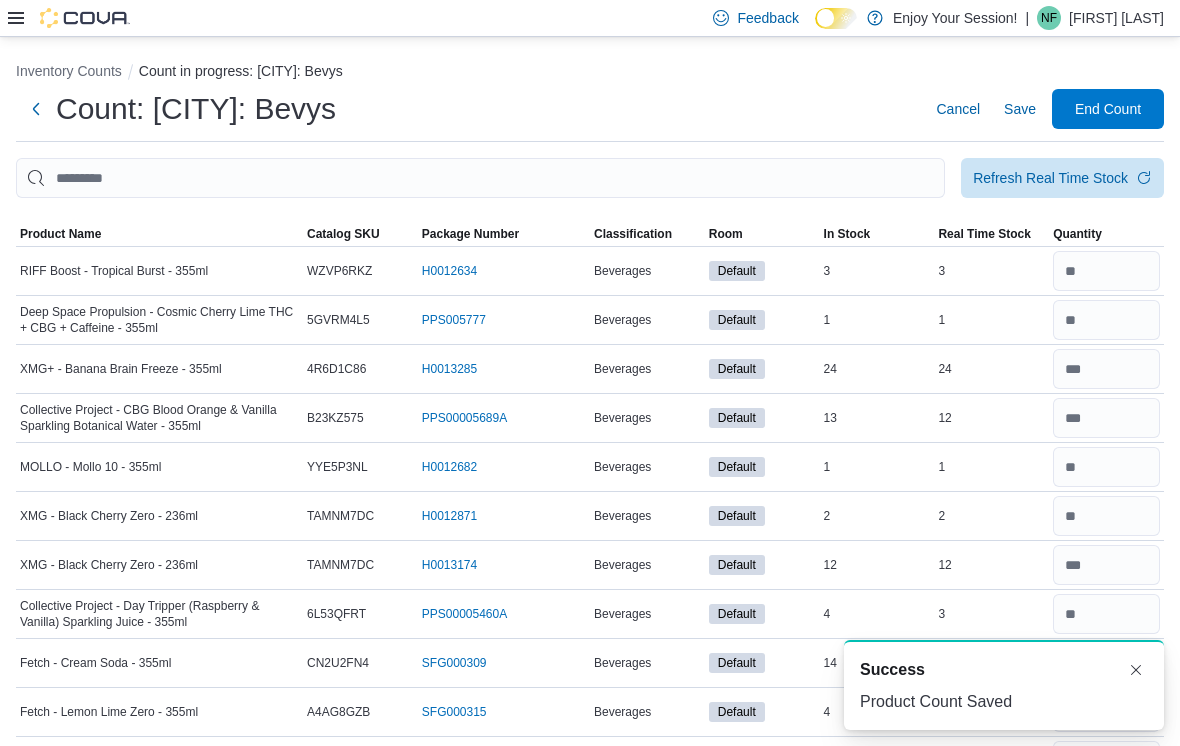 scroll, scrollTop: 298, scrollLeft: 0, axis: vertical 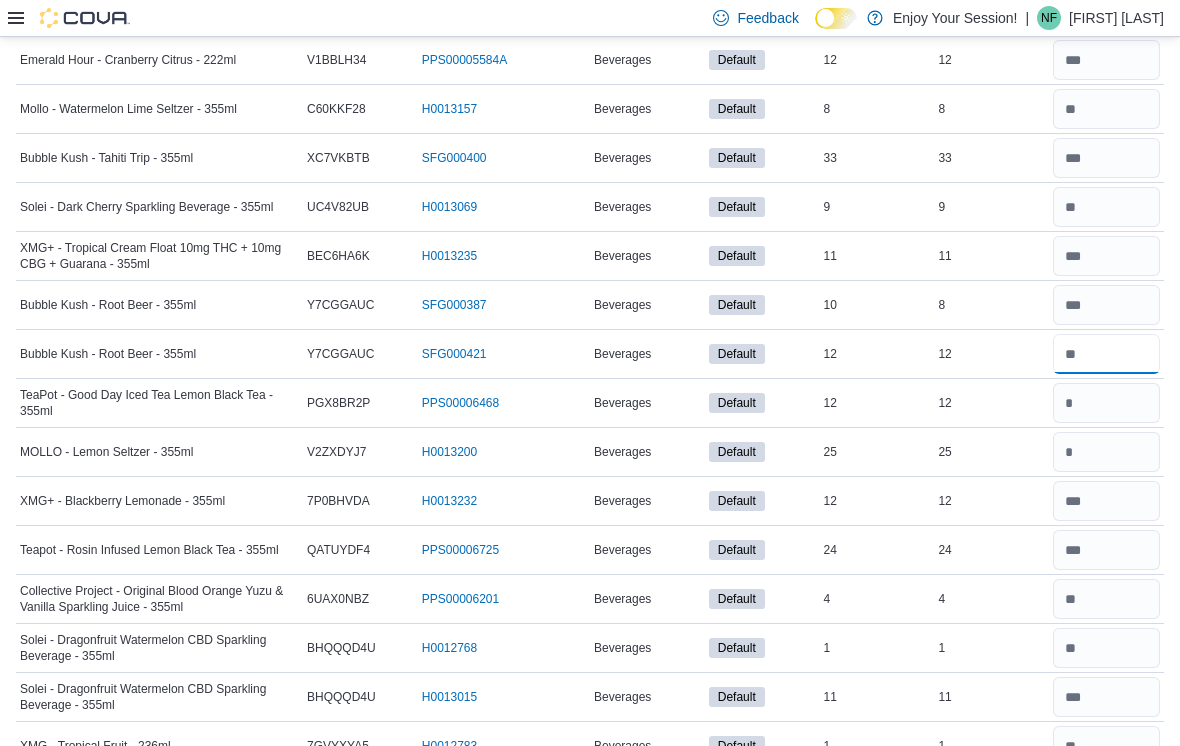 click at bounding box center (1106, 354) 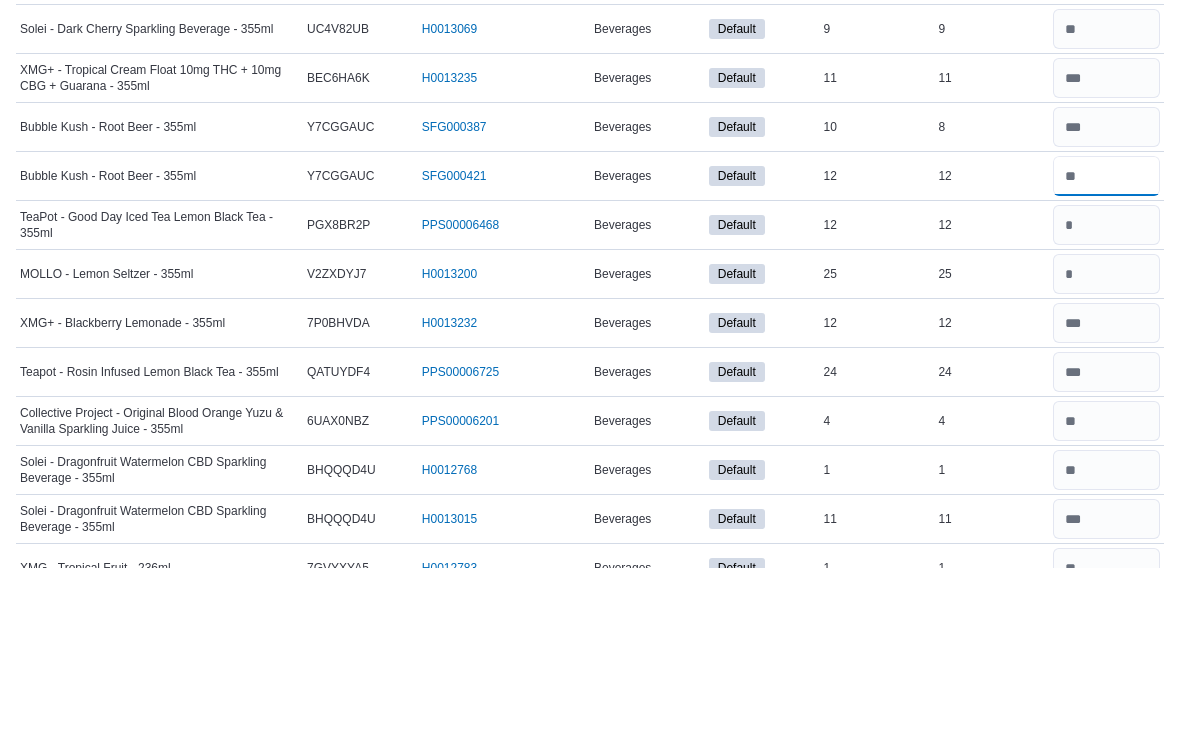 type on "*" 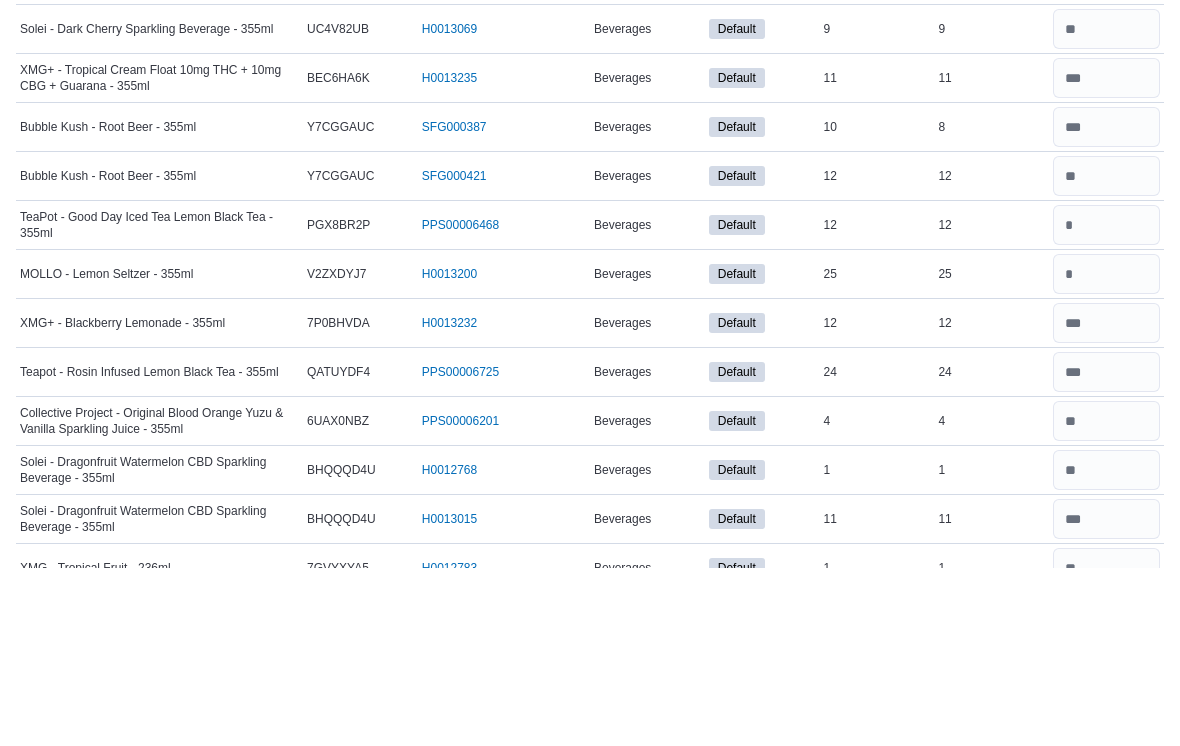 scroll, scrollTop: 928, scrollLeft: 0, axis: vertical 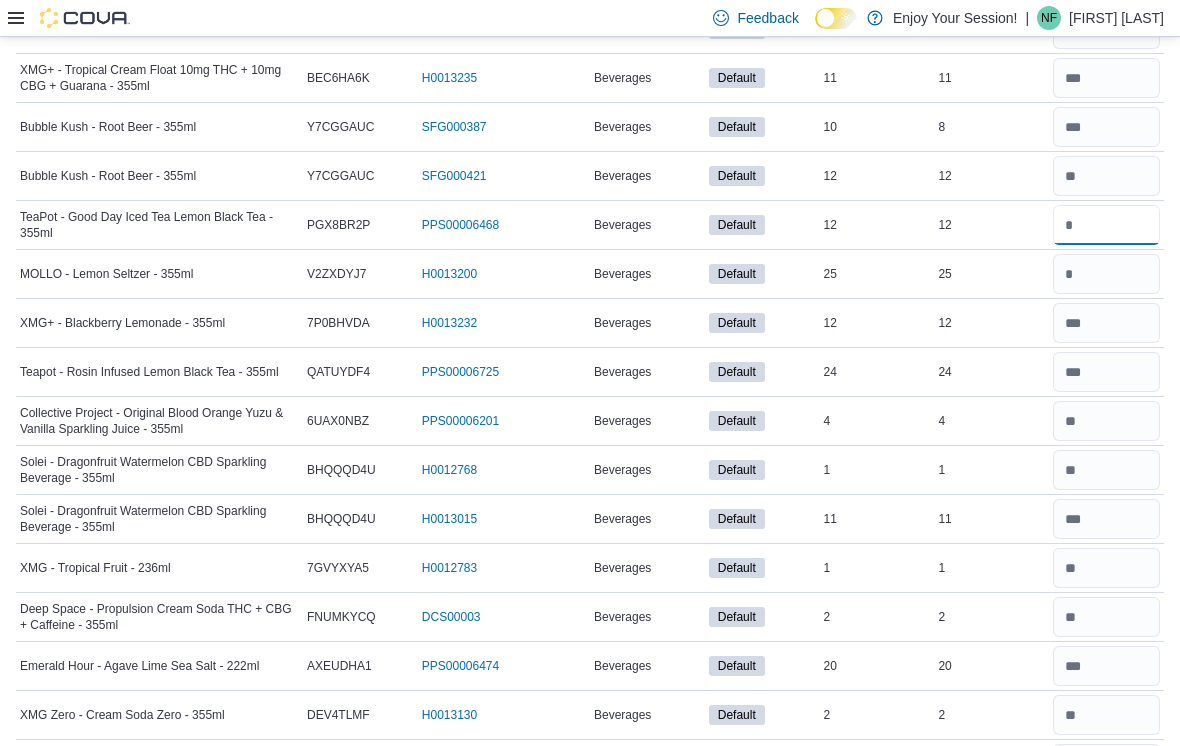 click at bounding box center [1106, 225] 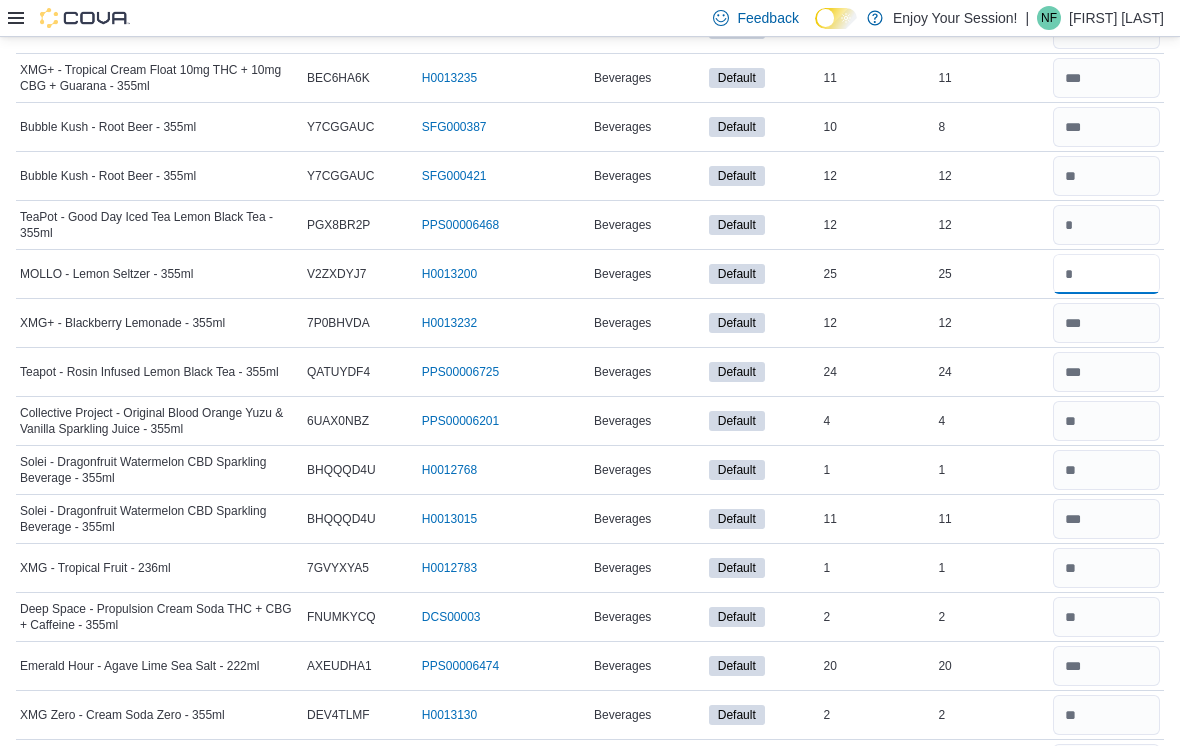 click at bounding box center (1106, 274) 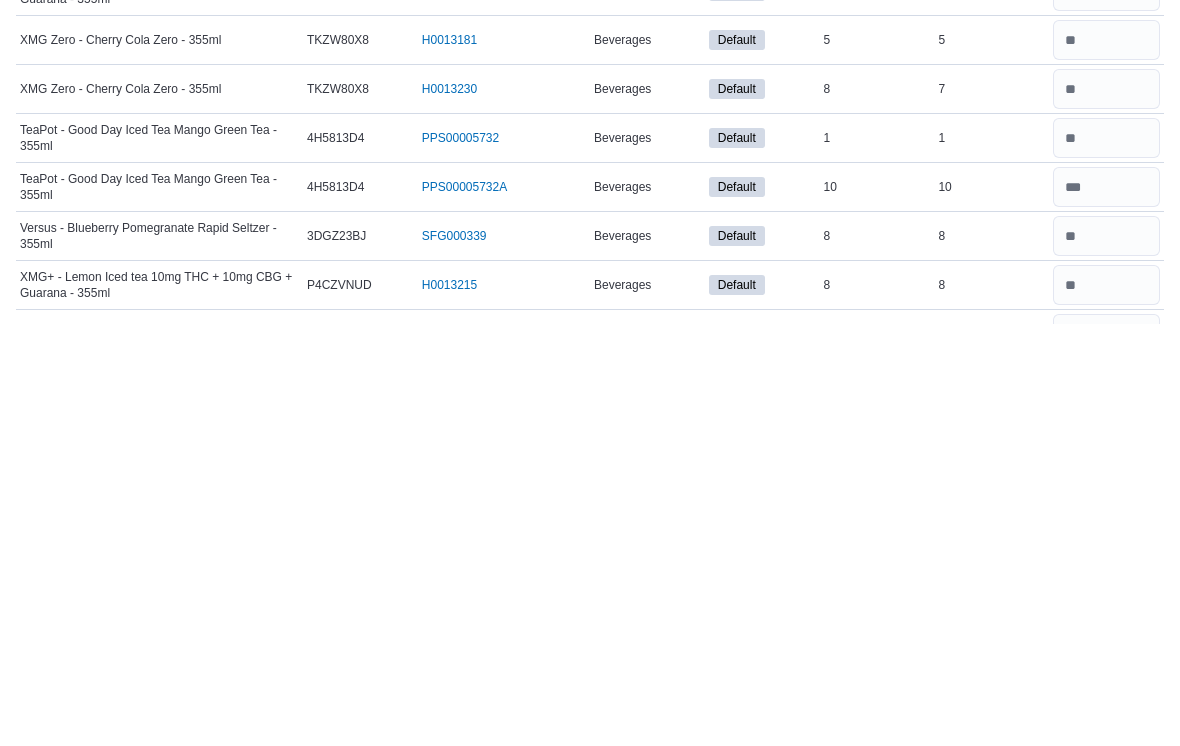 scroll, scrollTop: 1528, scrollLeft: 0, axis: vertical 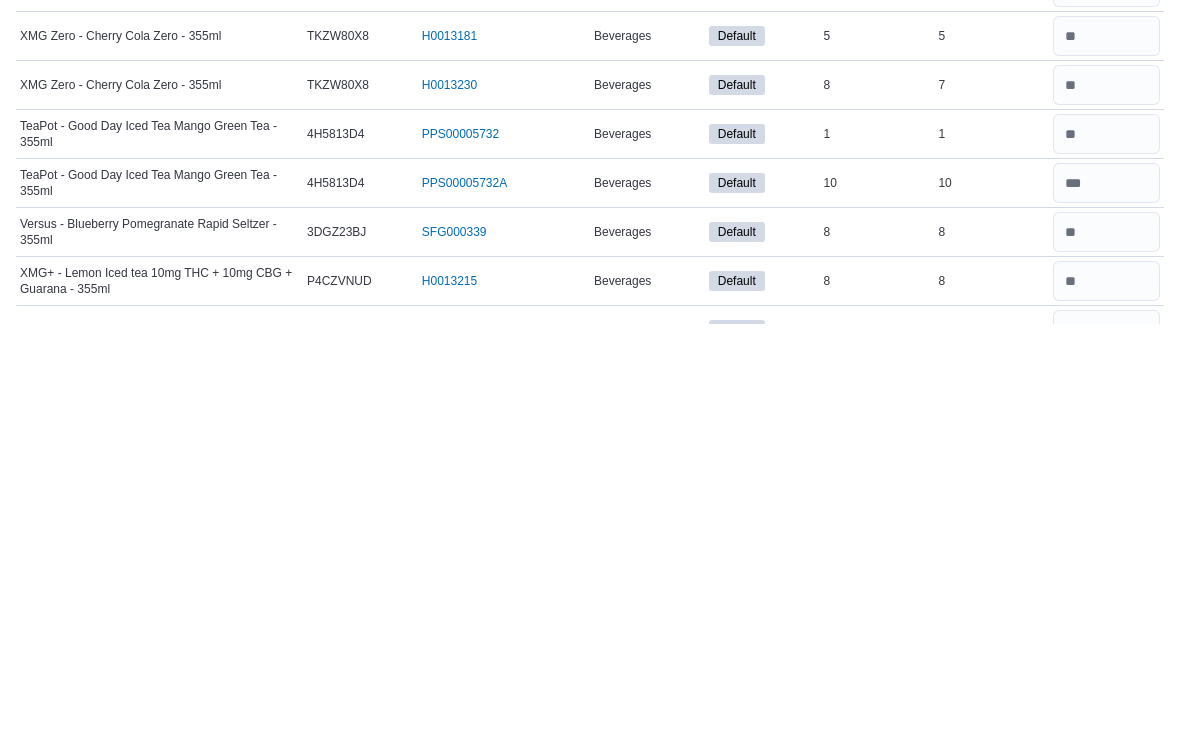 type on "**" 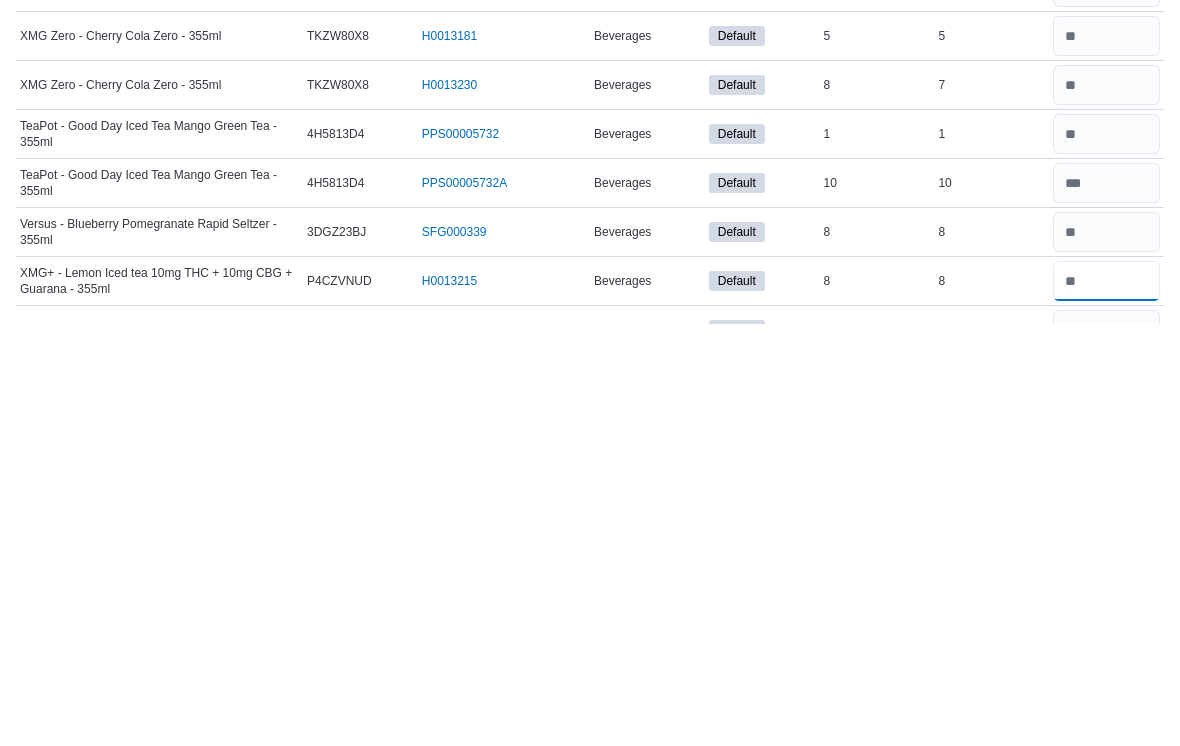 click at bounding box center (1106, 703) 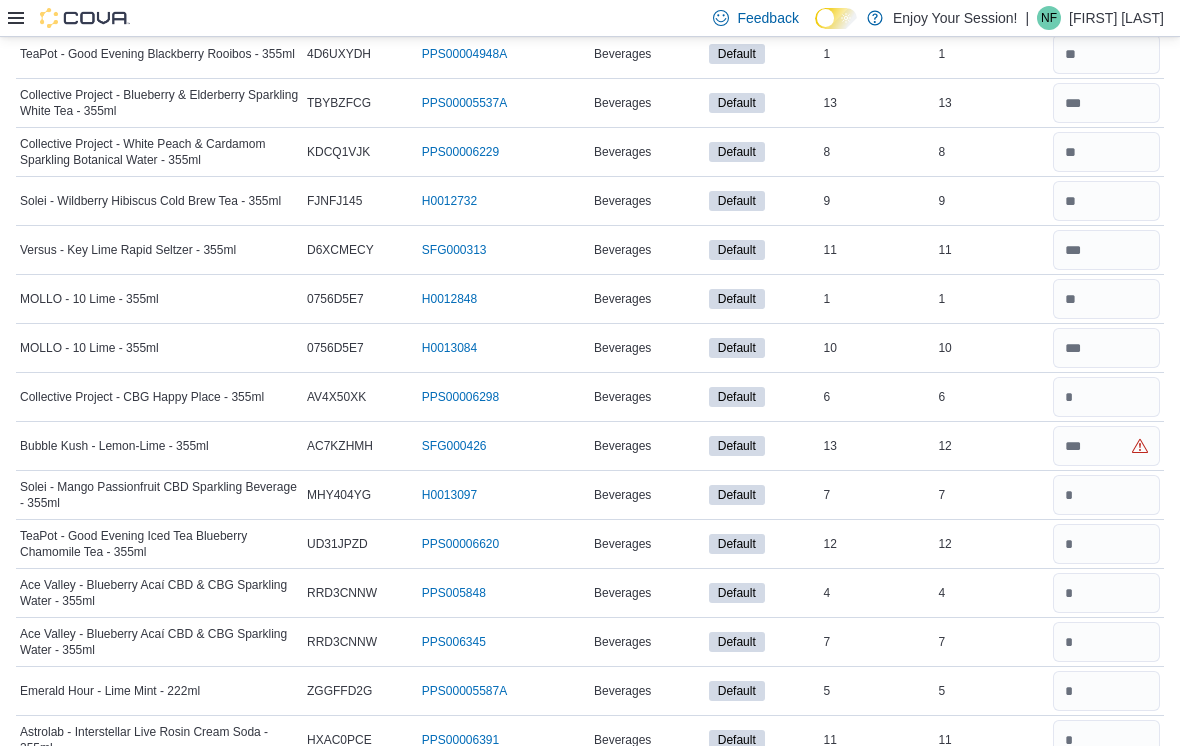 scroll, scrollTop: 2474, scrollLeft: 0, axis: vertical 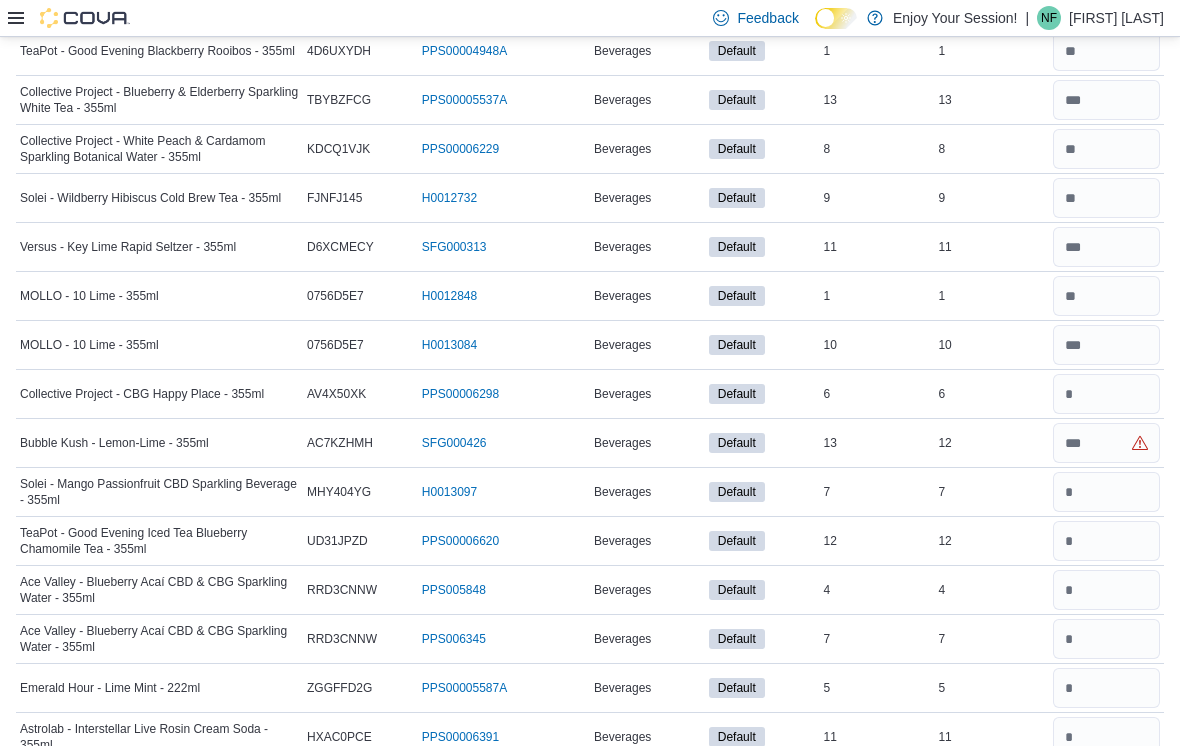 type on "*" 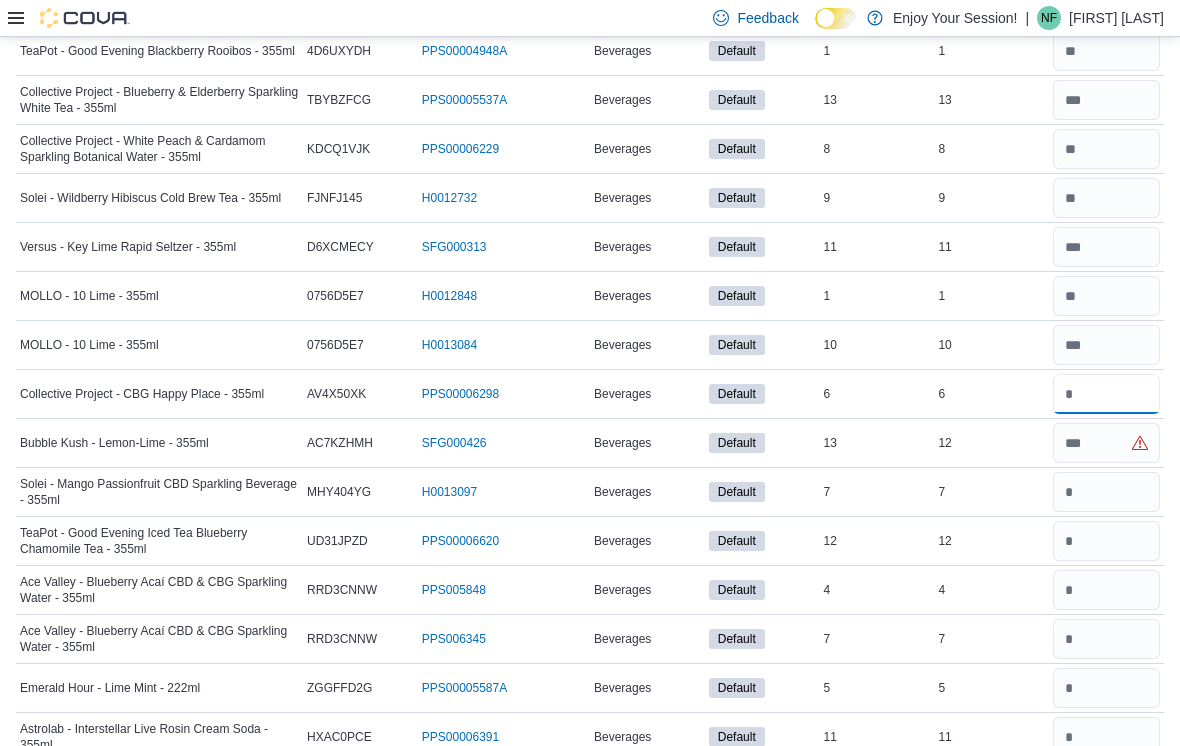 click at bounding box center [1106, 394] 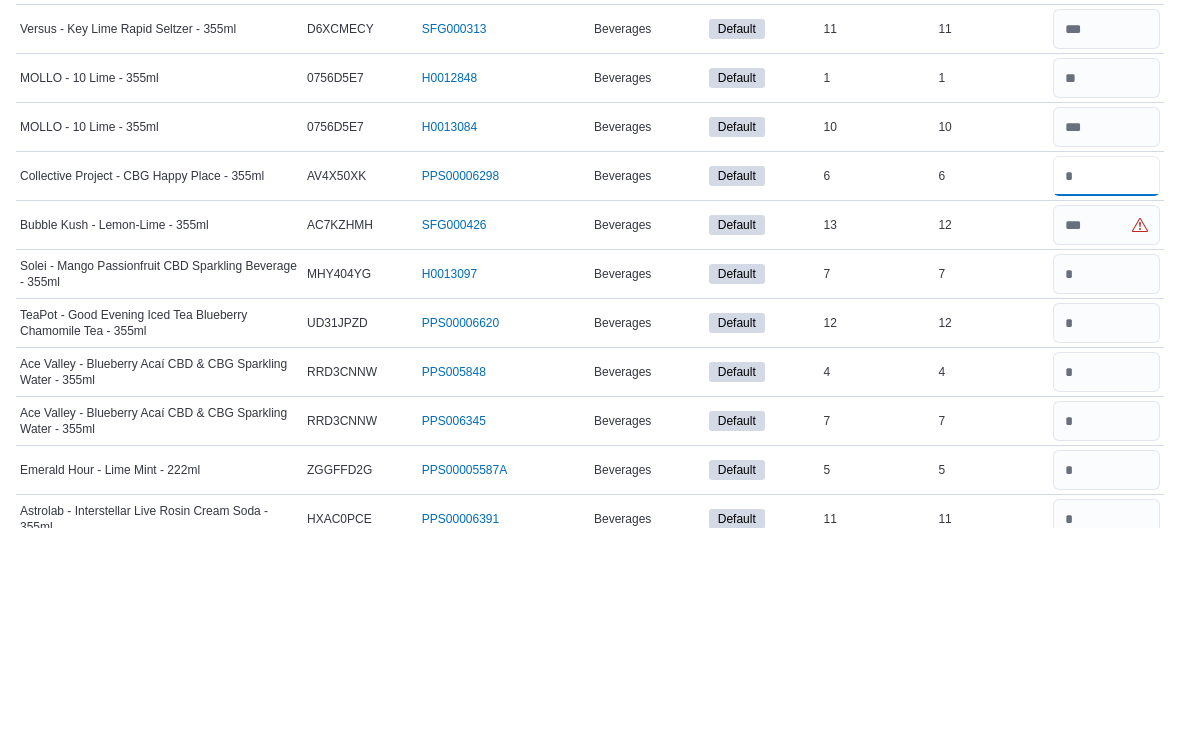 type on "*" 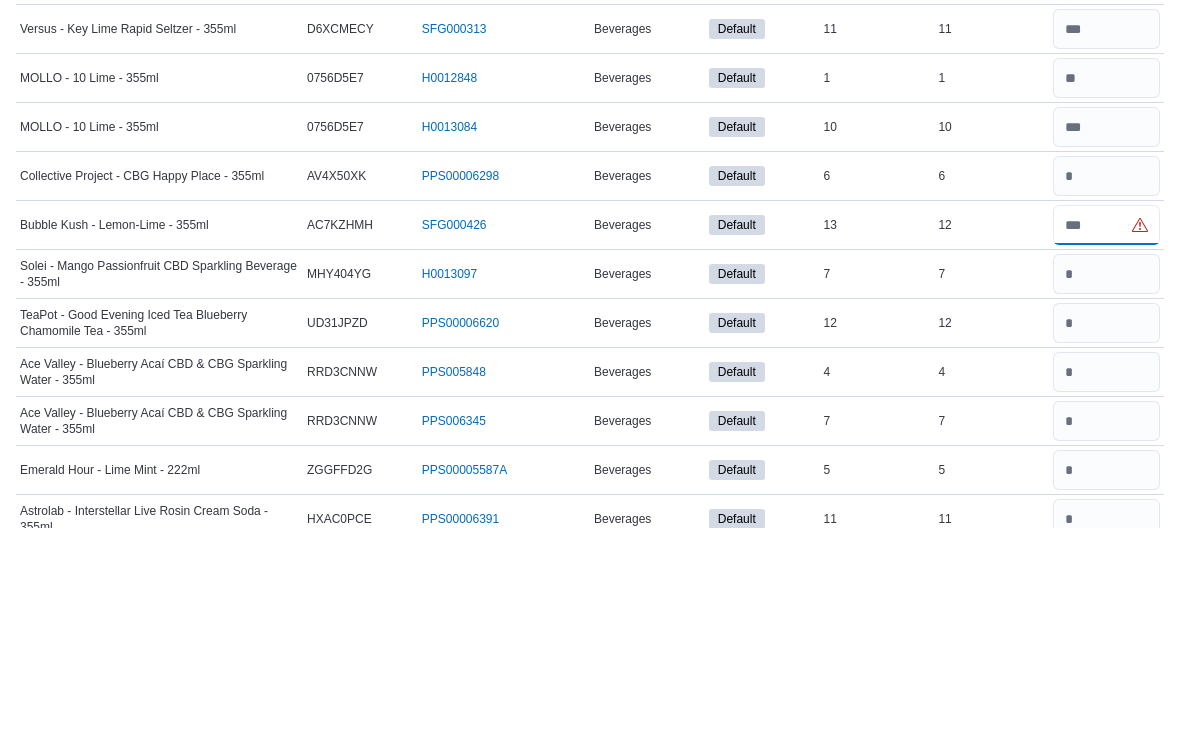 click at bounding box center [1106, 444] 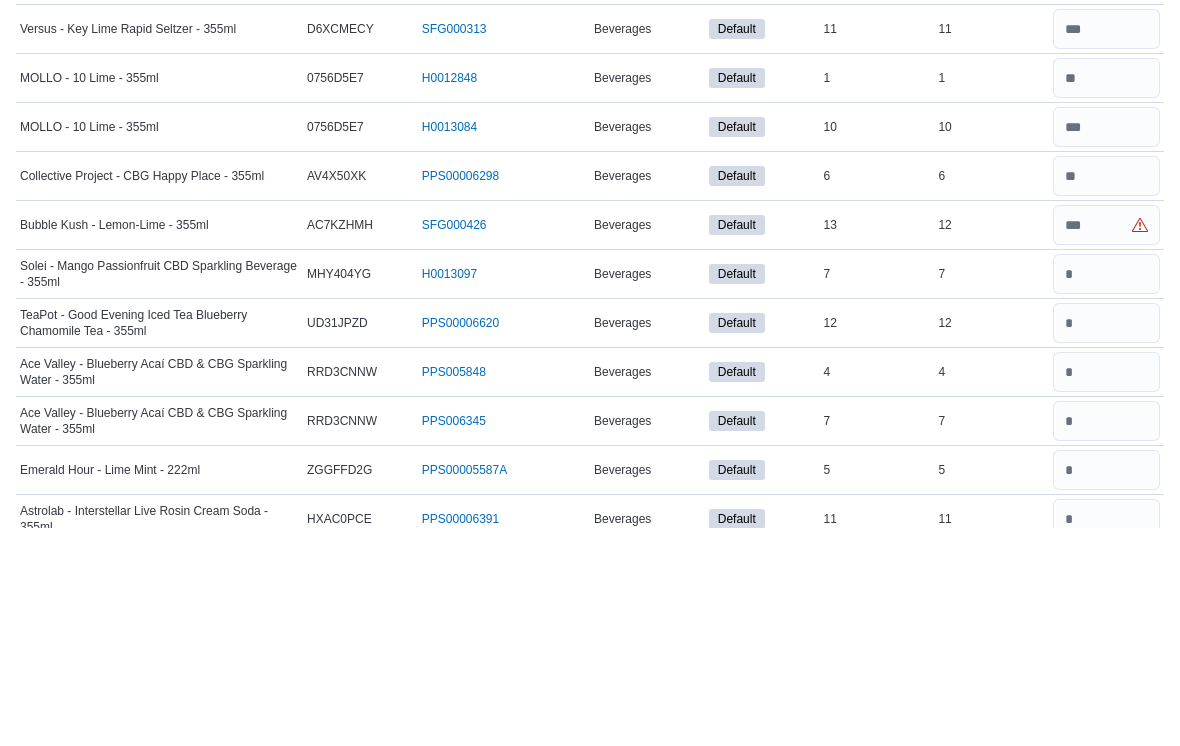 scroll, scrollTop: 2692, scrollLeft: 0, axis: vertical 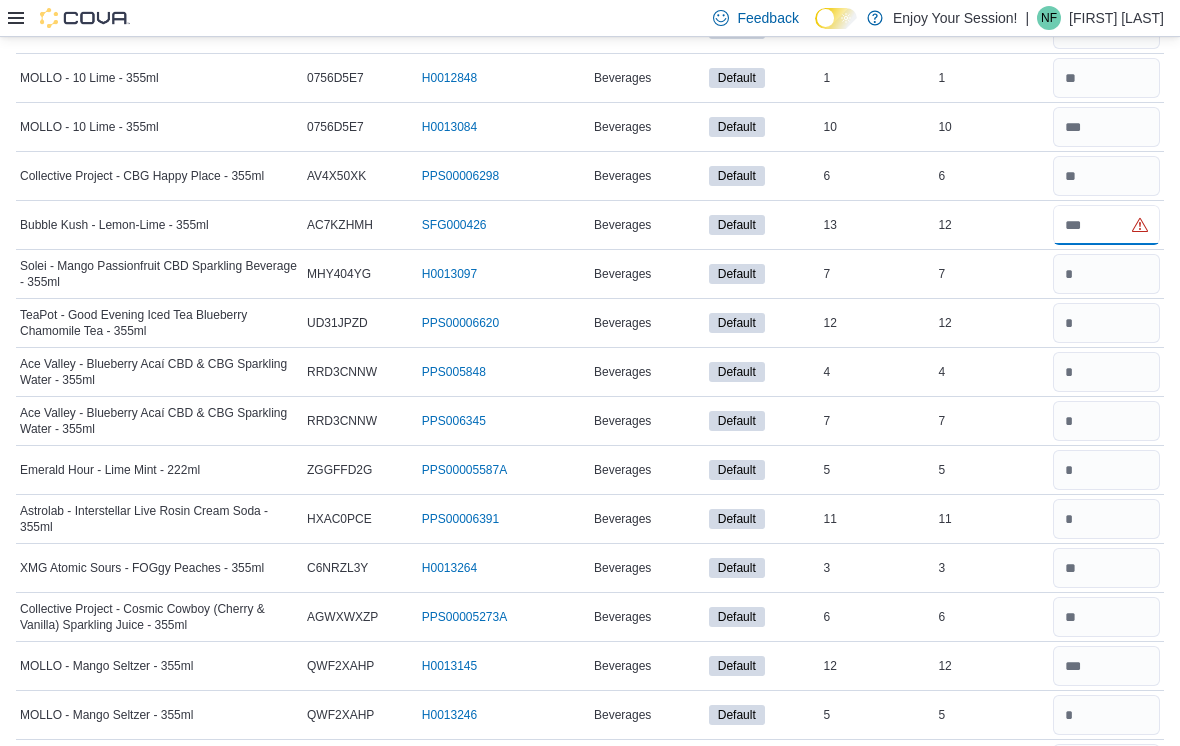 type on "**" 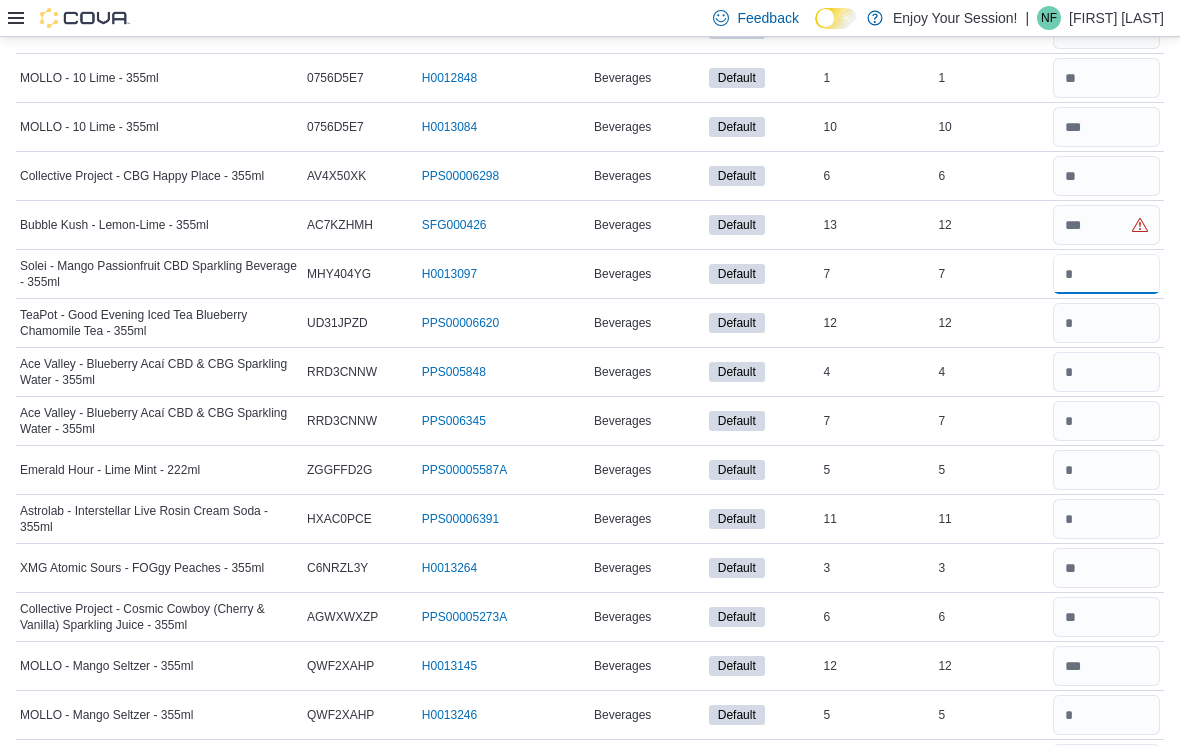 click at bounding box center [1106, 274] 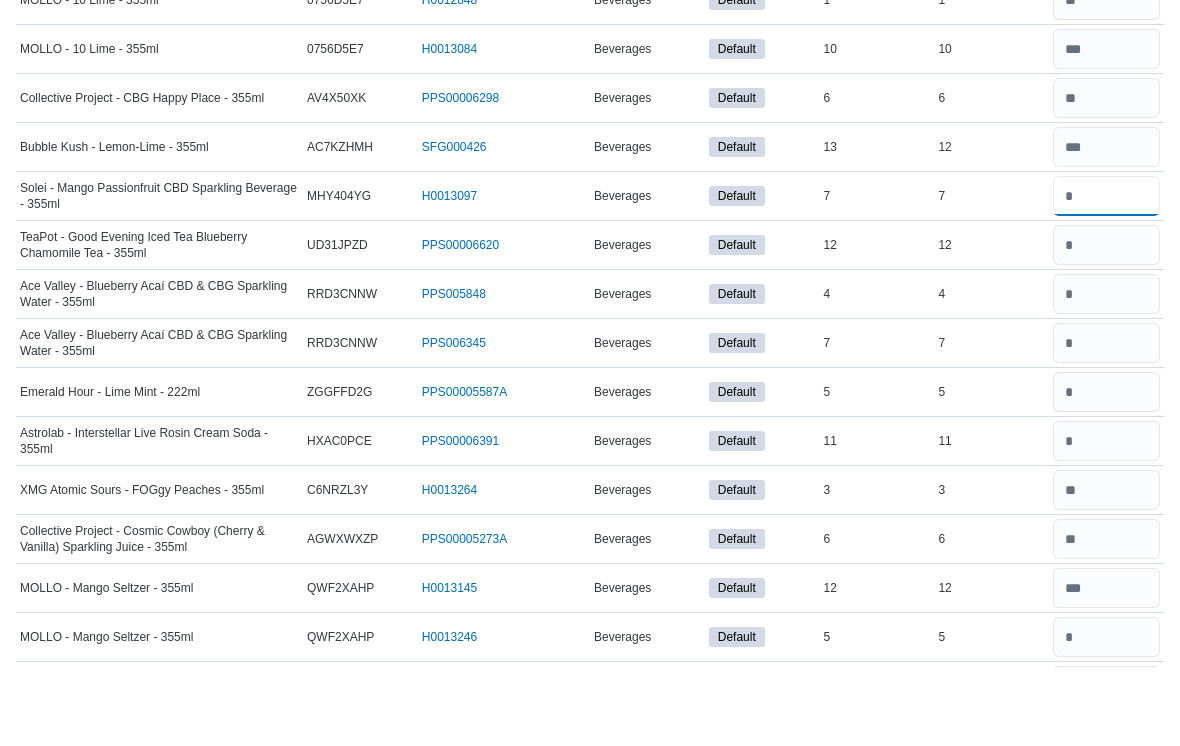 type on "*" 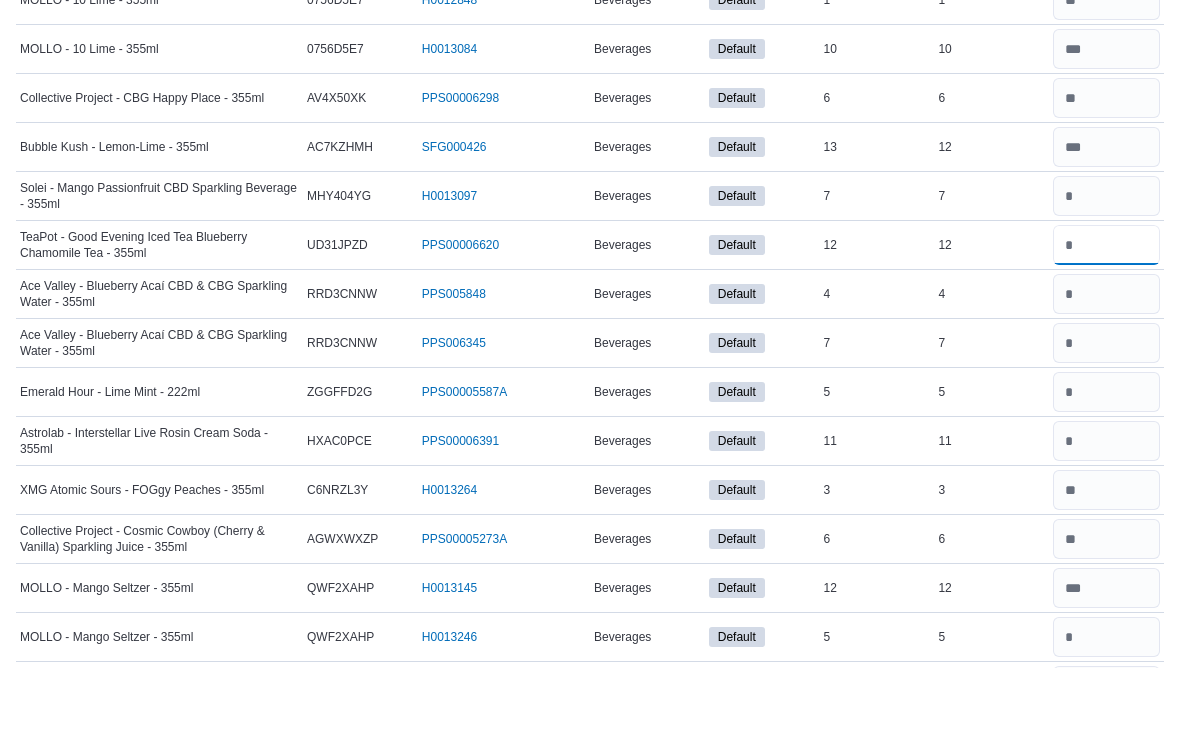 click at bounding box center [1106, 323] 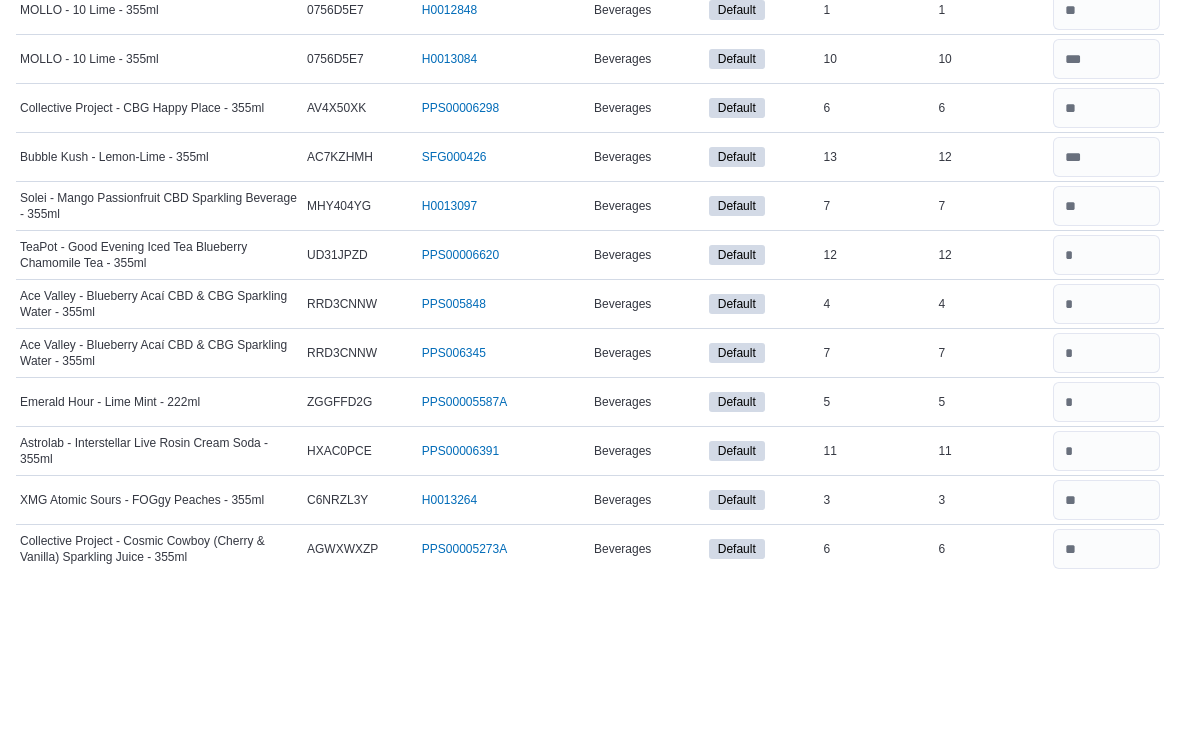 scroll, scrollTop: 2760, scrollLeft: 0, axis: vertical 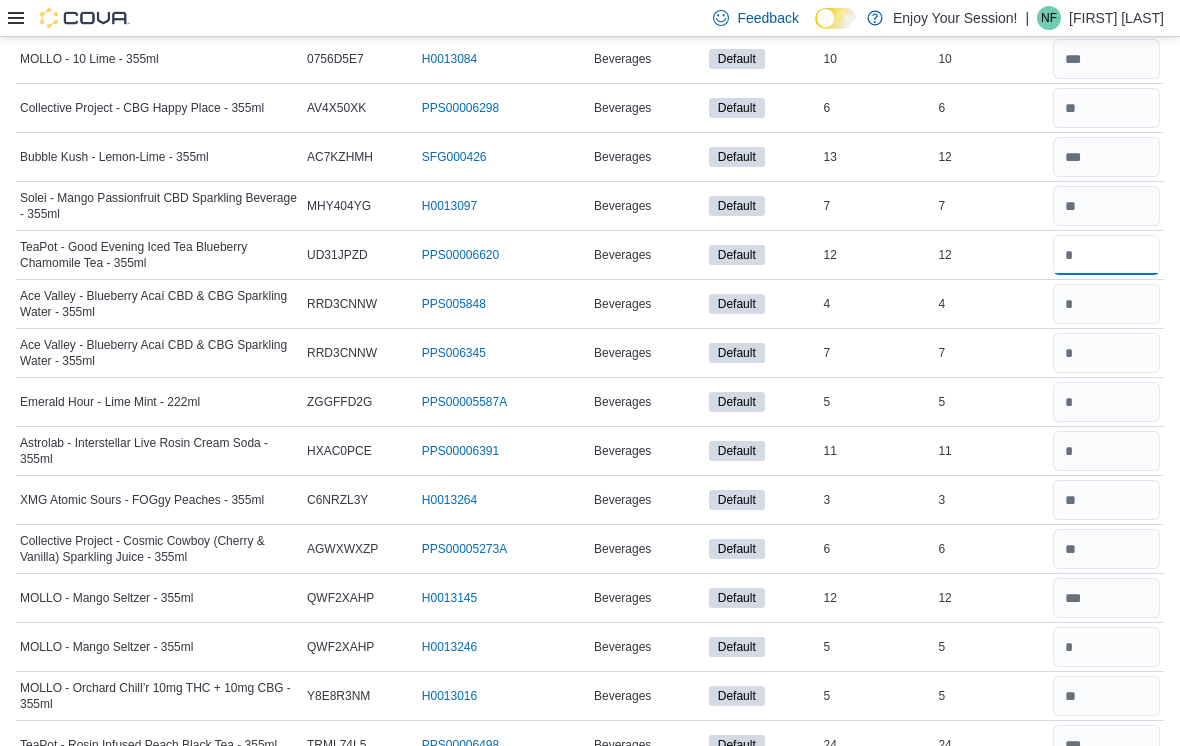 click at bounding box center (1106, 255) 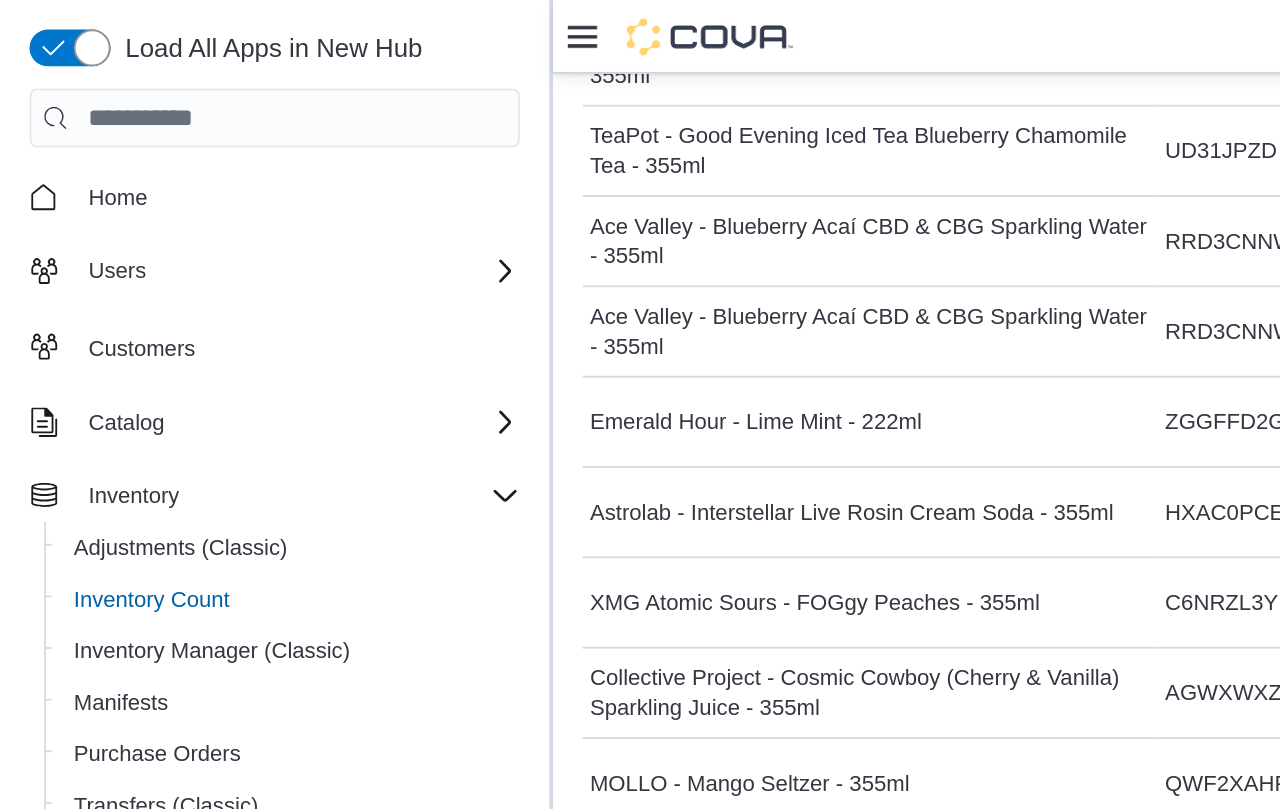 scroll, scrollTop: 2785, scrollLeft: 299, axis: both 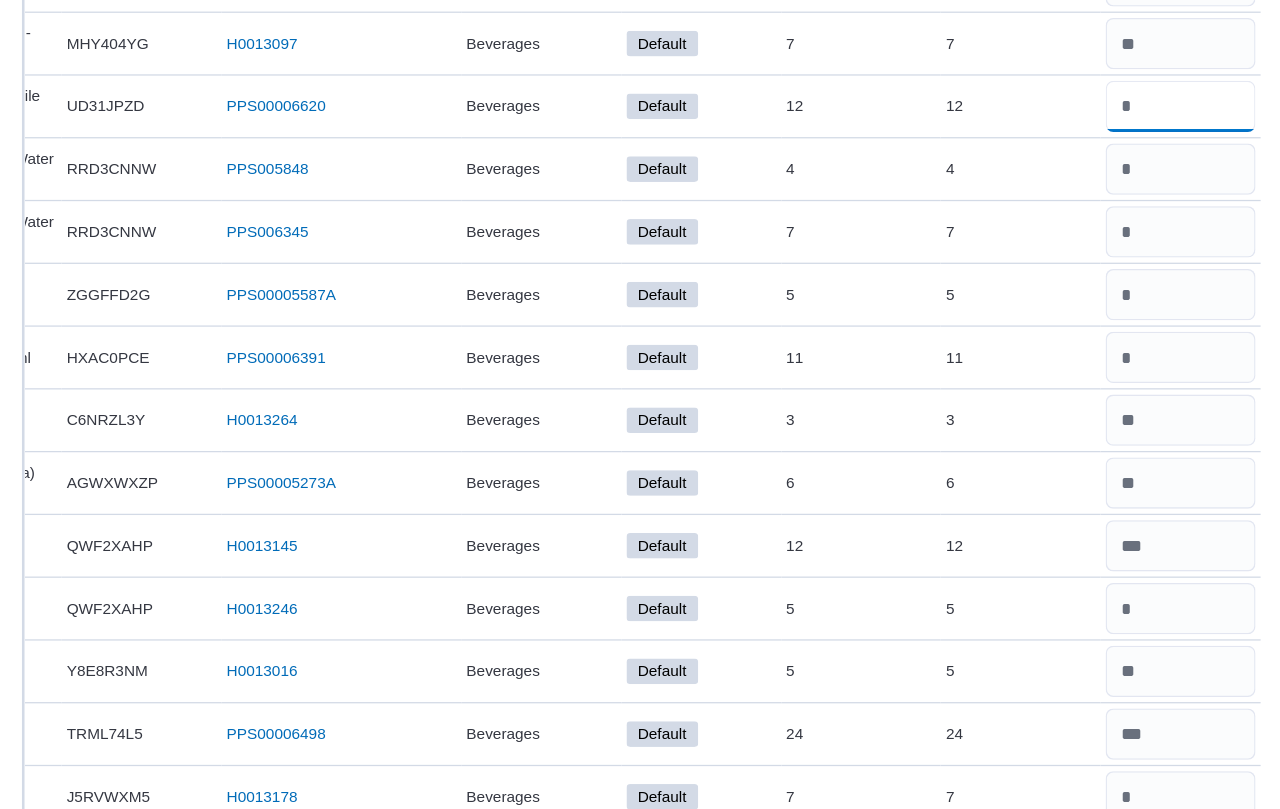 type on "*" 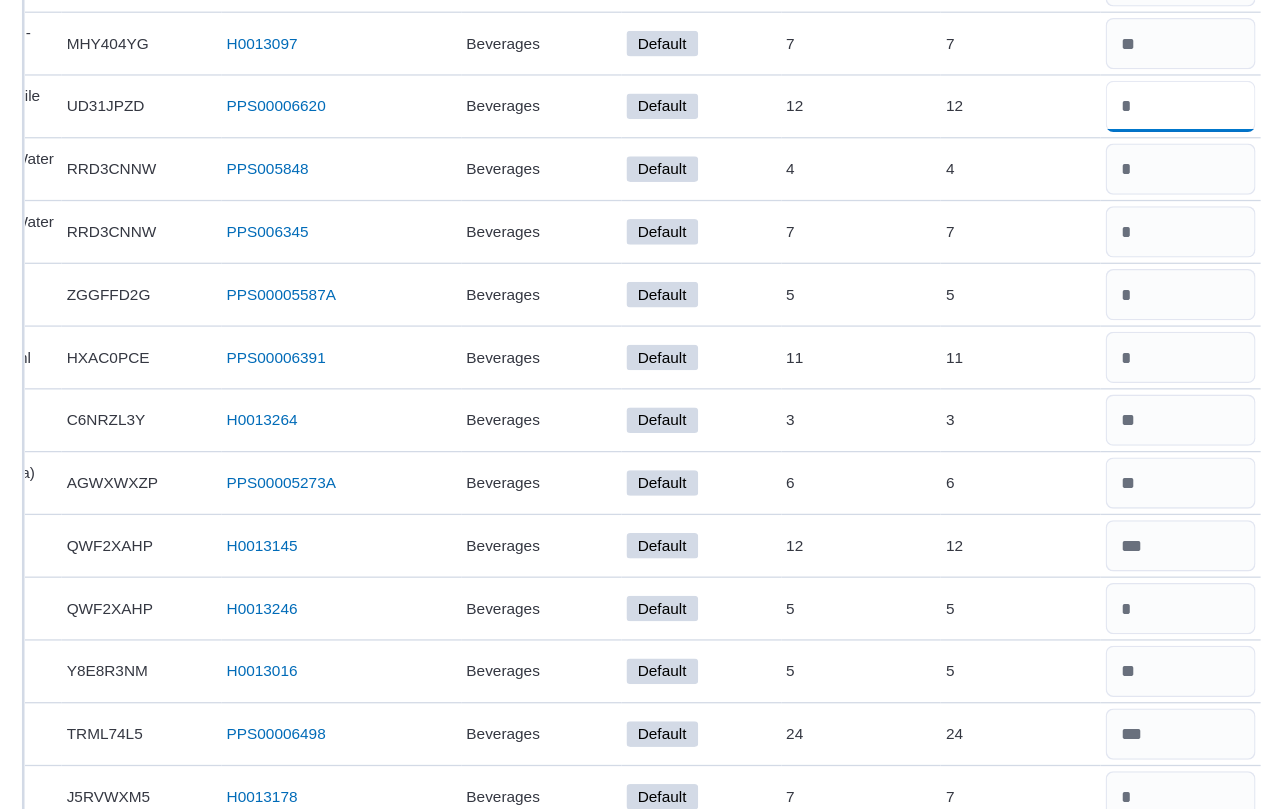 type on "**" 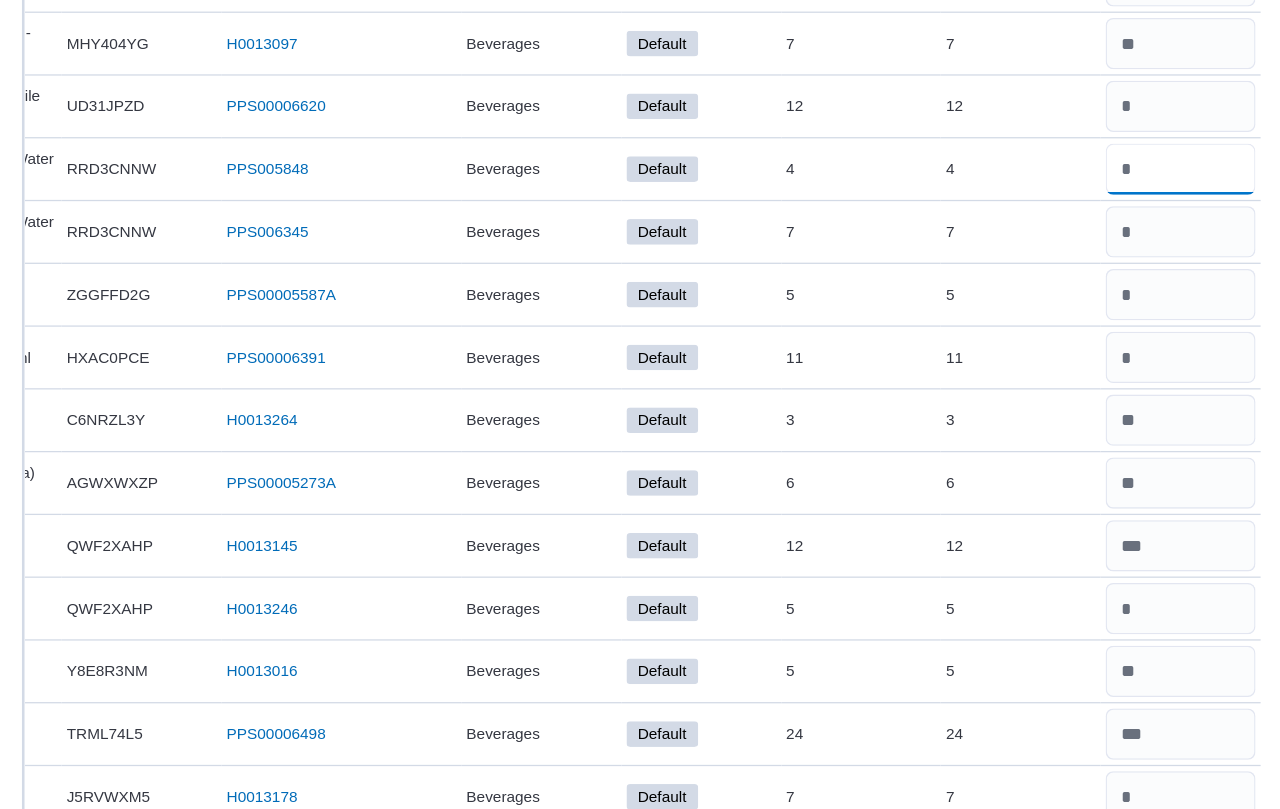click at bounding box center [1202, 282] 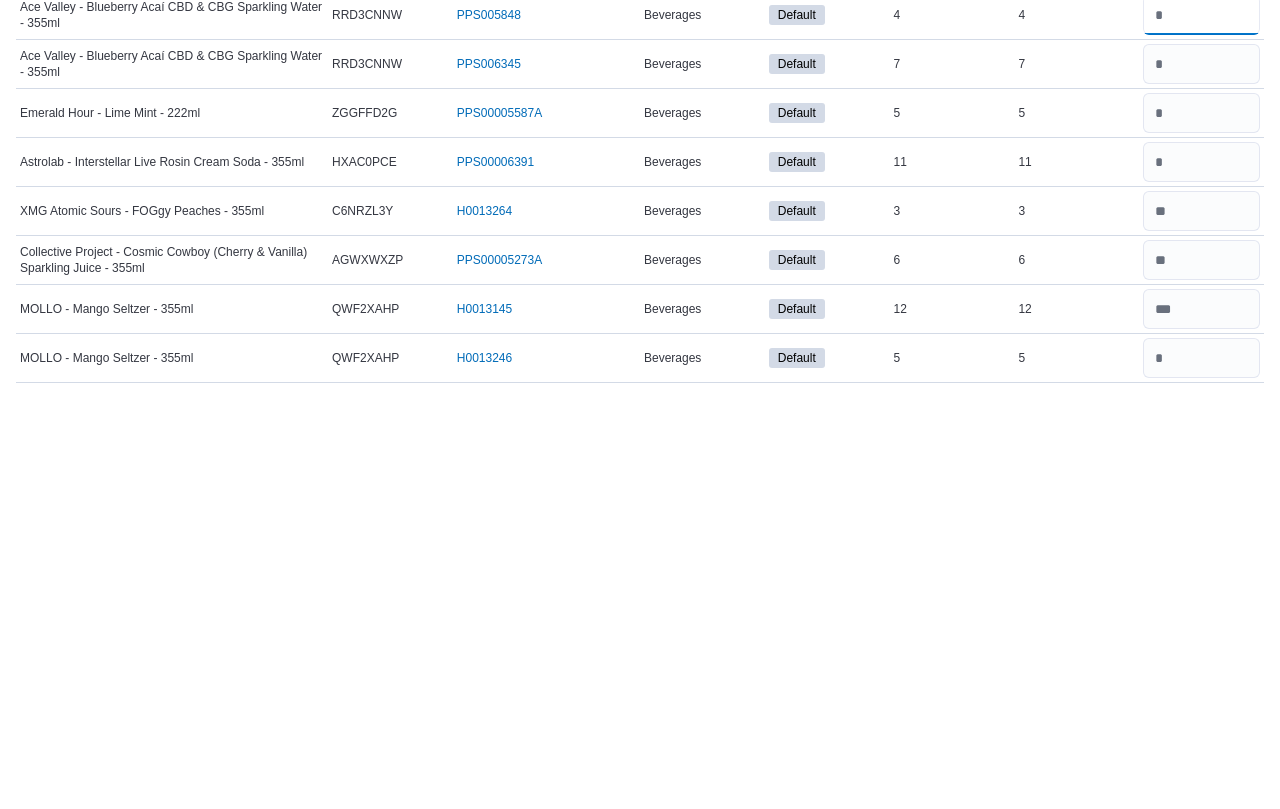 scroll, scrollTop: 2630, scrollLeft: 0, axis: vertical 